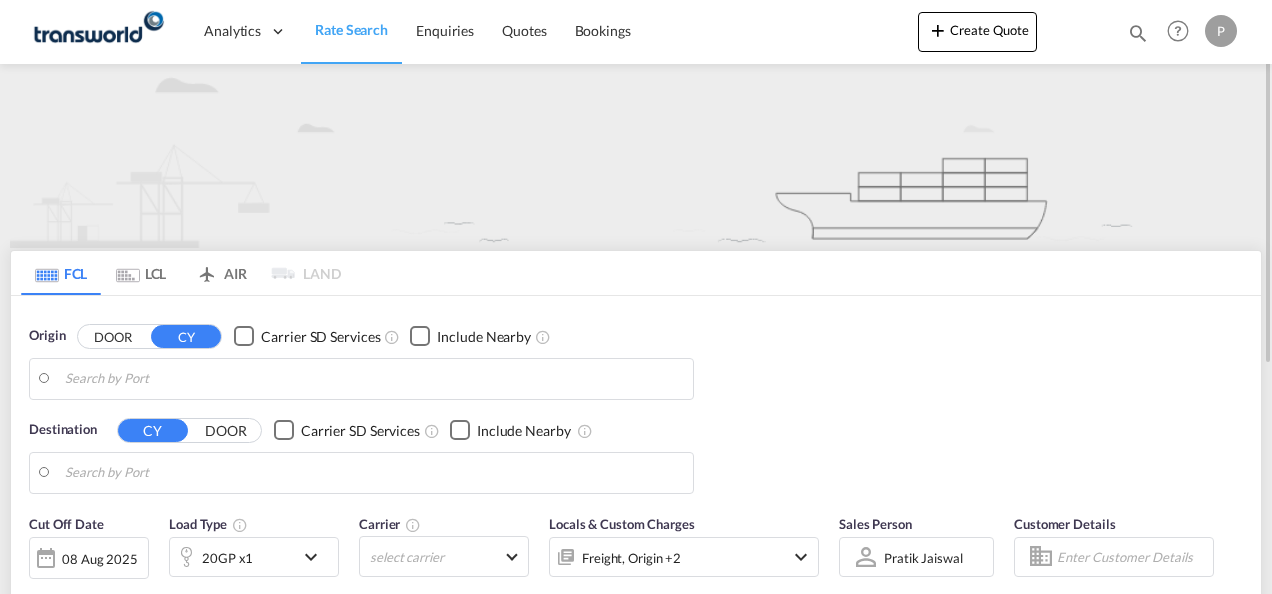scroll, scrollTop: 0, scrollLeft: 0, axis: both 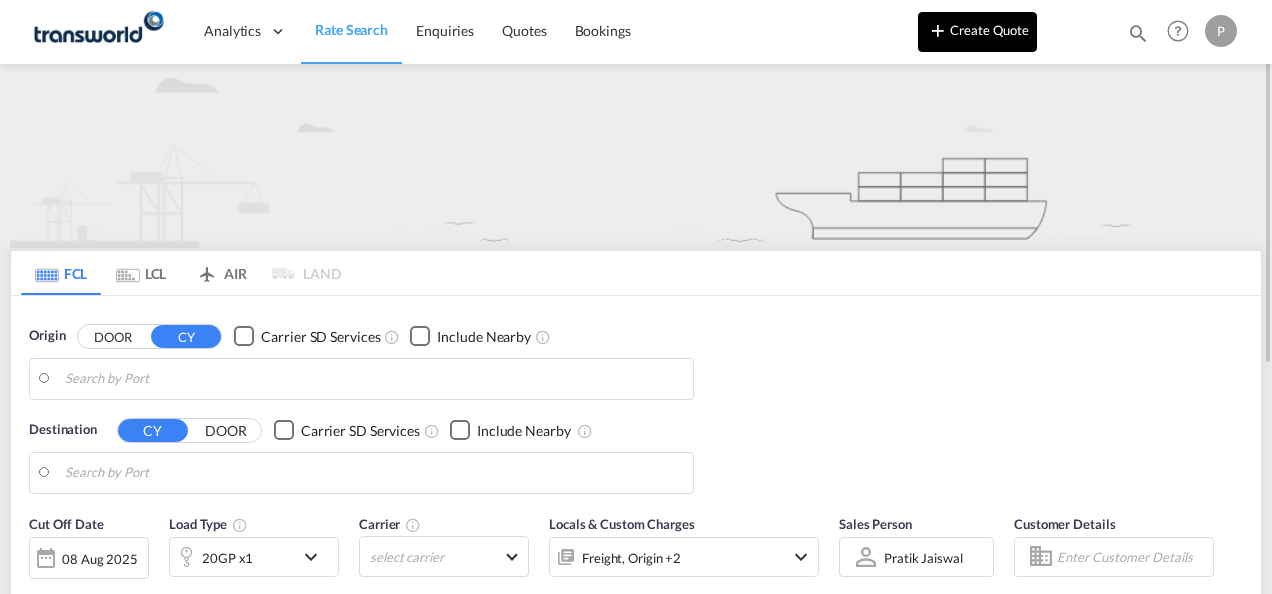 click on "Create Quote" at bounding box center [977, 32] 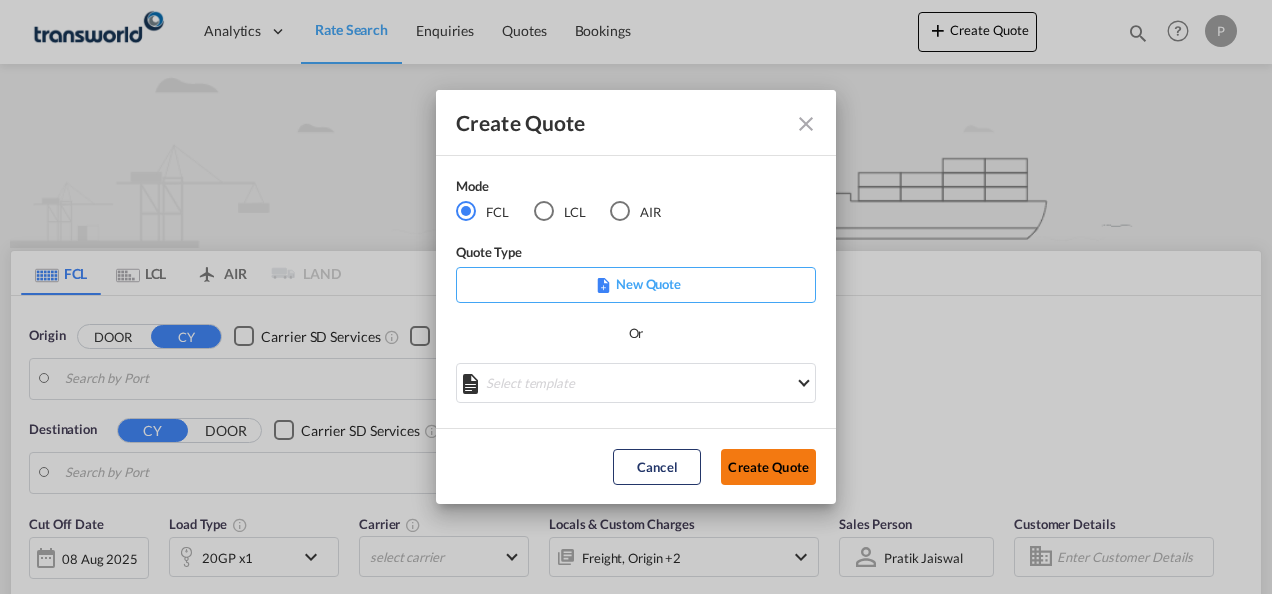 click on "Create Quote" 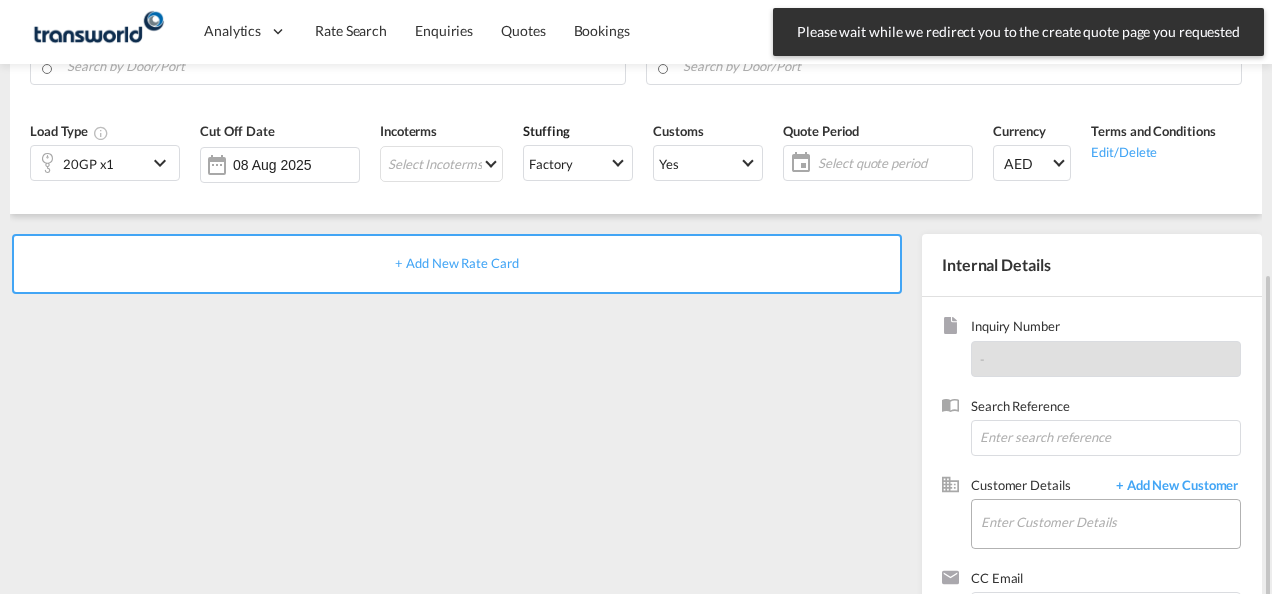 scroll, scrollTop: 282, scrollLeft: 0, axis: vertical 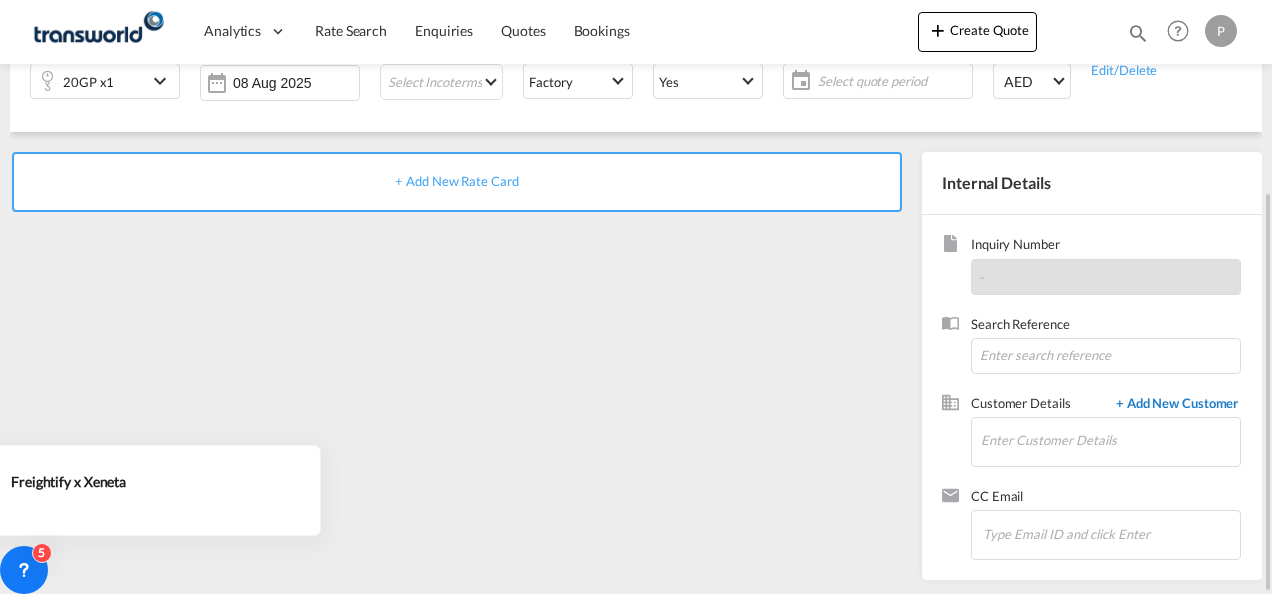 click on "+ Add New Customer" at bounding box center [1173, 405] 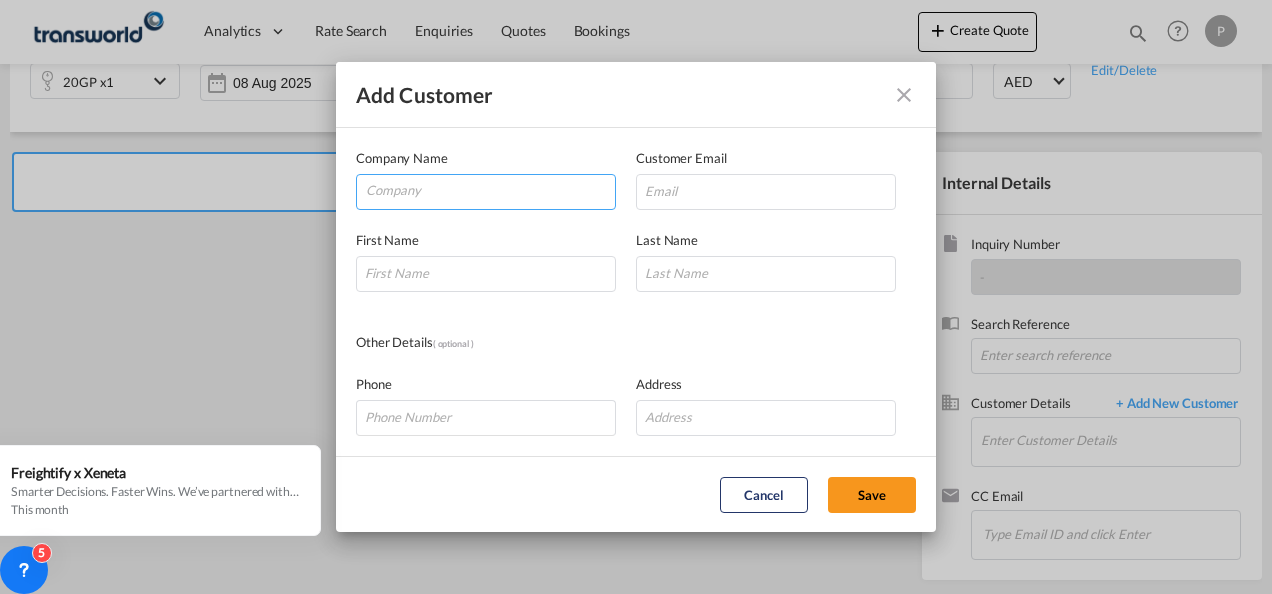 click at bounding box center [490, 190] 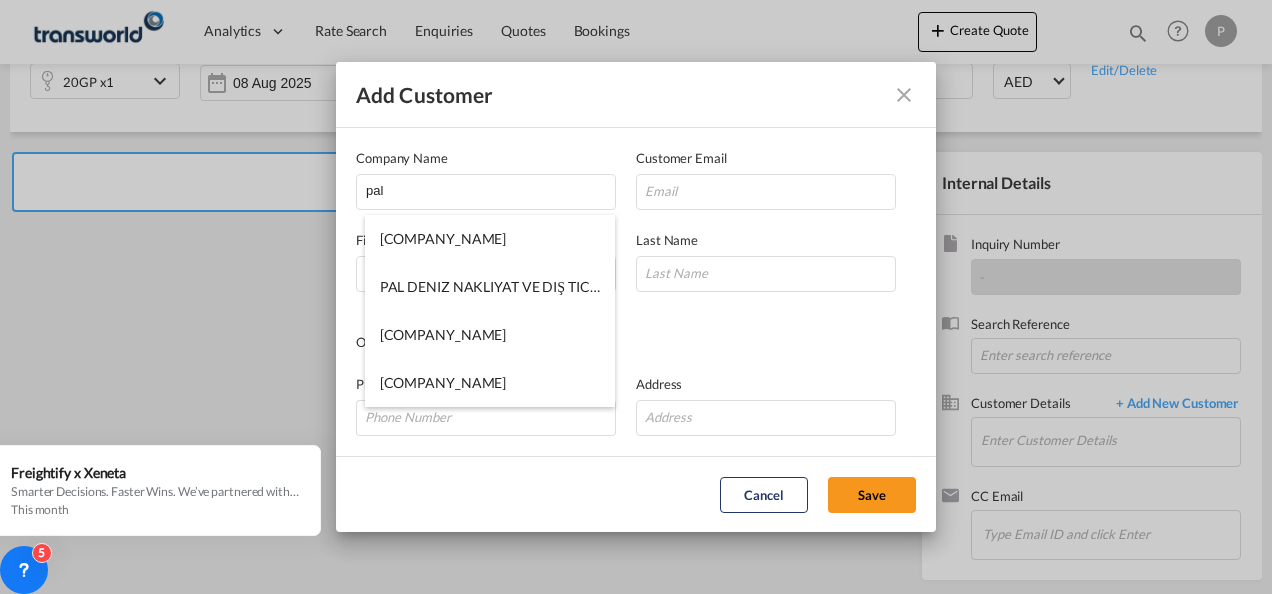 drag, startPoint x: 646, startPoint y: 567, endPoint x: 672, endPoint y: 557, distance: 27.856777 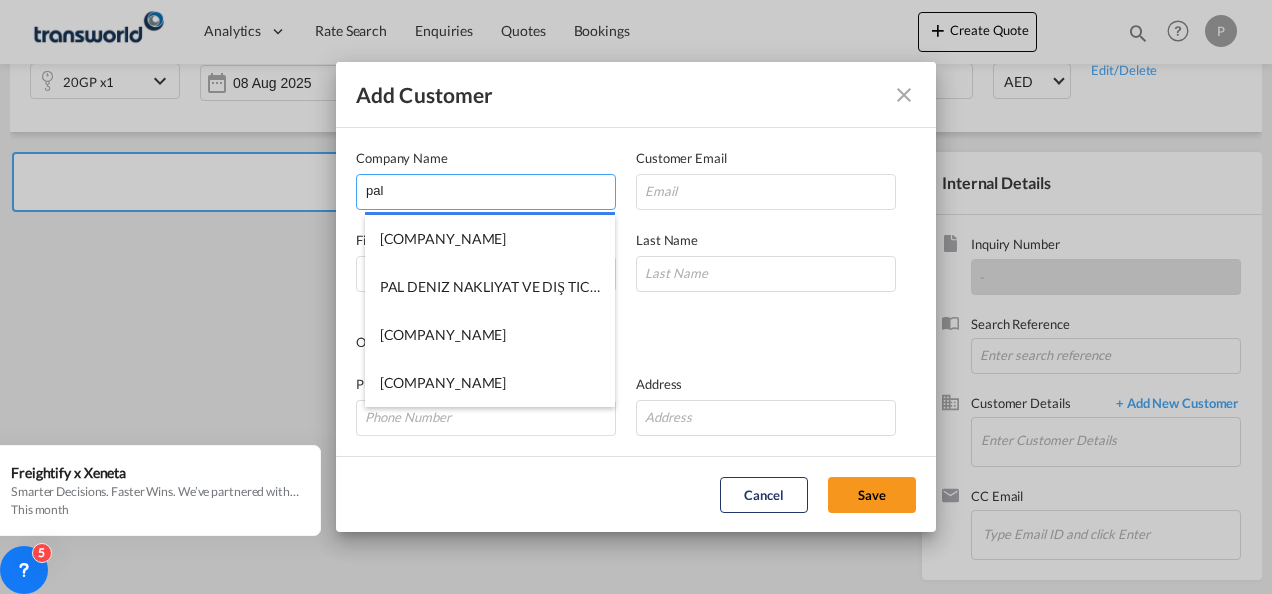 click on "pal" at bounding box center (490, 190) 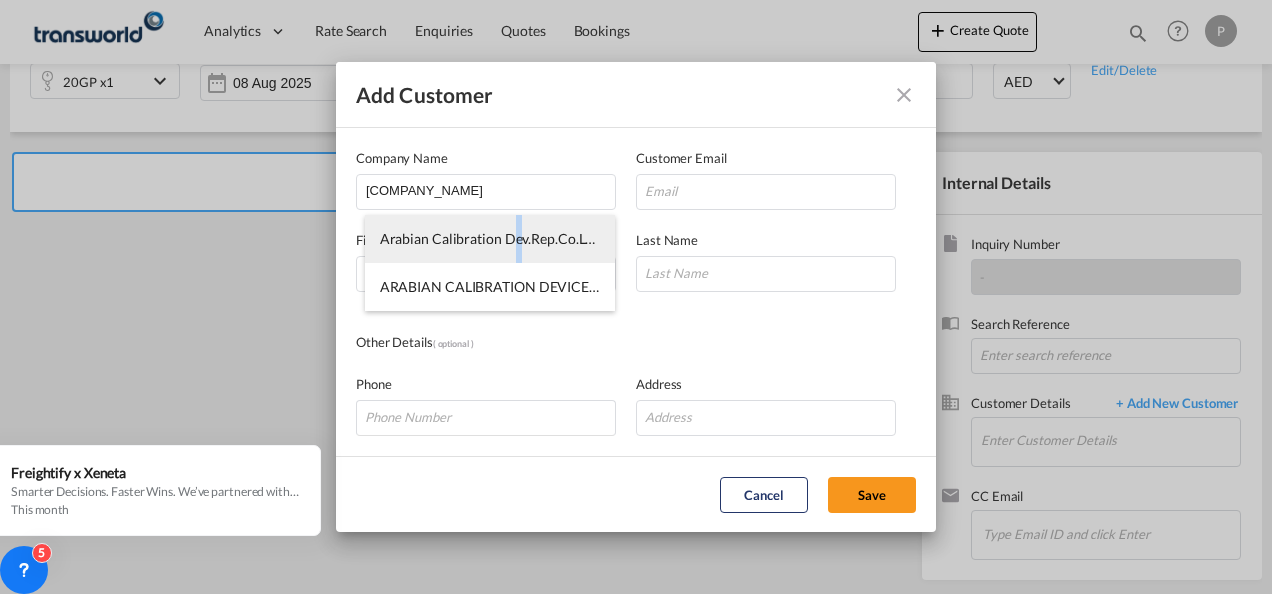 drag, startPoint x: 508, startPoint y: 246, endPoint x: 516, endPoint y: 256, distance: 12.806249 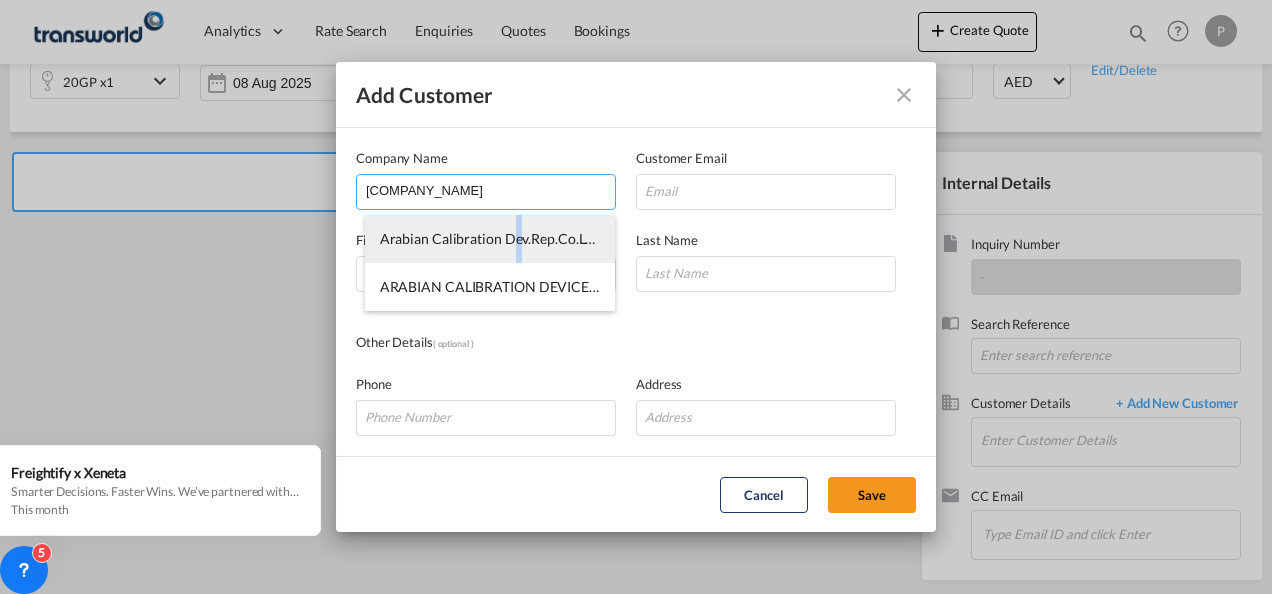 click on "Arabian Calibration Dev.Rep.Co.LLC" at bounding box center (490, 239) 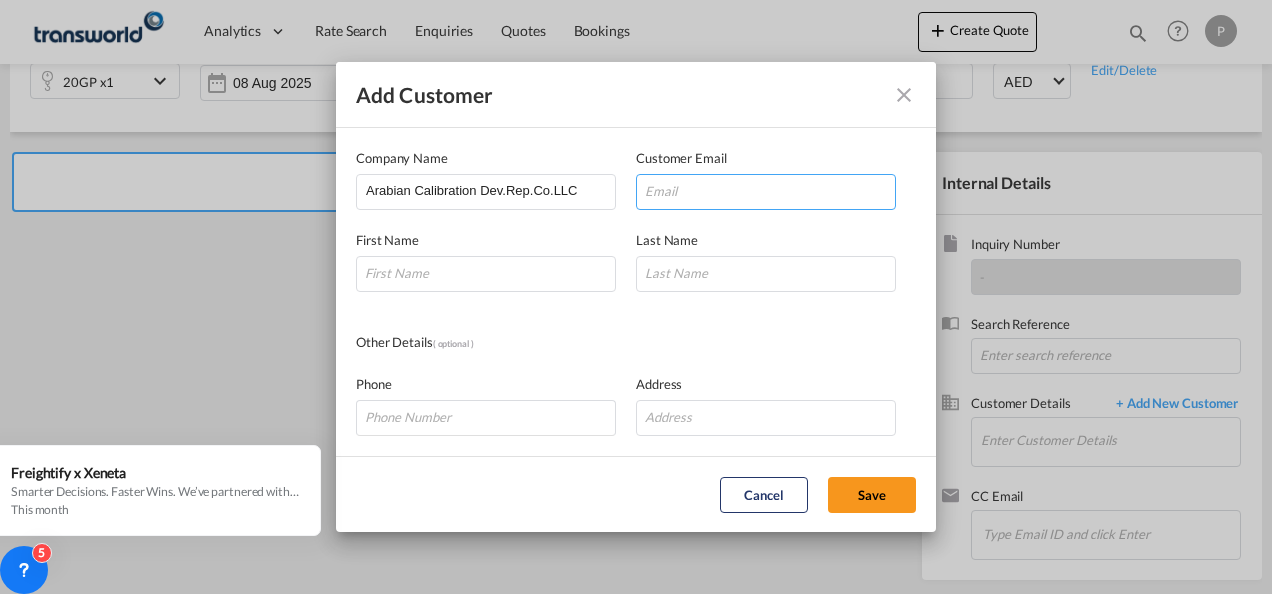 click at bounding box center [766, 192] 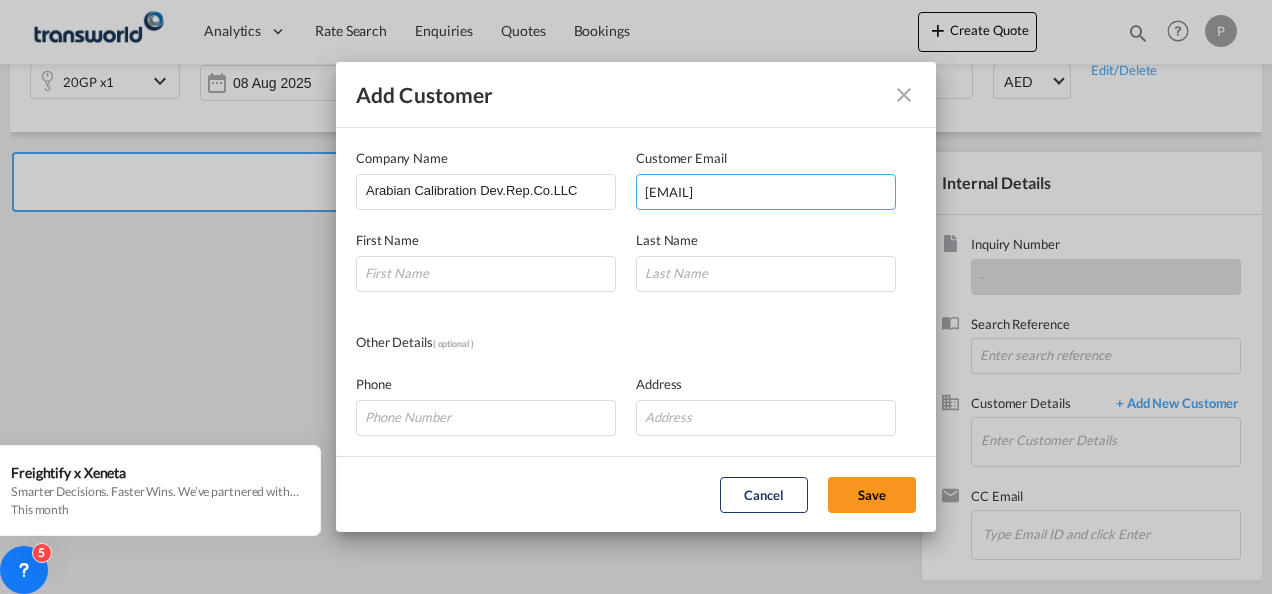type on "[EMAIL]" 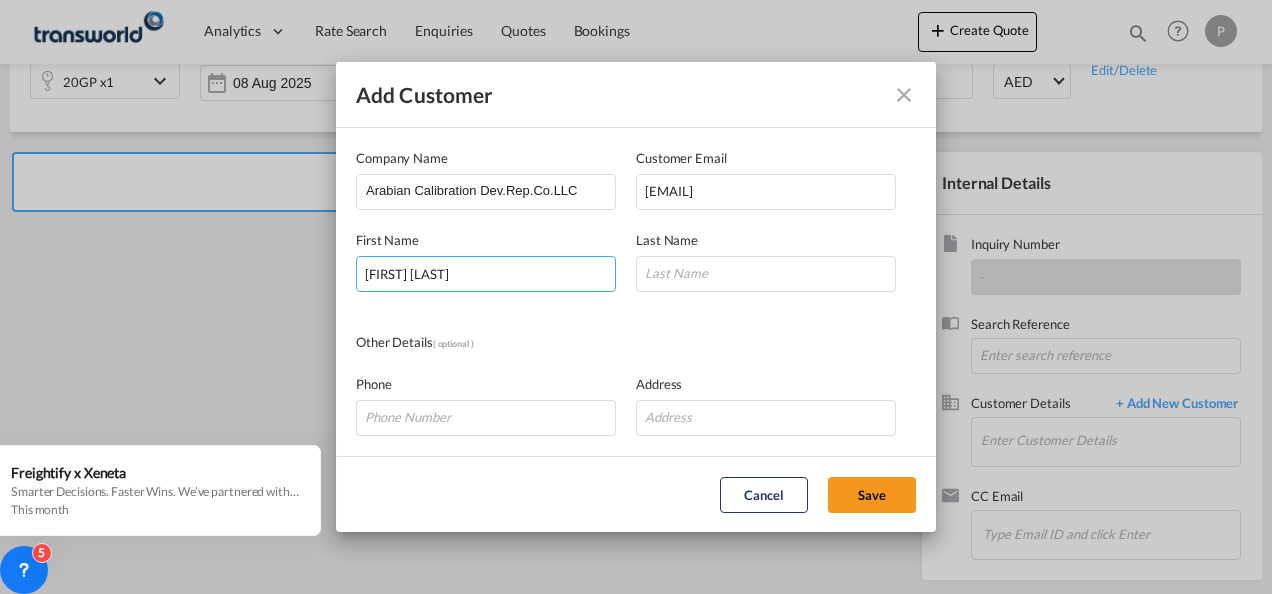 type on "[FIRST] [LAST]" 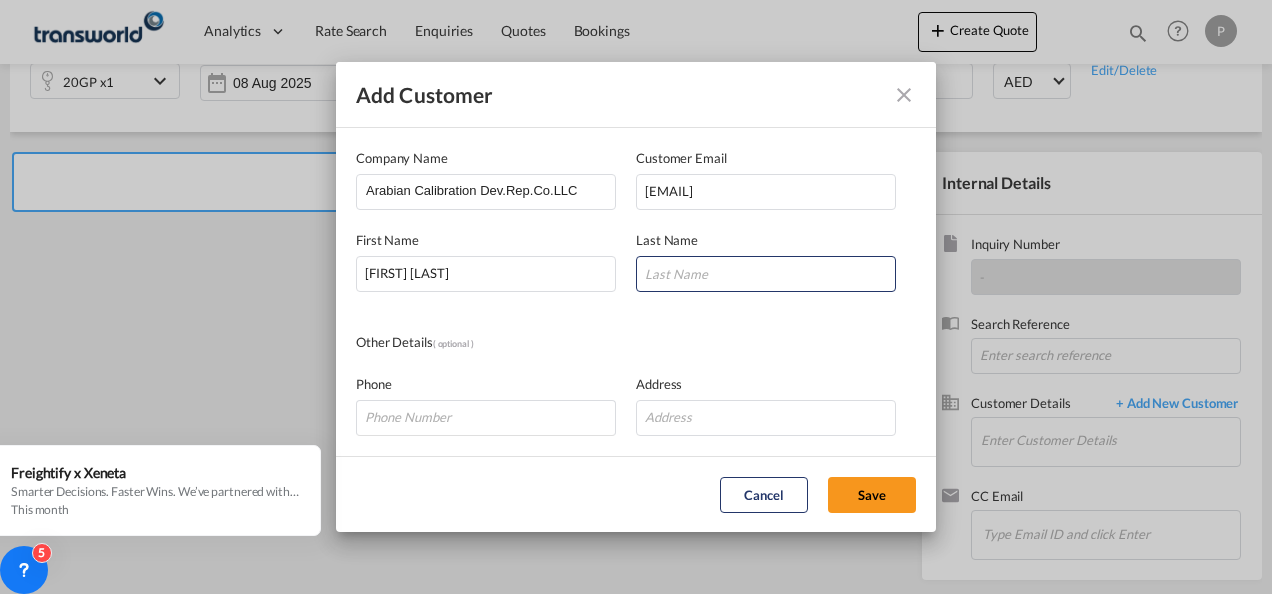 click at bounding box center (485, 440) 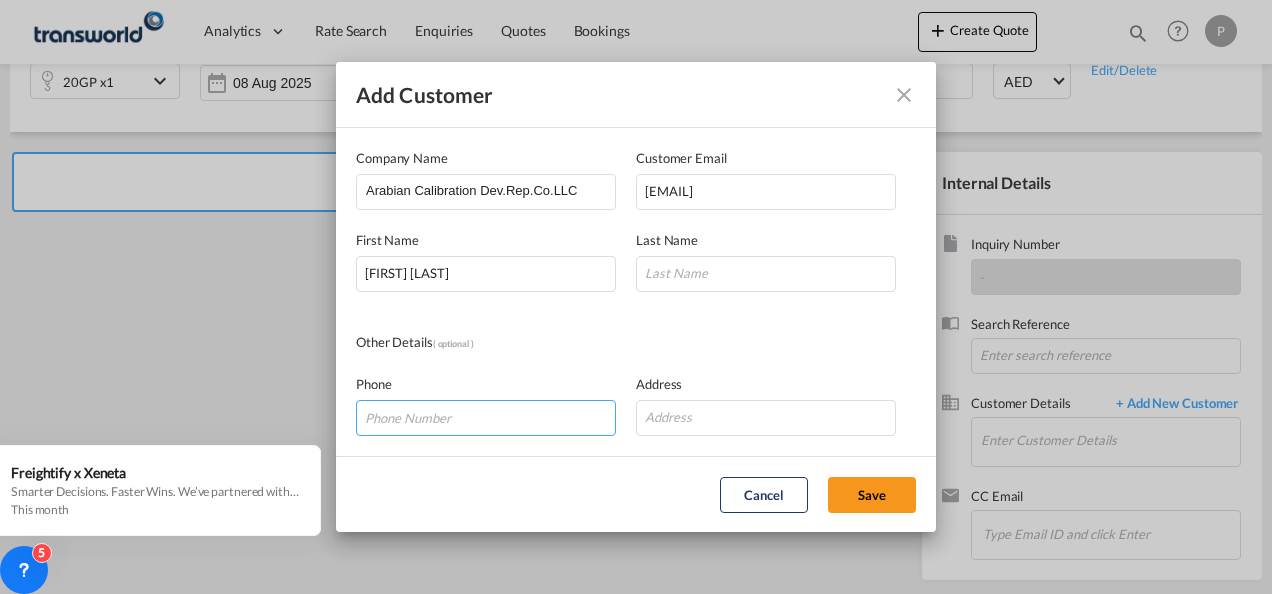 click at bounding box center [486, 418] 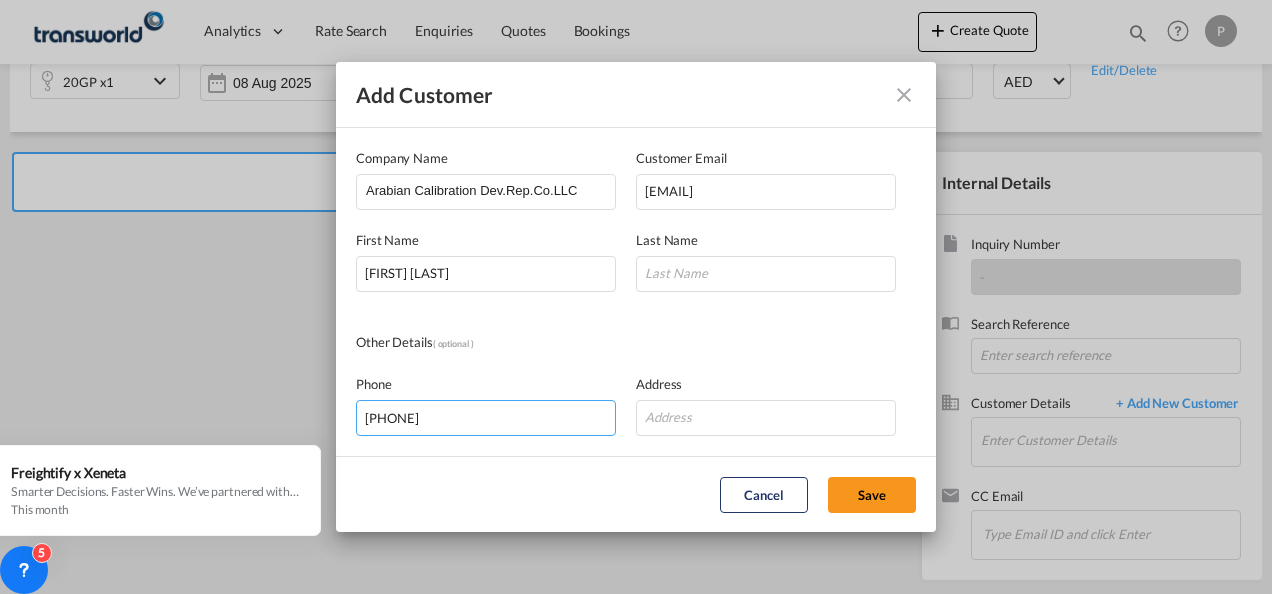 type on "[PHONE]" 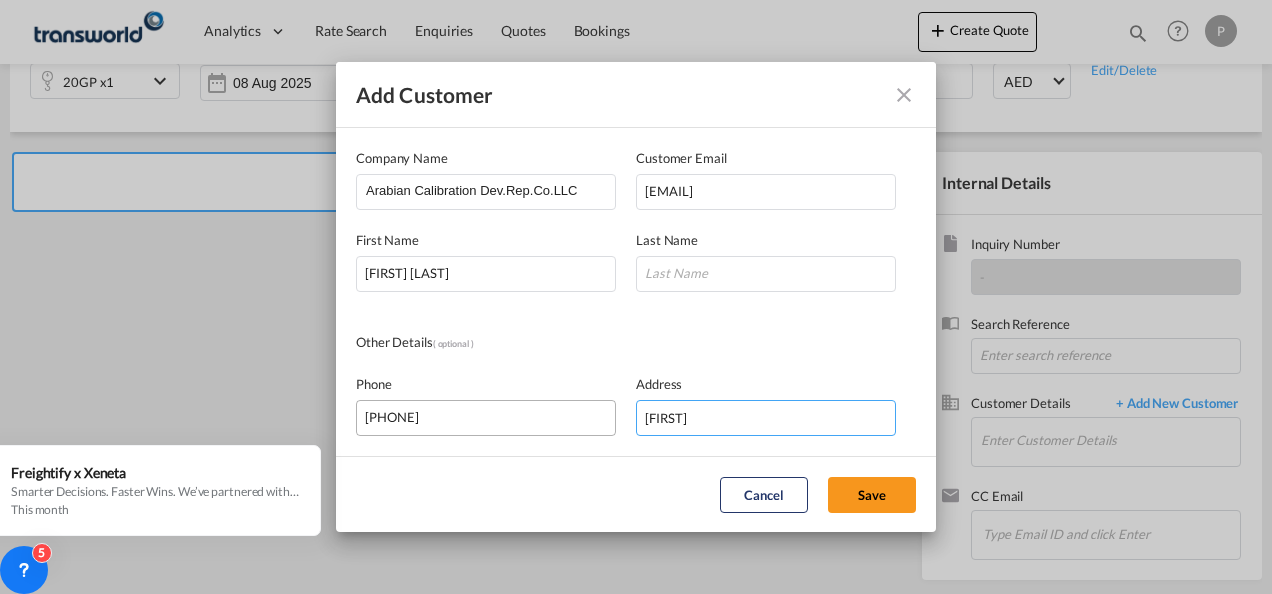 type on "D" 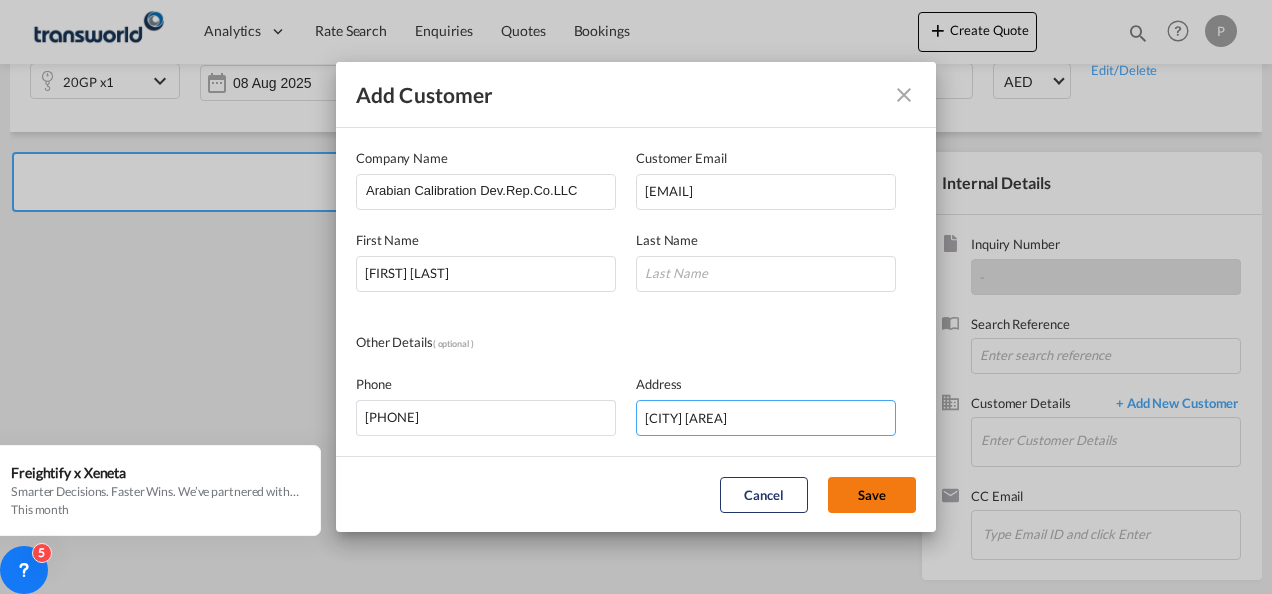 type on "[CITY] [AREA]" 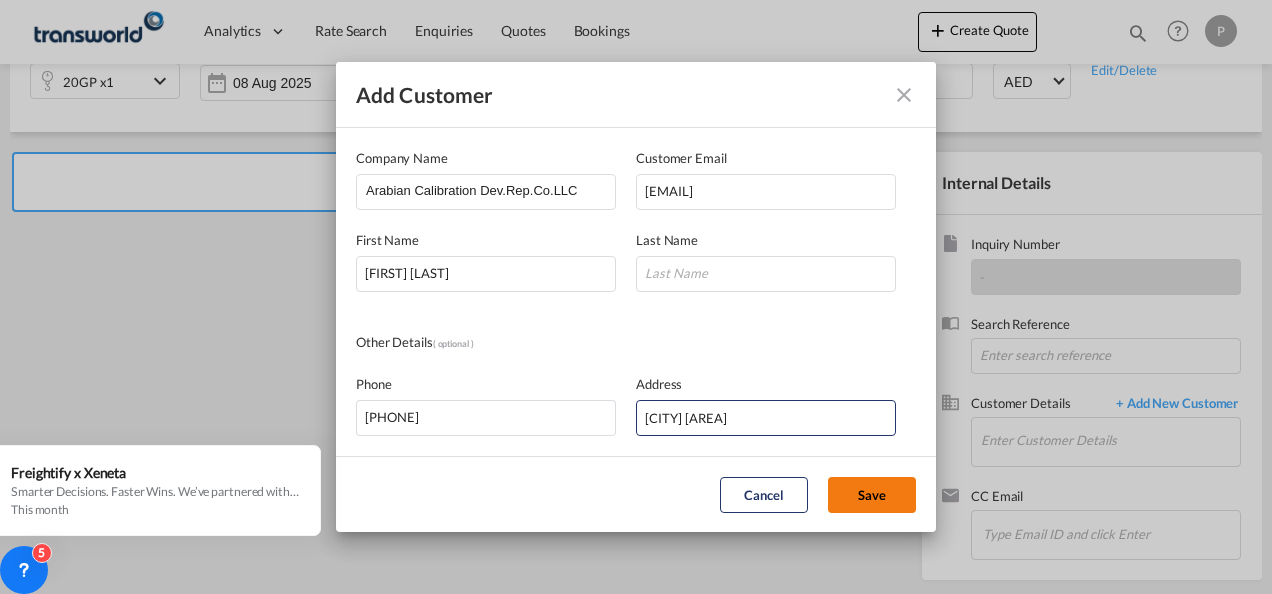 click on "Save" at bounding box center [872, 495] 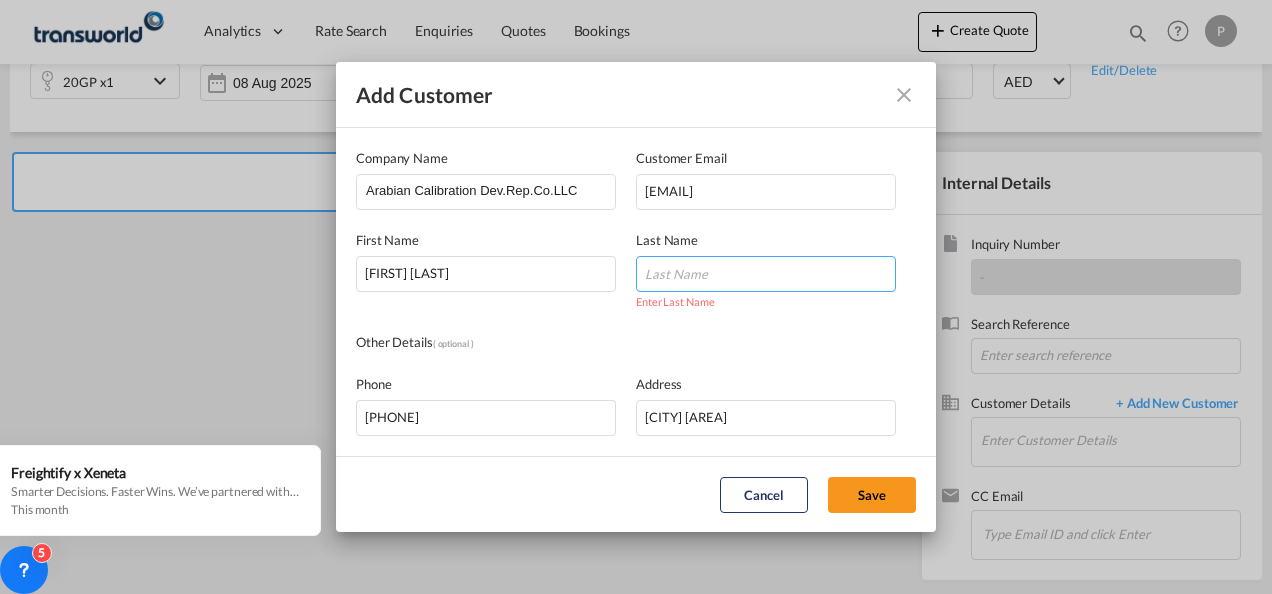 click at bounding box center (766, 274) 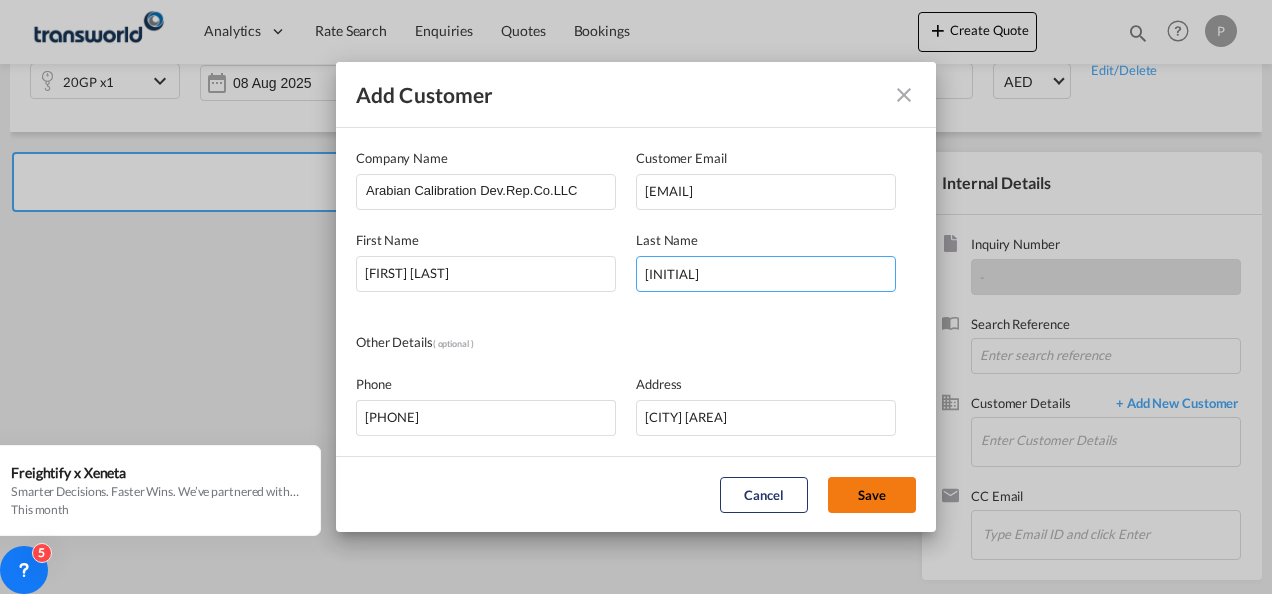 type on "[INITIAL]" 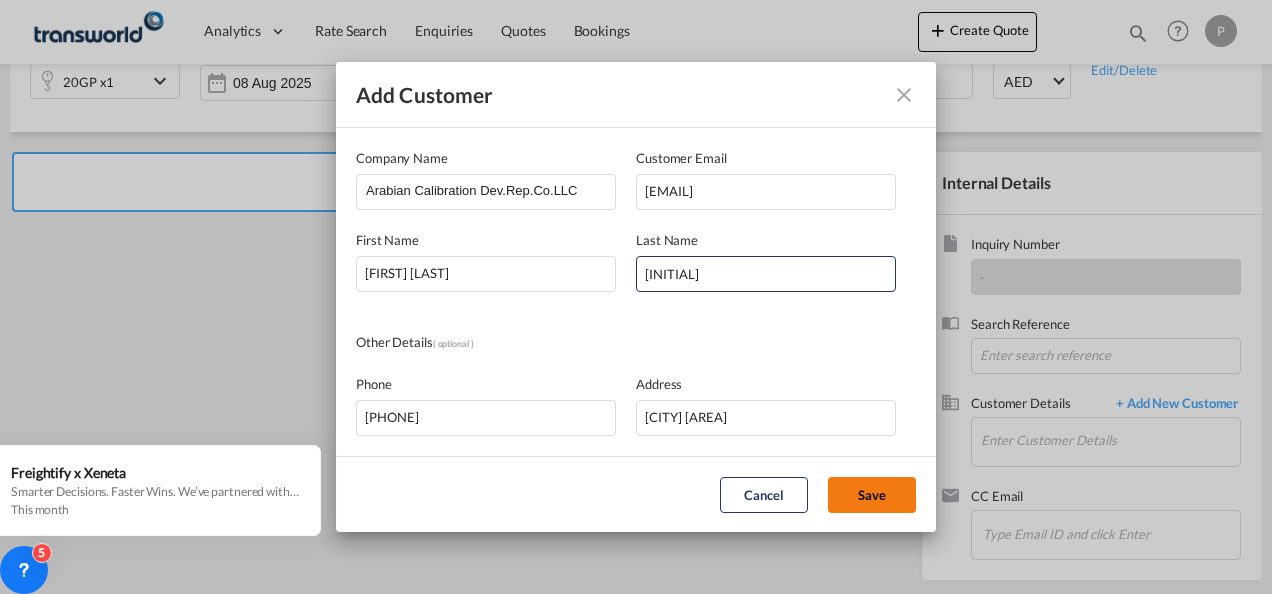 click on "Save" at bounding box center [872, 495] 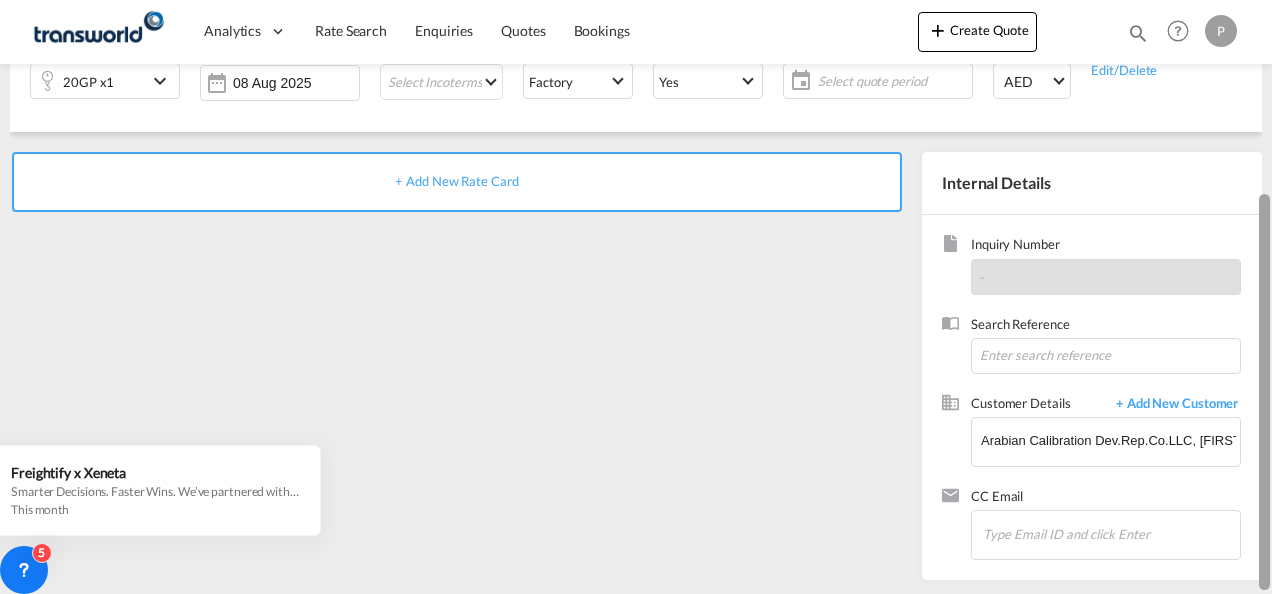scroll, scrollTop: 0, scrollLeft: 0, axis: both 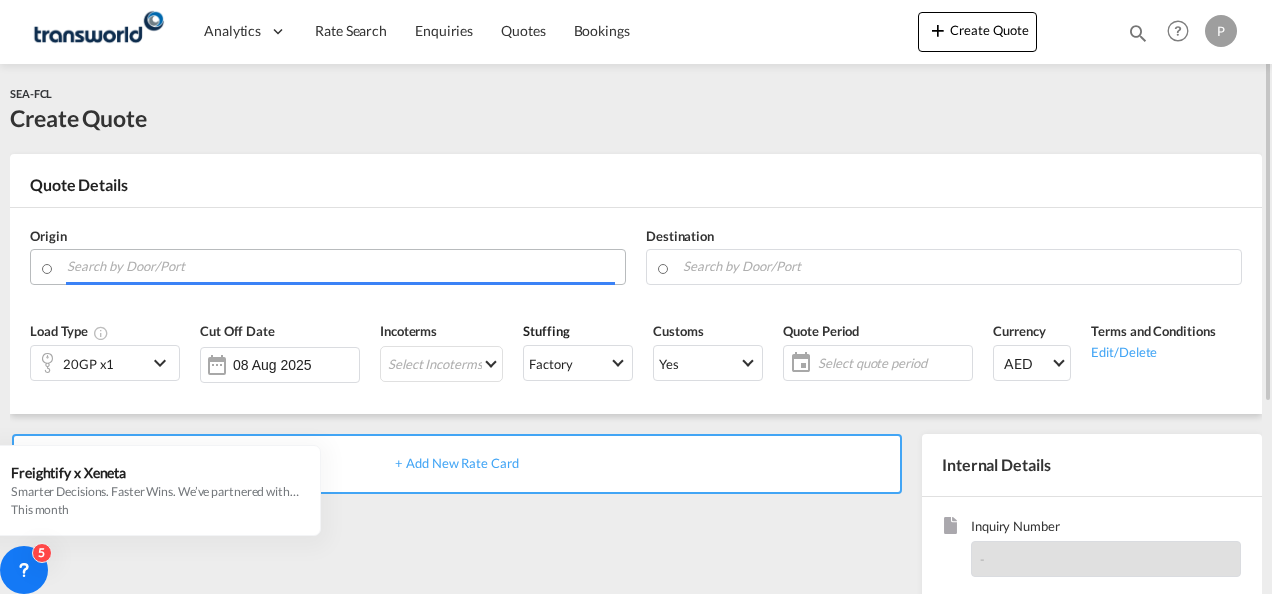 click at bounding box center [341, 266] 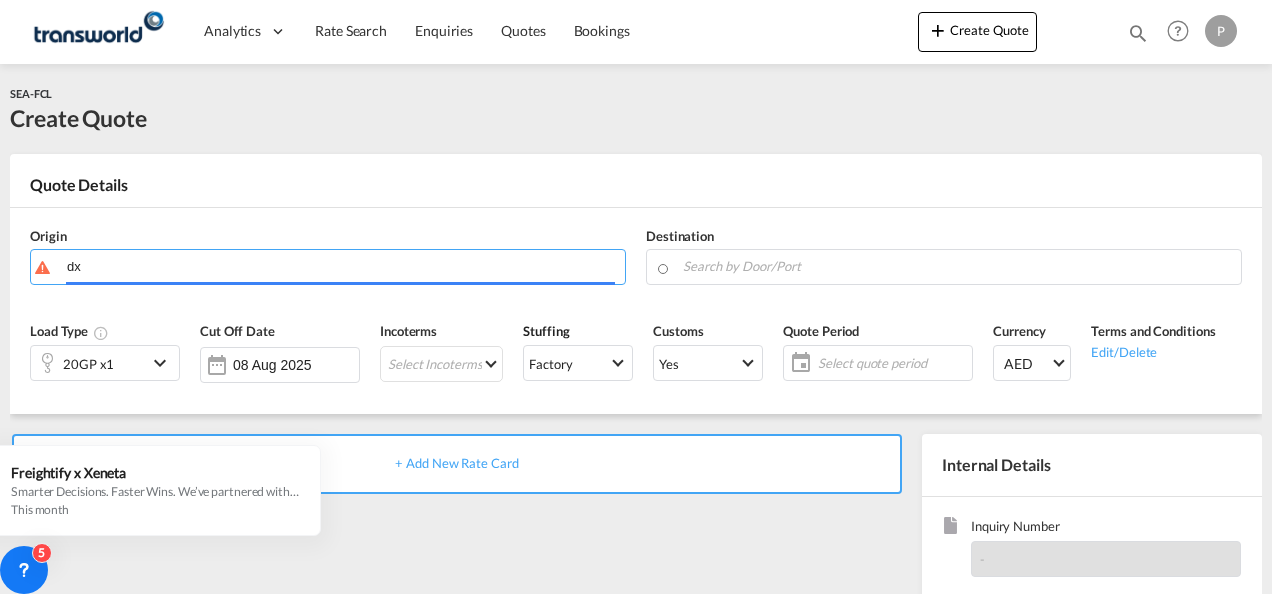 type on "d" 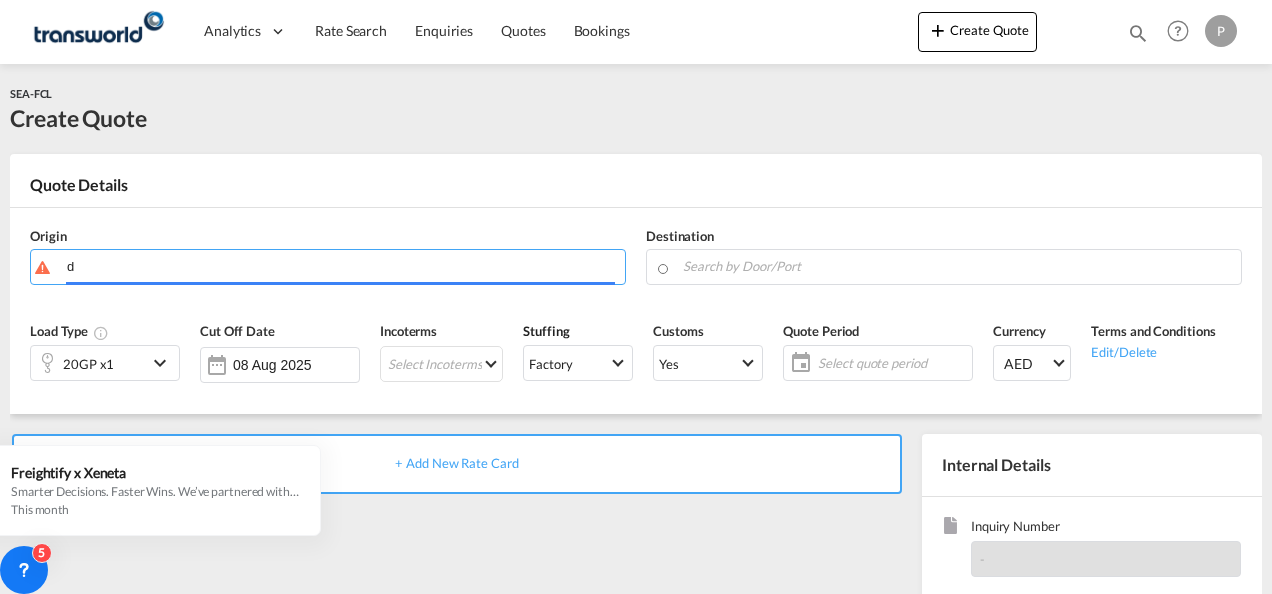 type 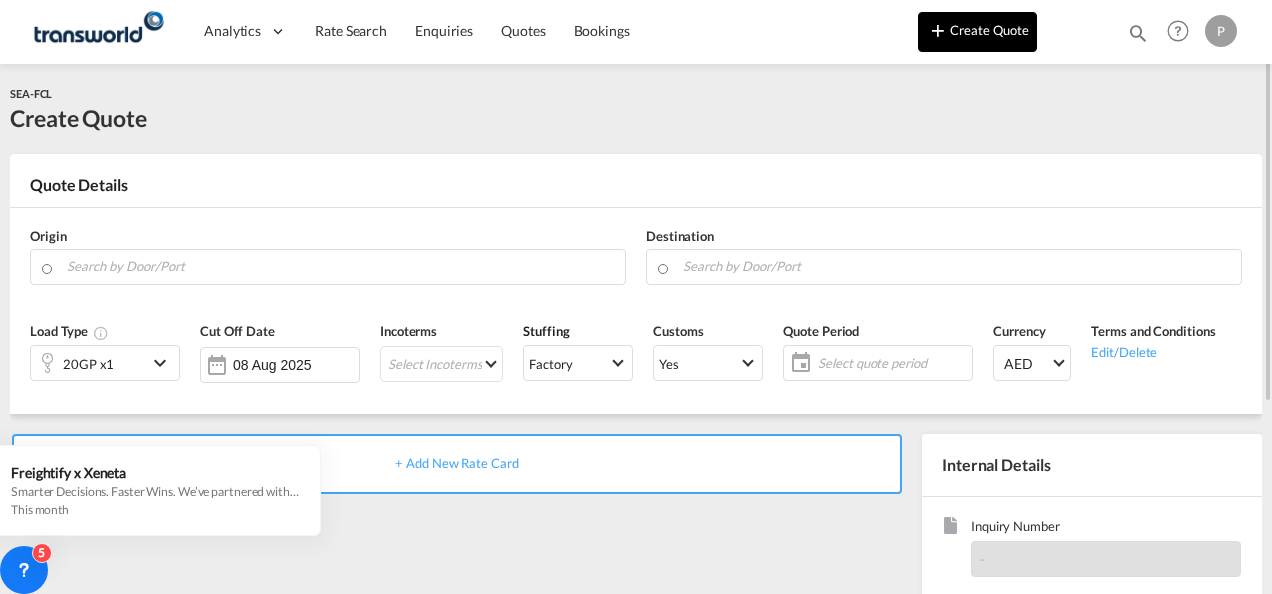 click on "Create Quote" at bounding box center [977, 32] 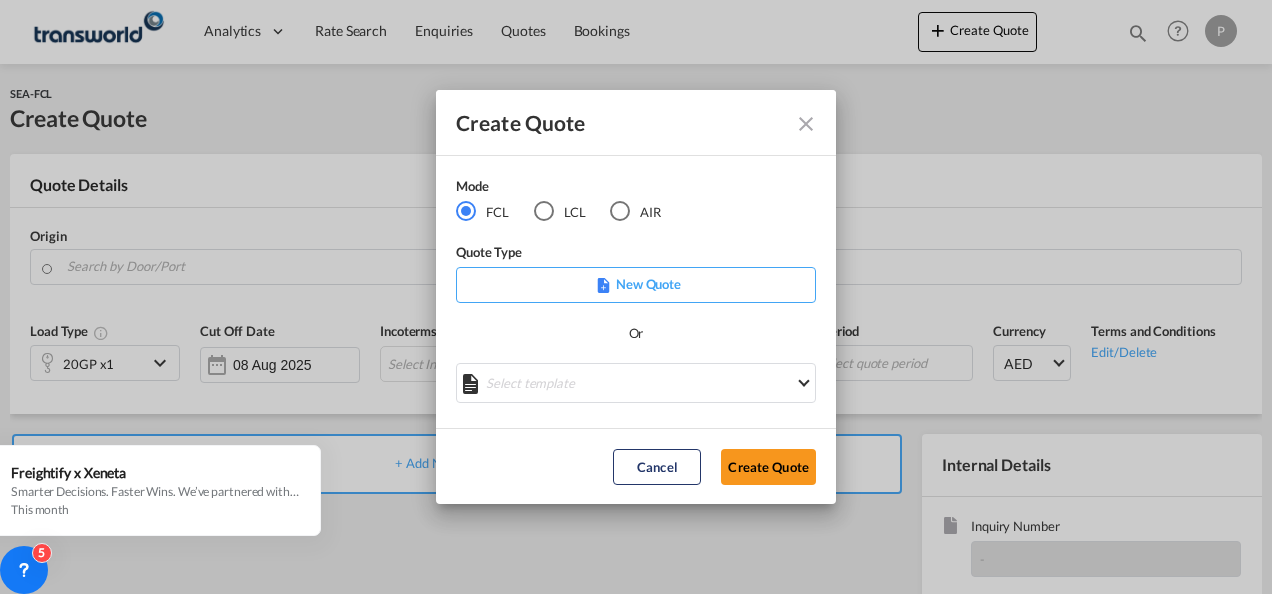 click at bounding box center [620, 211] 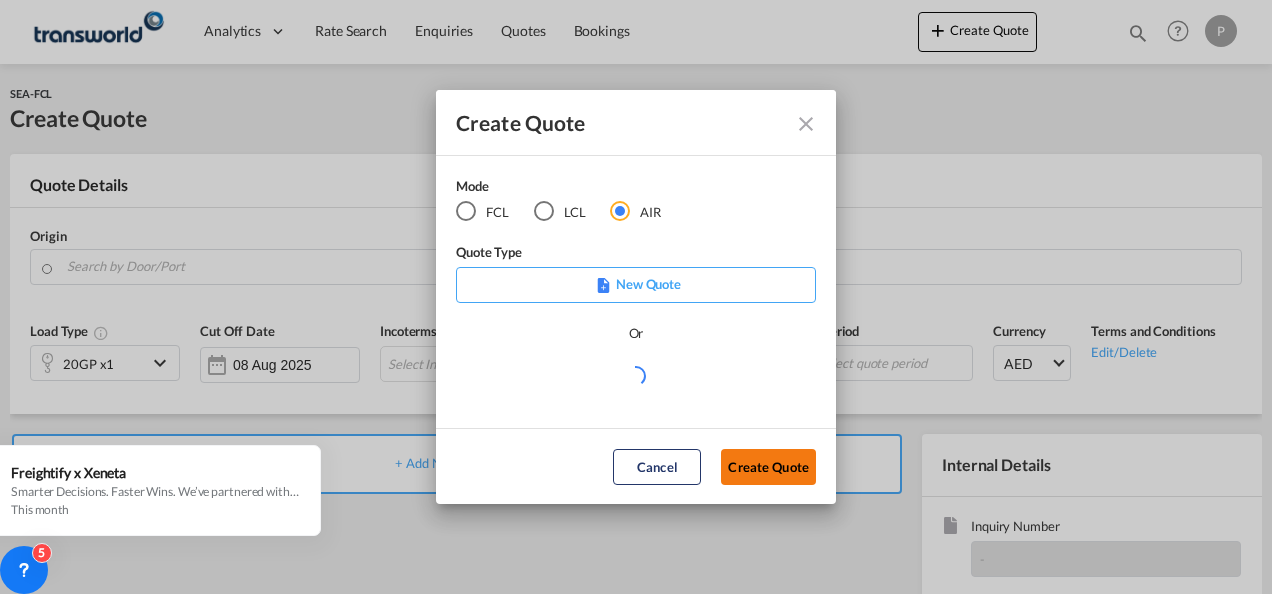 click on "Create Quote" 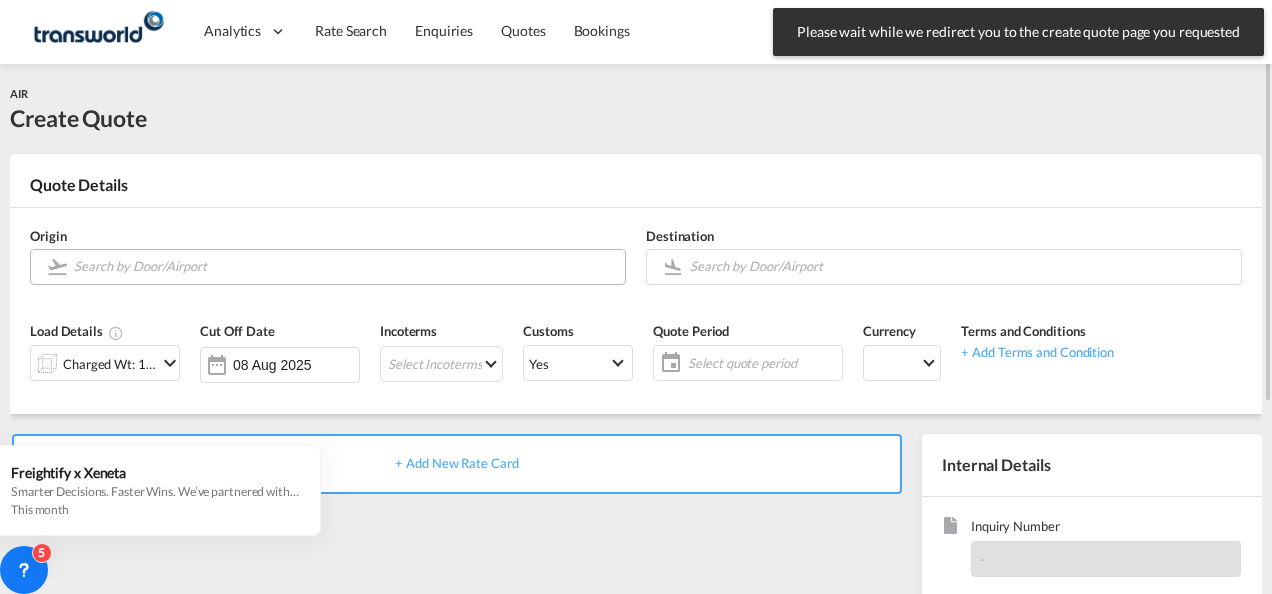 click at bounding box center [344, 266] 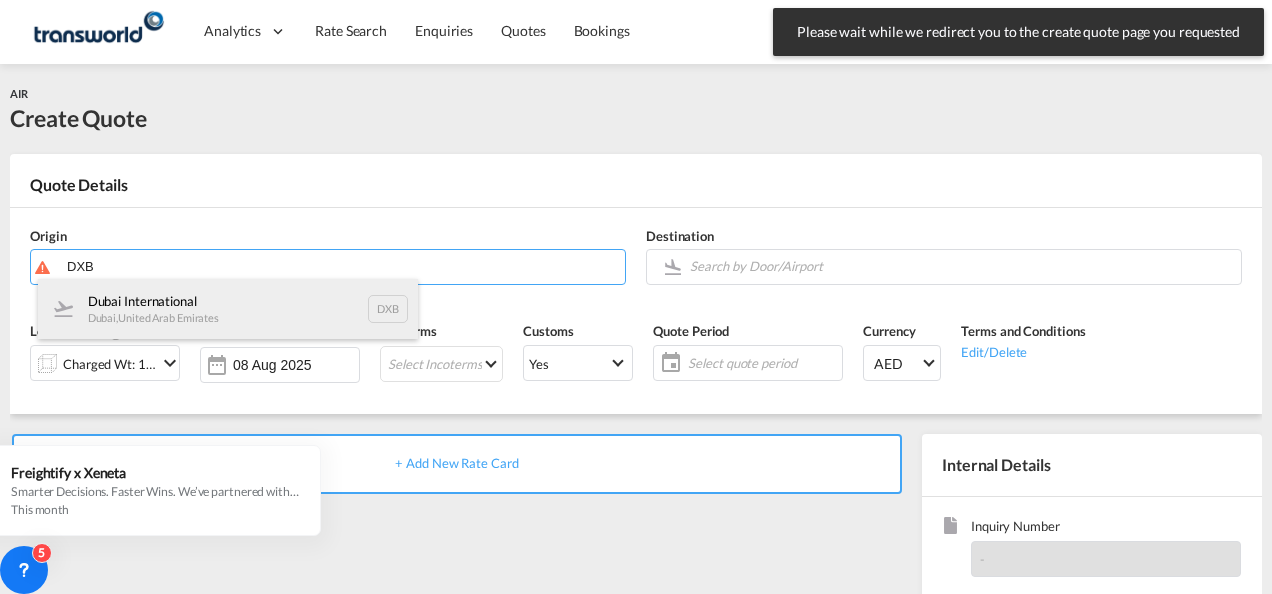 click on "[CITY] International [CITY], [COUNTRY]
[CODE]" at bounding box center [228, 309] 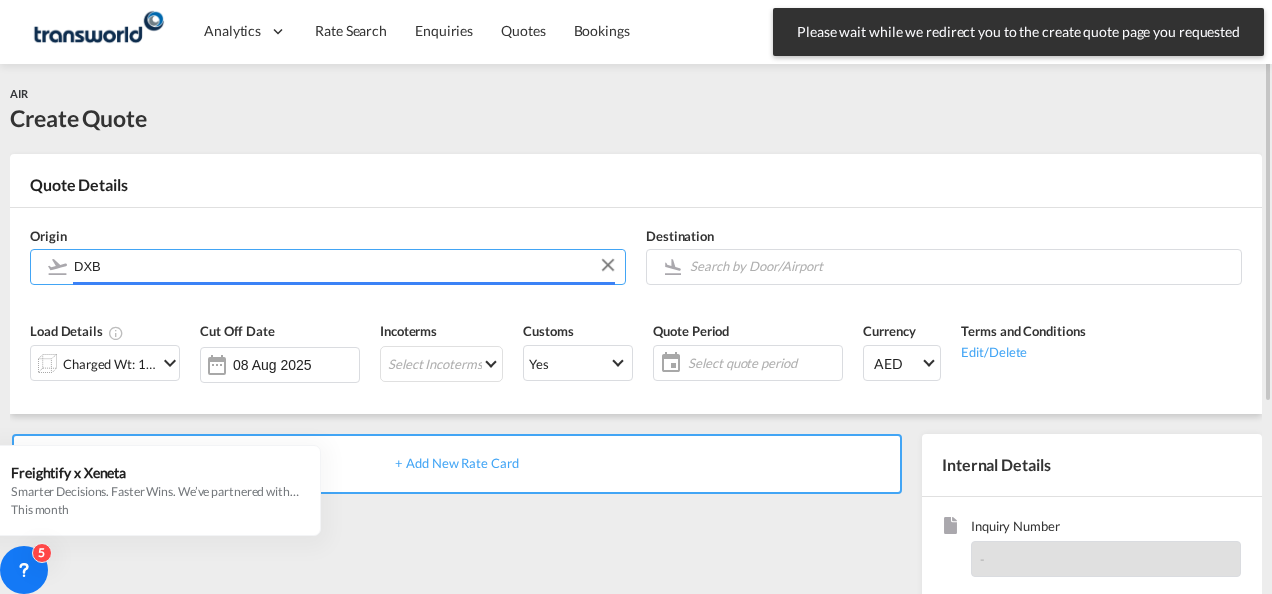 type on "Dubai International, Dubai, DXB" 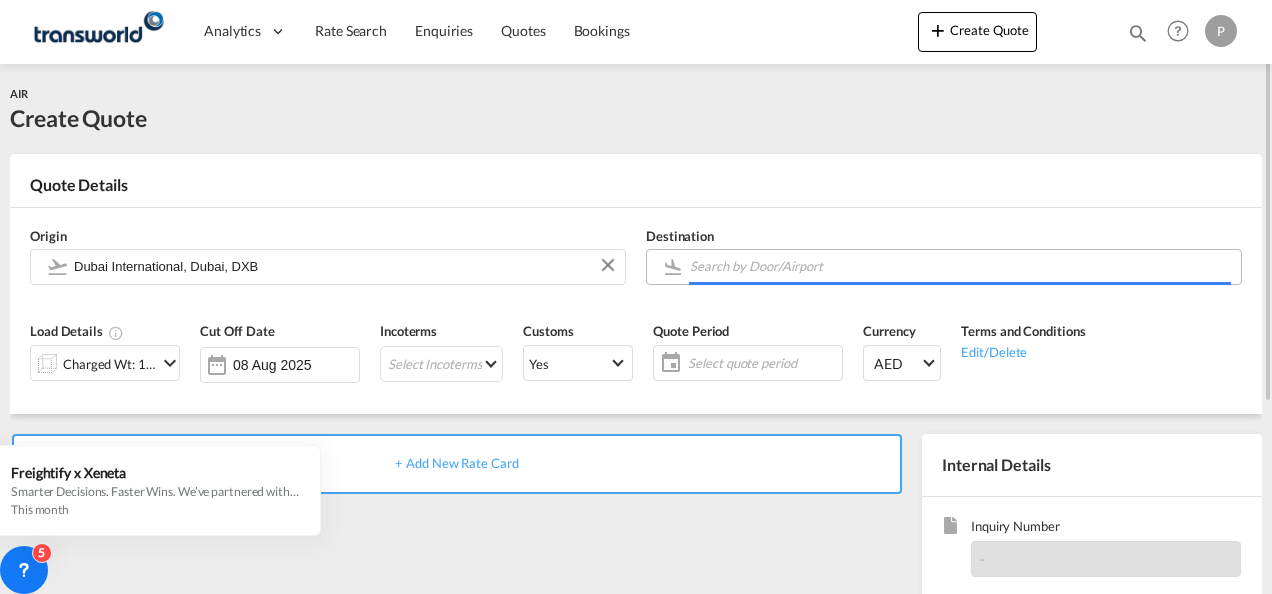 click at bounding box center [960, 266] 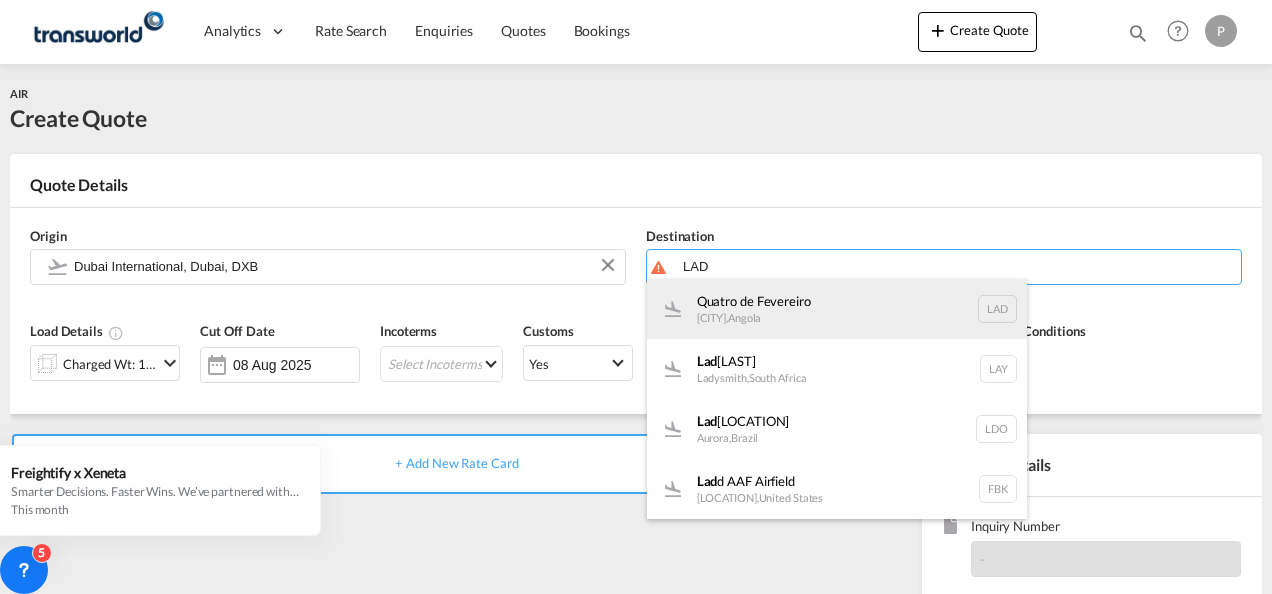 click on "[LOCATION]
[CITY] , [COUNTRY]
[CODE]" at bounding box center [837, 309] 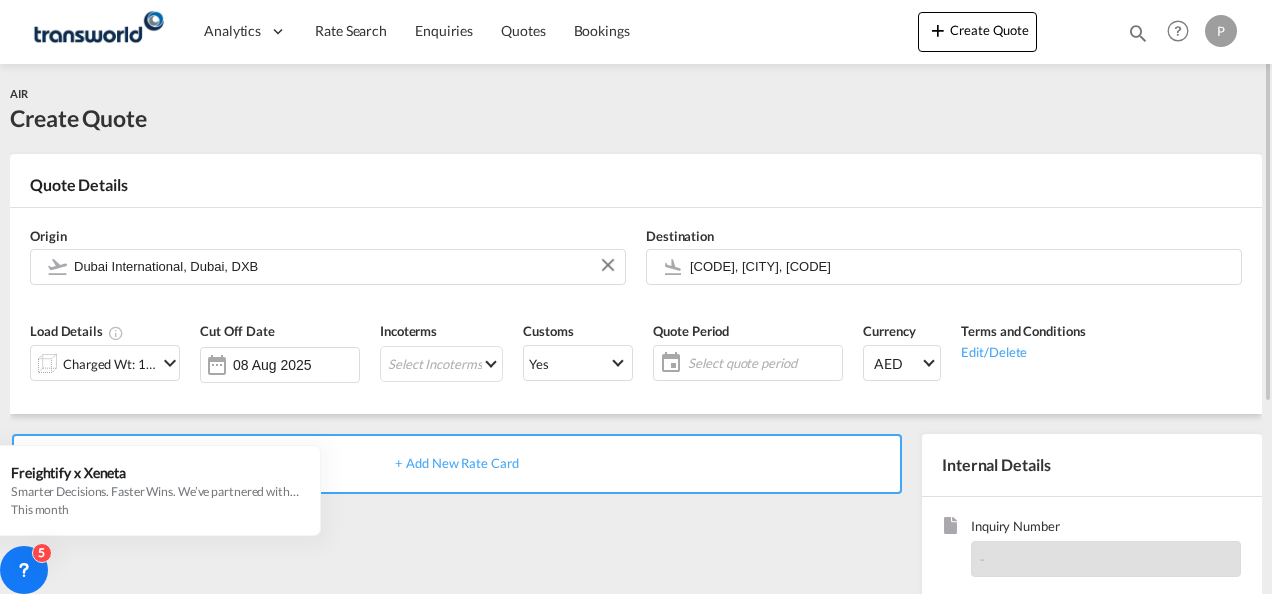 click at bounding box center [170, 363] 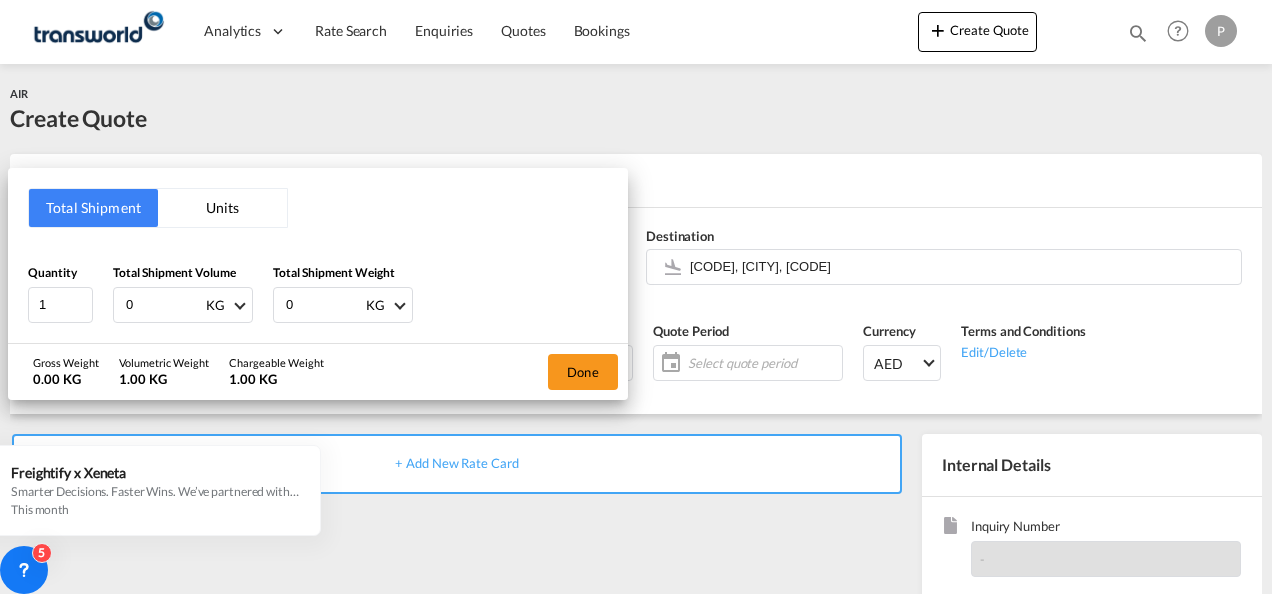 click on "0" at bounding box center (164, 305) 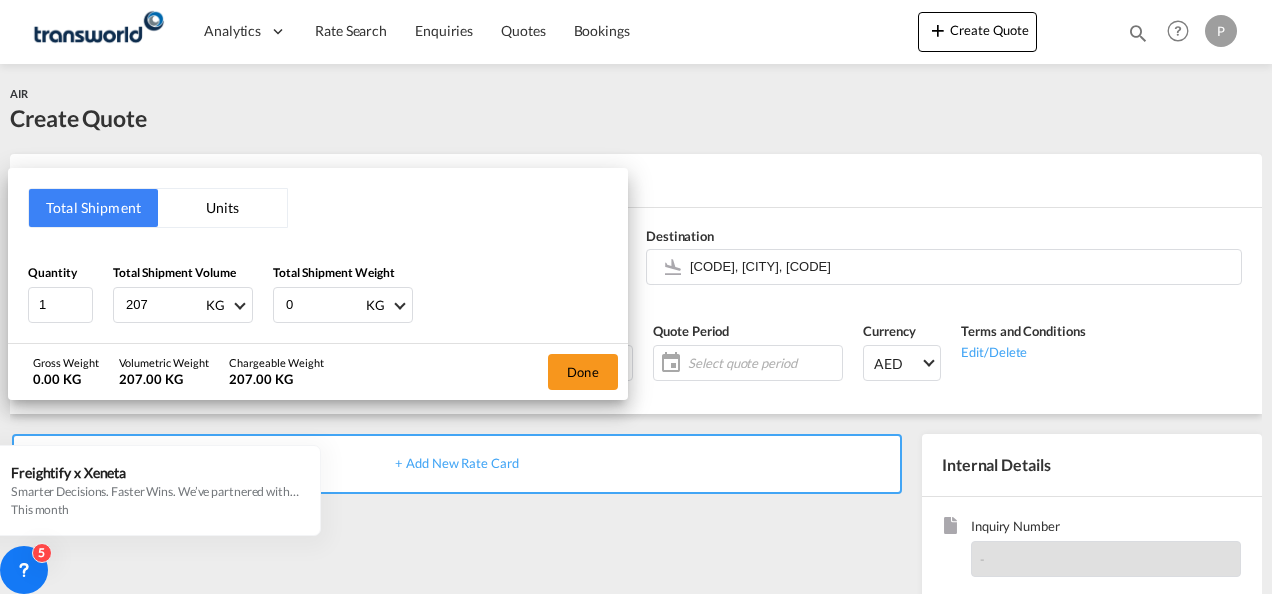 type on "207" 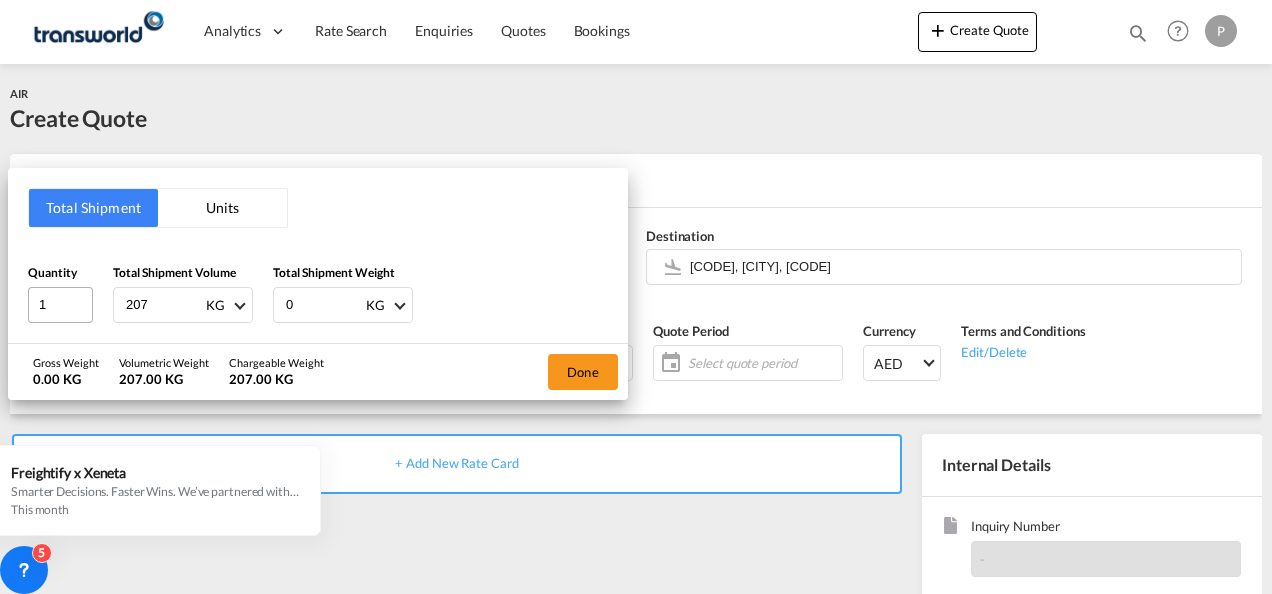 drag, startPoint x: 316, startPoint y: 300, endPoint x: 84, endPoint y: 287, distance: 232.36394 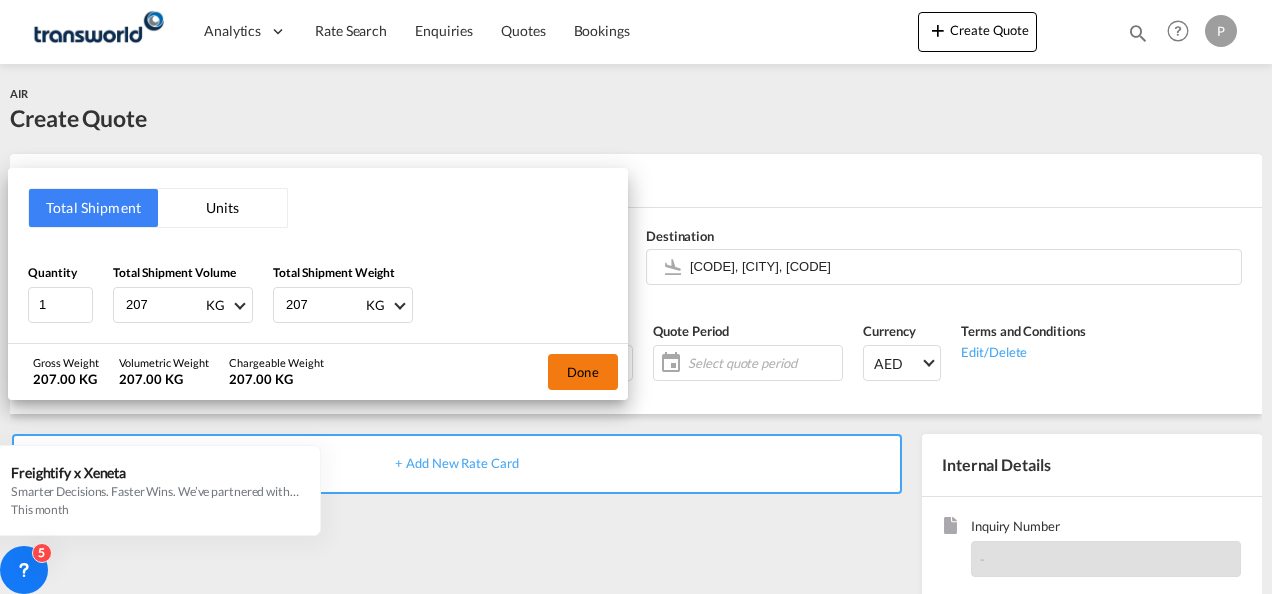 type on "207" 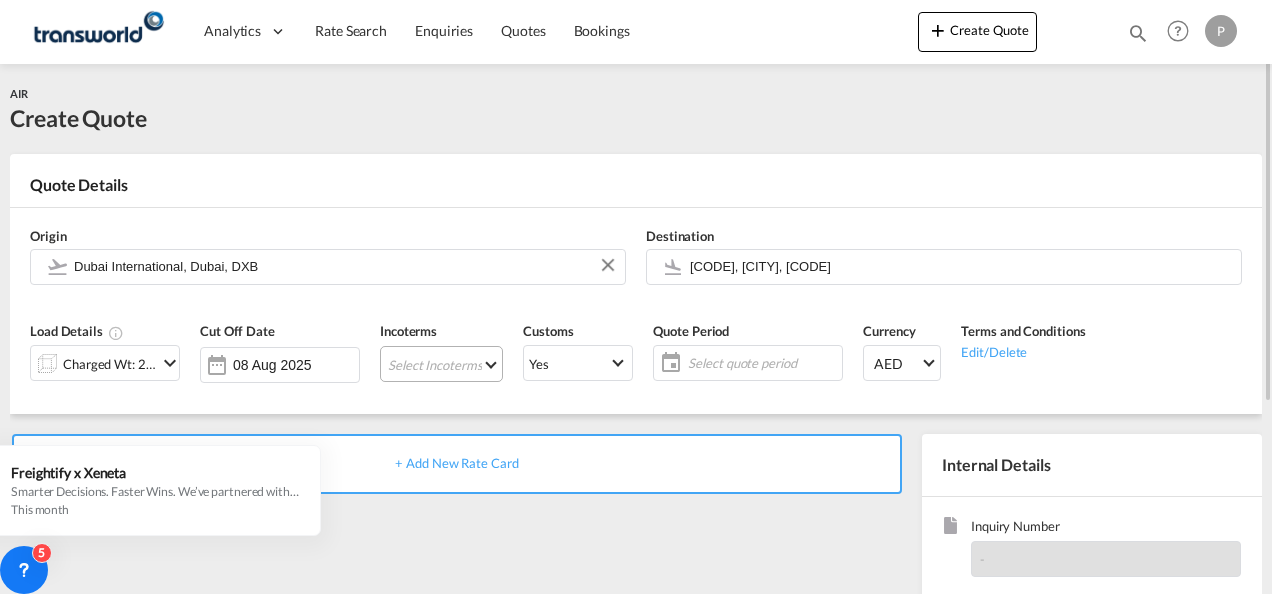 click on "Select Incoterms
CIP - export
Carriage and Insurance Paid to DAP - export
Delivered at Place FCA - export
Free Carrier CFR - import
Cost and Freight CIF - export
Cost,Insurance and Freight FCA - import
Free Carrier FAS - export
Free Alongside Ship CIP - import
Carriage and Insurance Paid to CPT - import
Carrier Paid to FAS - import
Free Alongside Ship FOB - export
Free on Board CFR - export
Cost and Freight CIF - import
Cost,Insurance and Freight DDP - export
Delivery Duty Paid EXW - export
Ex Works FOB - import
Free on Board DPU - export
Delivery at Place Unloaded CPT - export
Carrier Paid to DPU - import
Delivery at Place Unloaded DAP - import
Delivered at Place EXW - import
Ex Works" at bounding box center [441, 364] 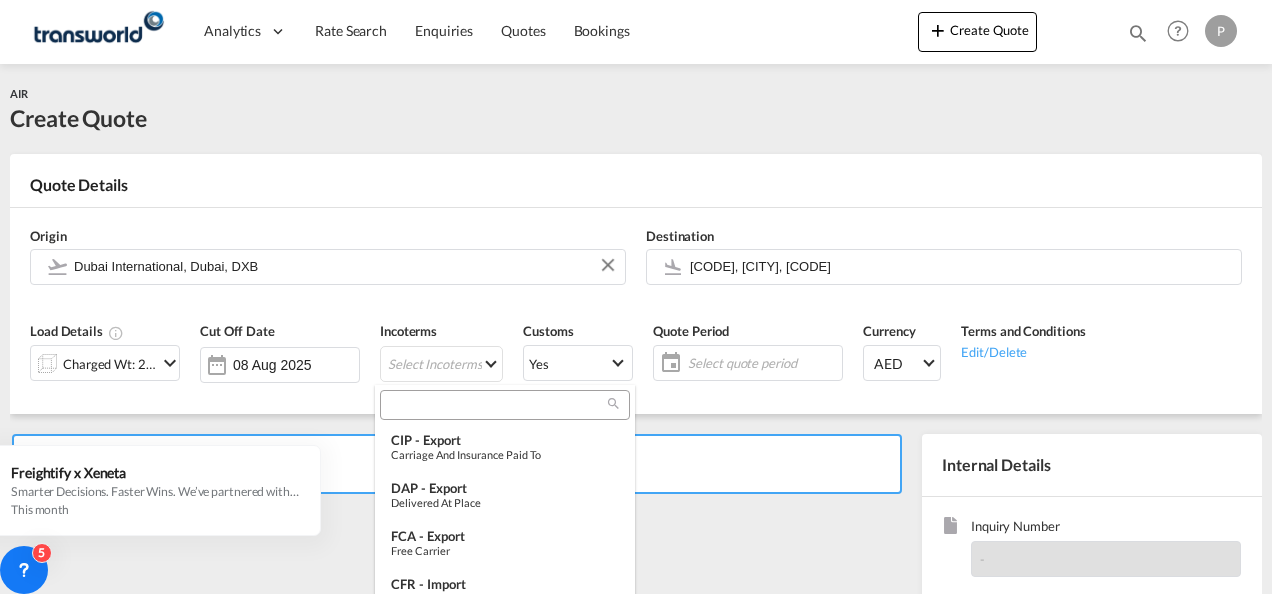 click at bounding box center [497, 405] 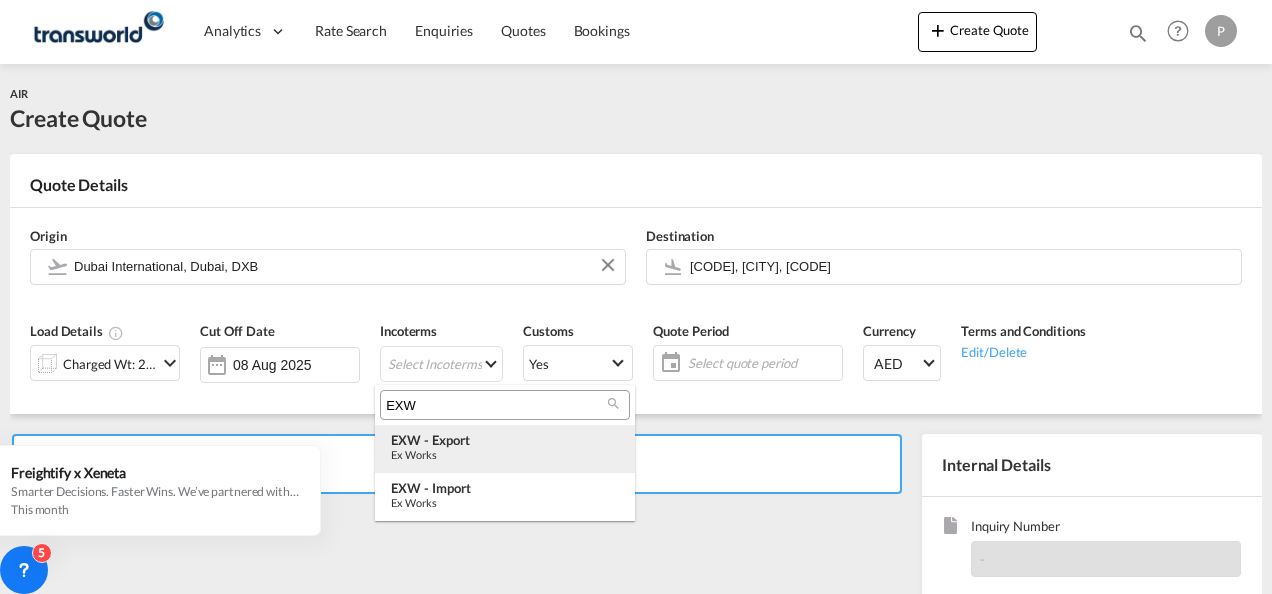 type on "EXW" 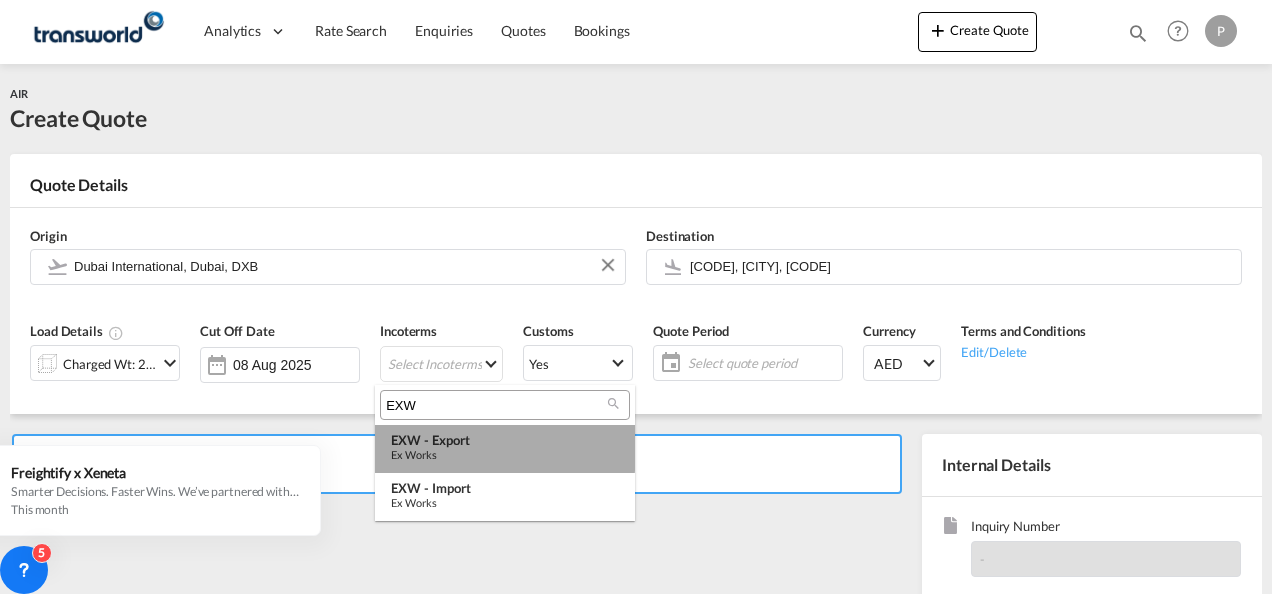 click on "Ex Works" at bounding box center [505, 454] 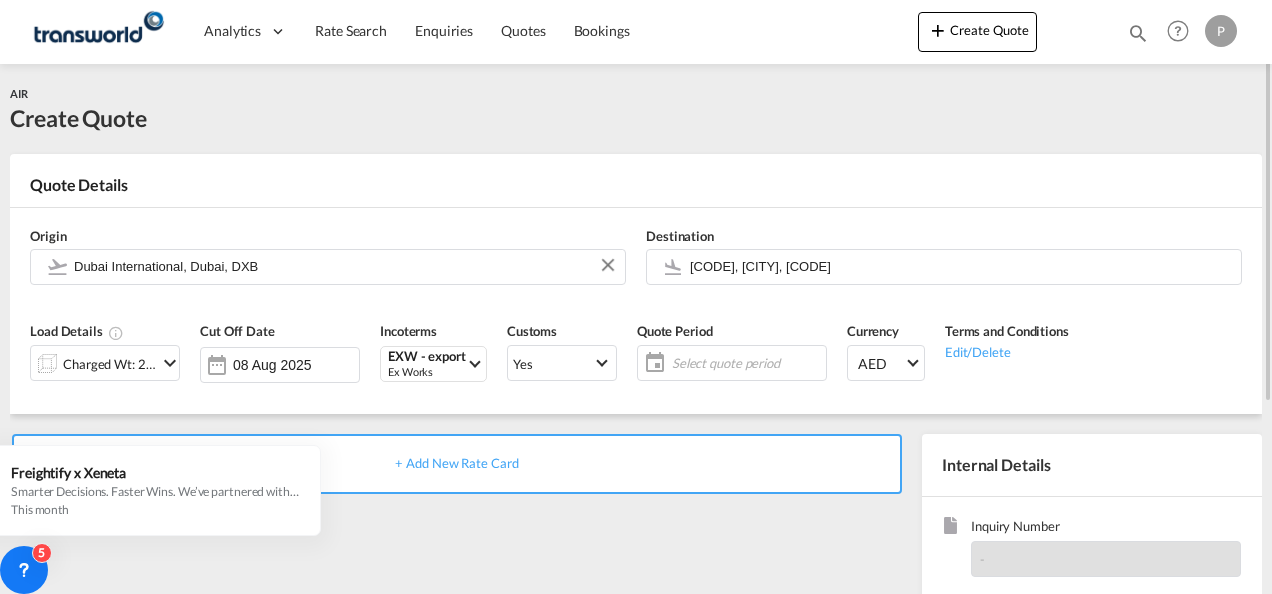click on "Select quote period" 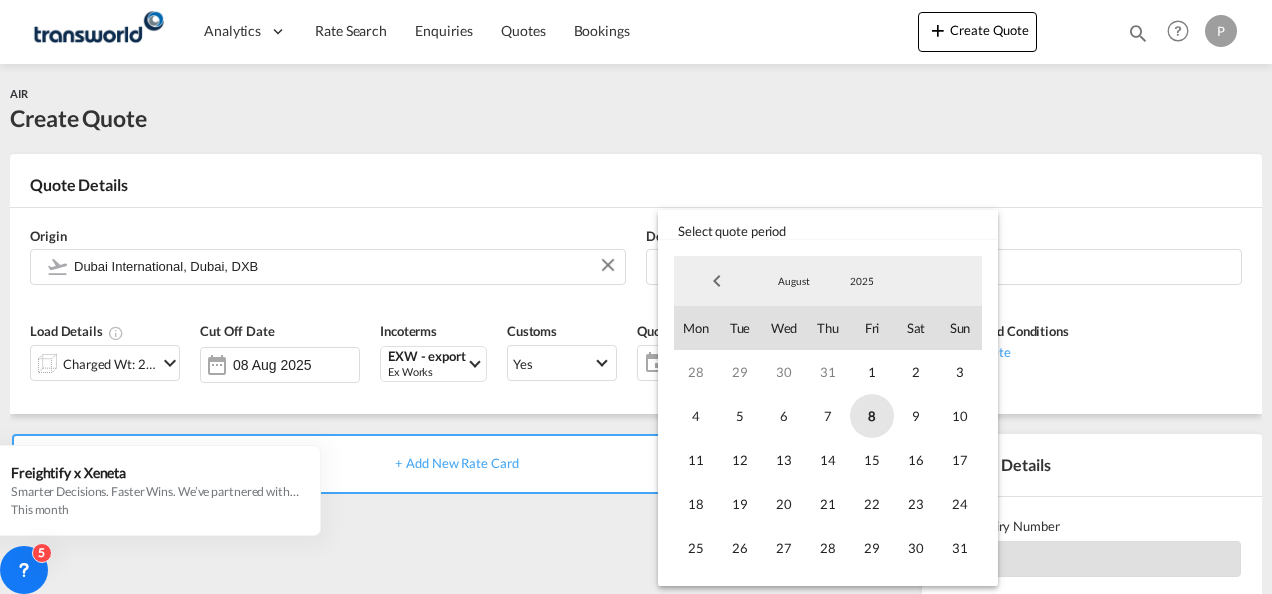 click on "8" at bounding box center (872, 416) 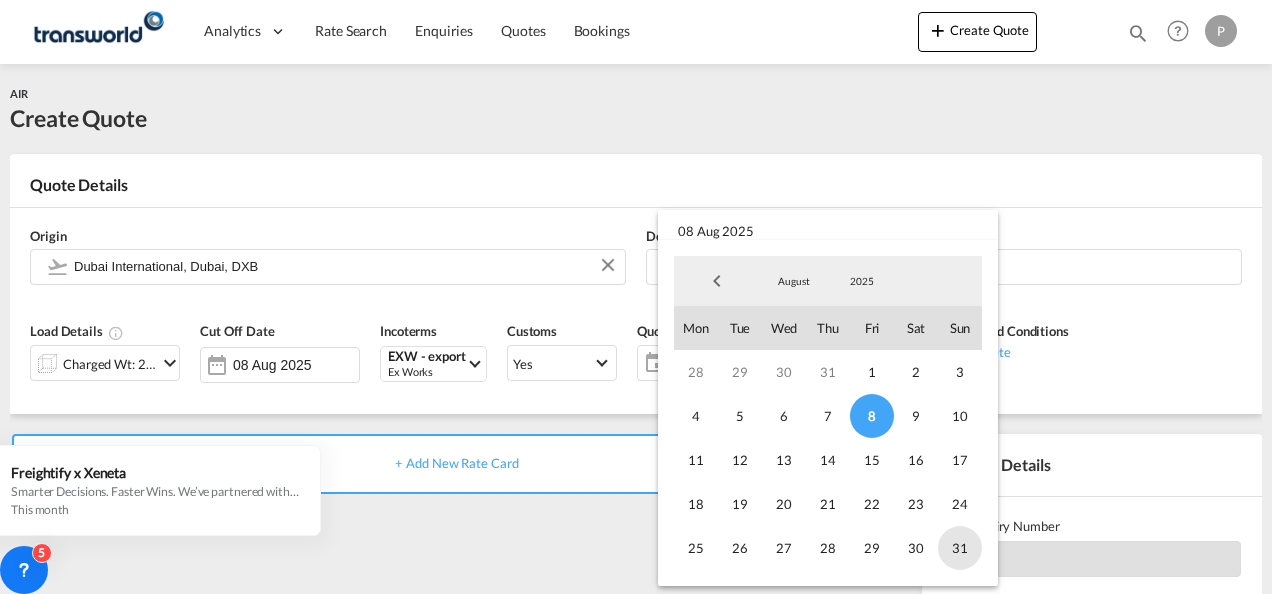 click on "31" at bounding box center (960, 548) 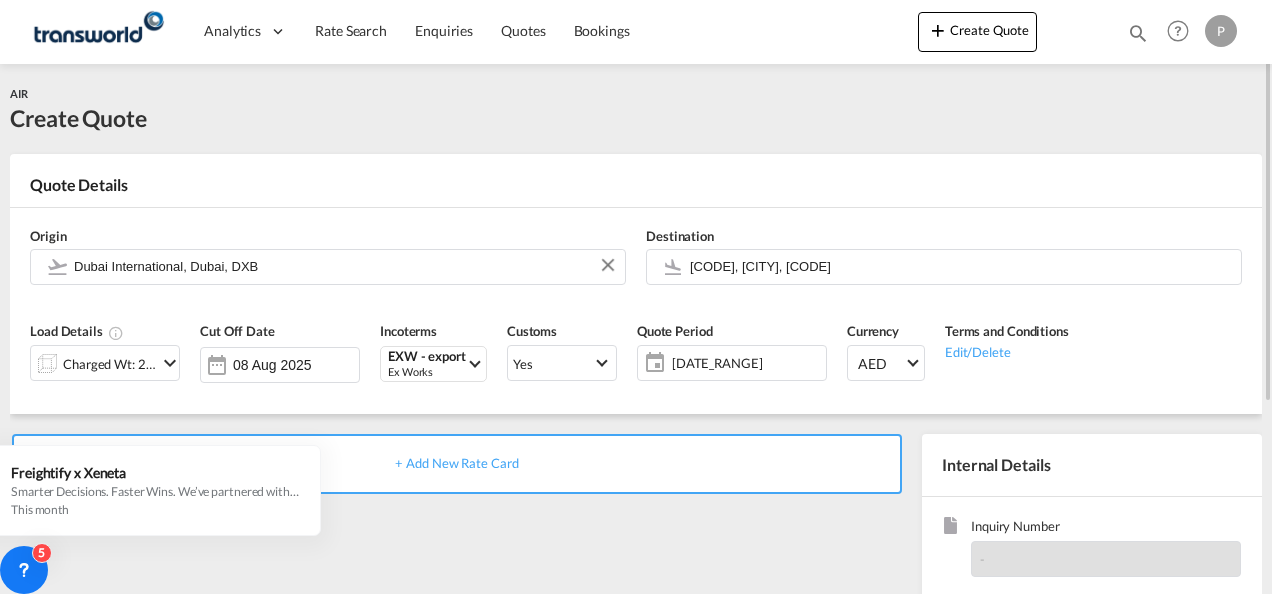 scroll, scrollTop: 282, scrollLeft: 0, axis: vertical 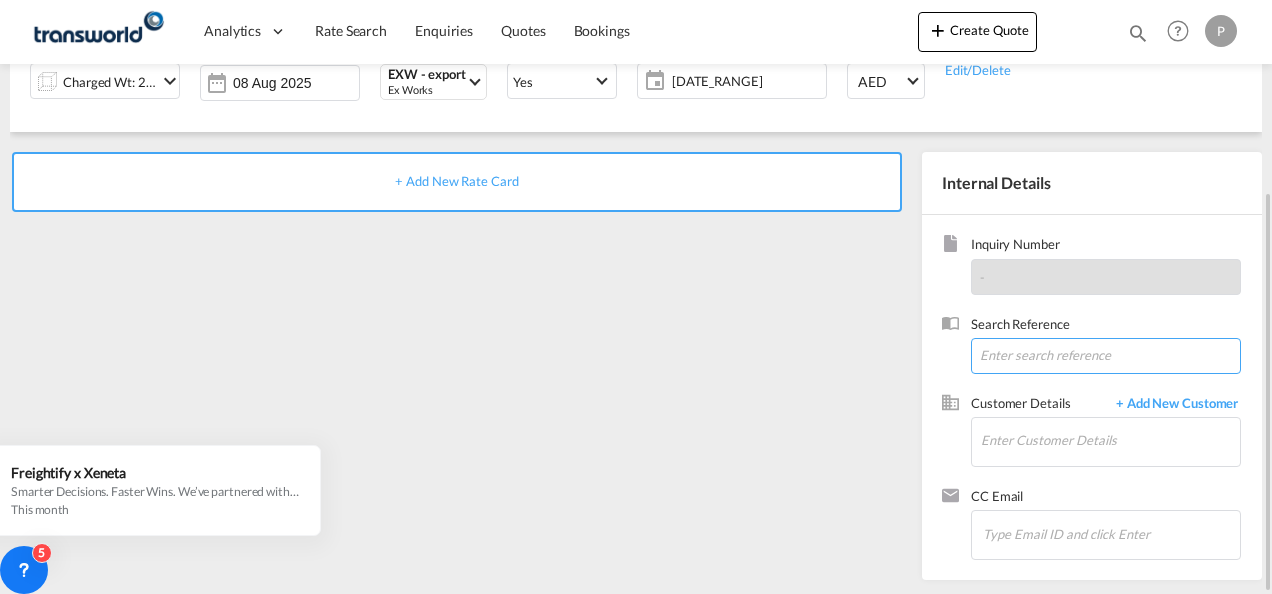 click at bounding box center [1106, 356] 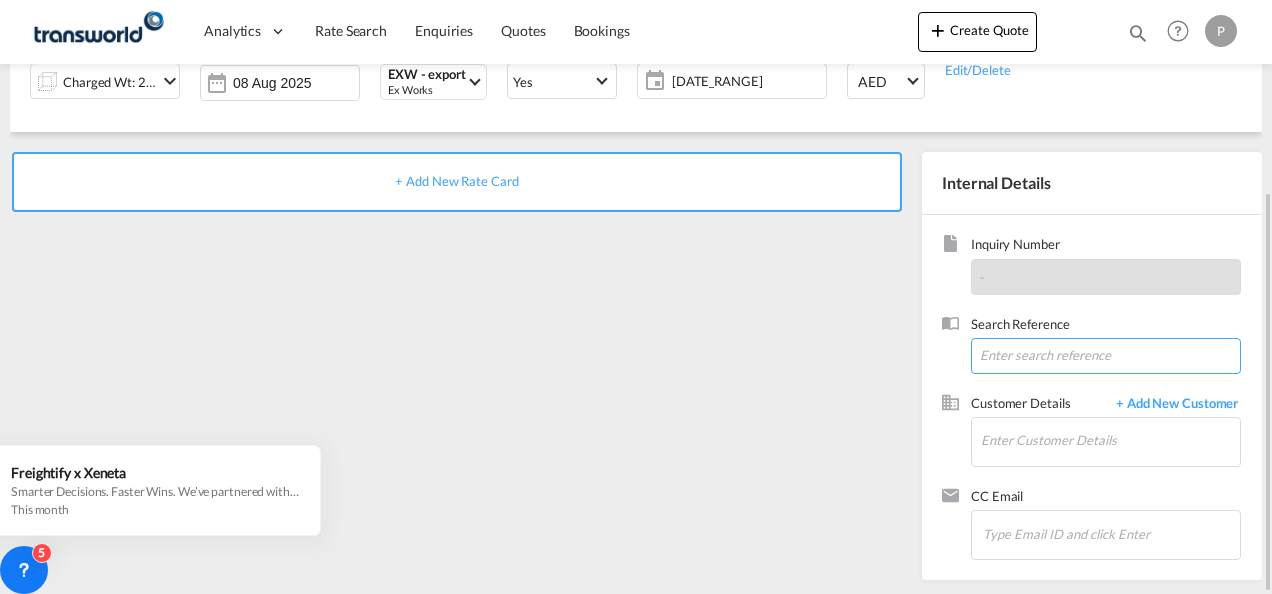 click at bounding box center [1106, 356] 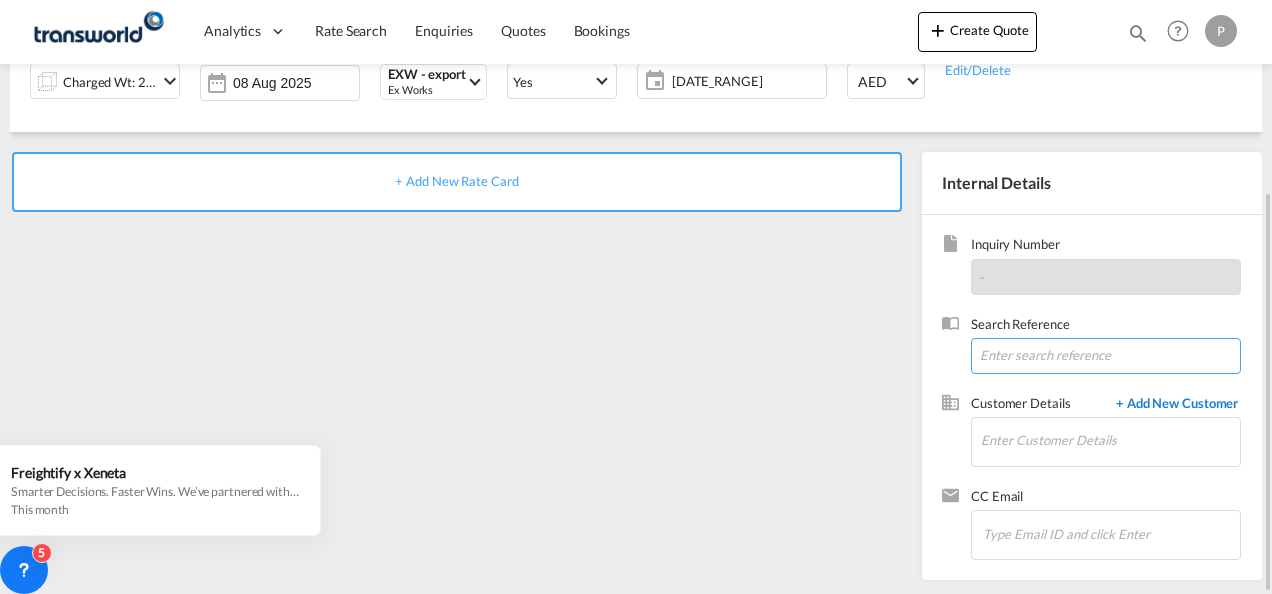 paste on "[COMPANY_NAME]" 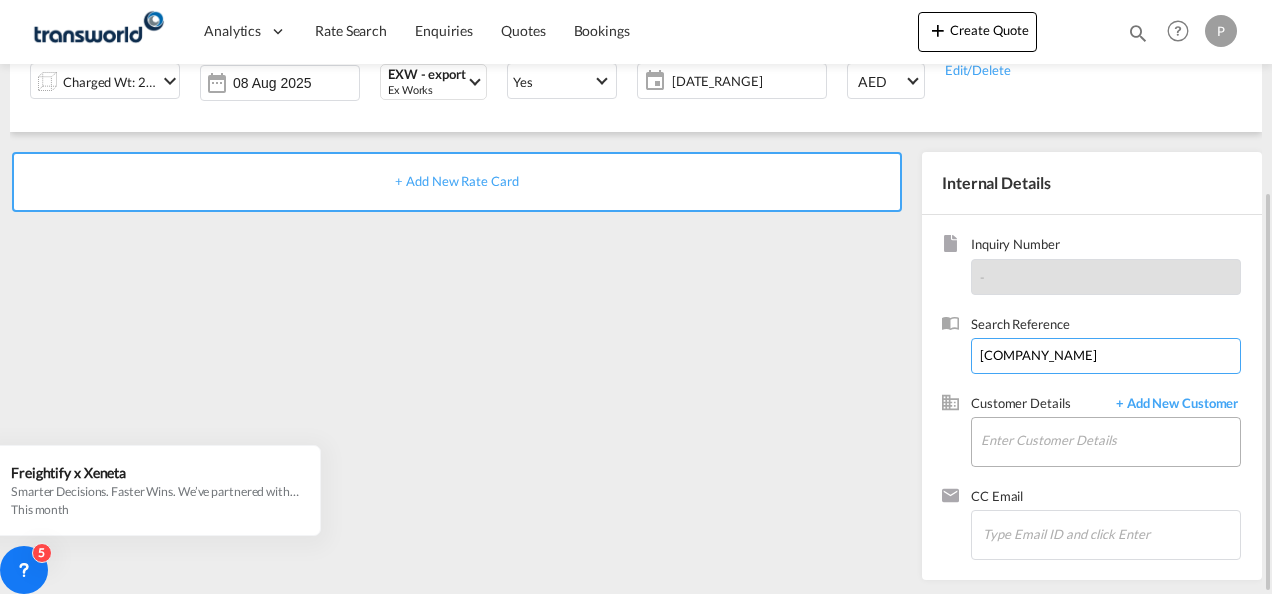 type on "[COMPANY_NAME]" 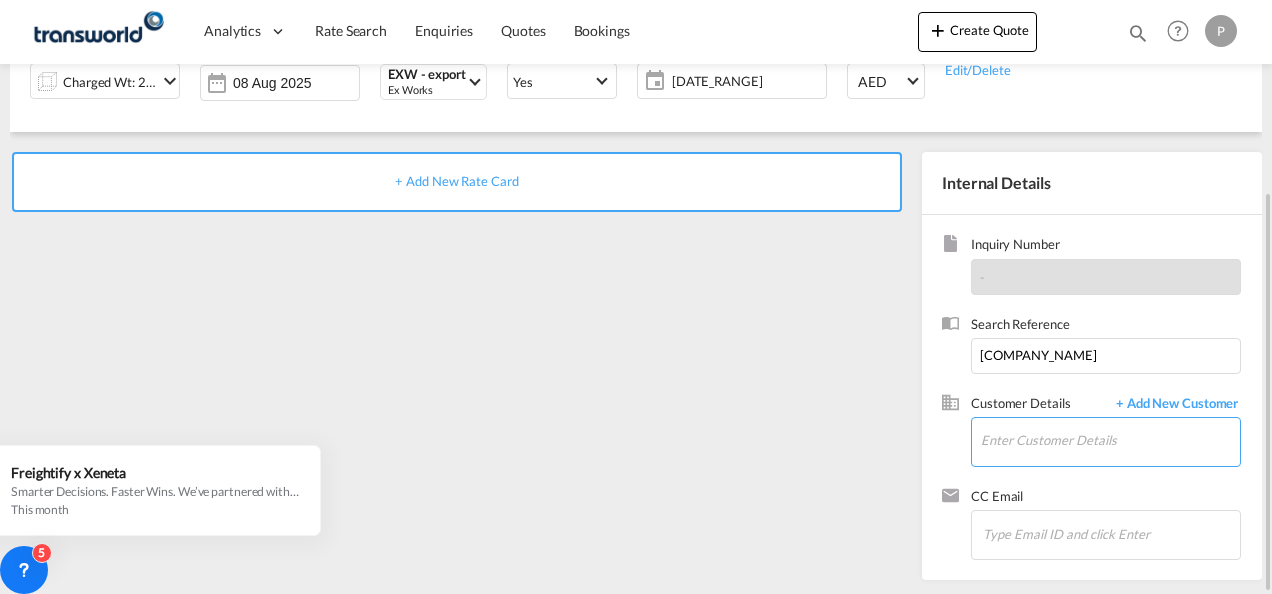 click on "Enter Customer Details" at bounding box center (1110, 440) 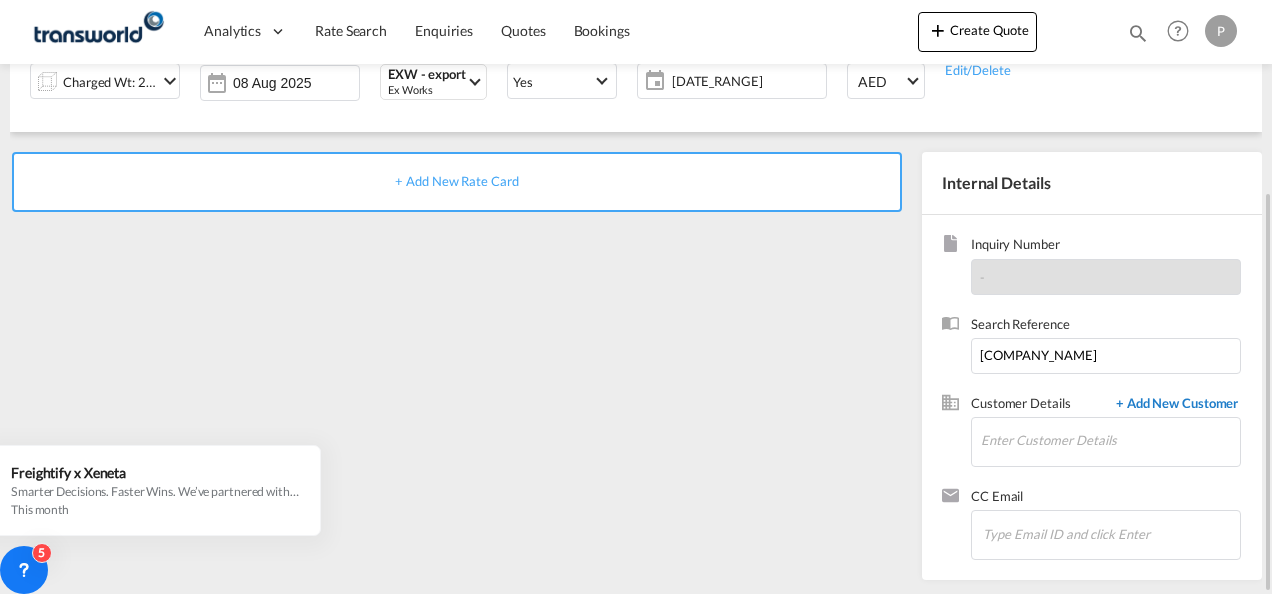 click on "+ Add New Customer" at bounding box center (1173, 405) 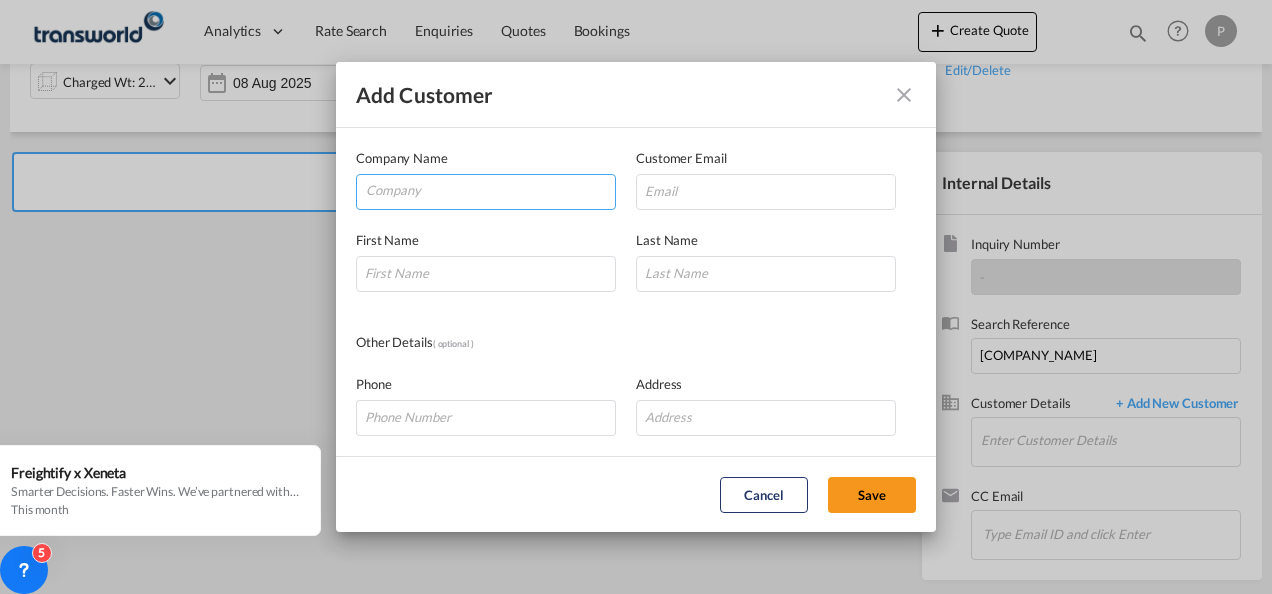 click at bounding box center (490, 190) 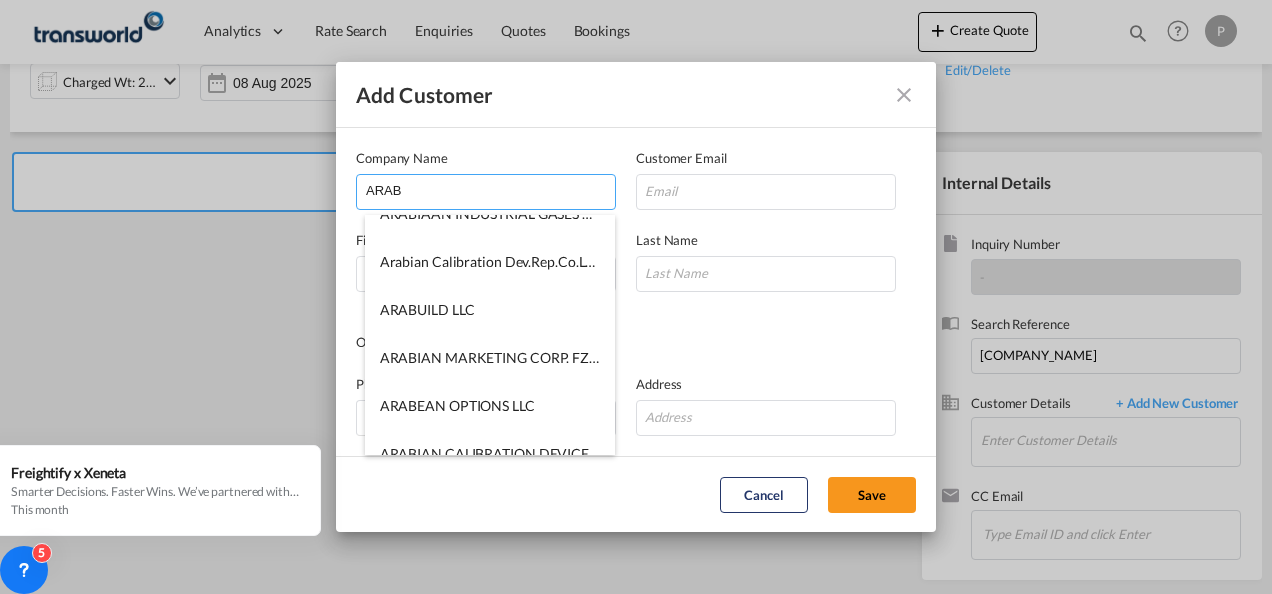 scroll, scrollTop: 0, scrollLeft: 0, axis: both 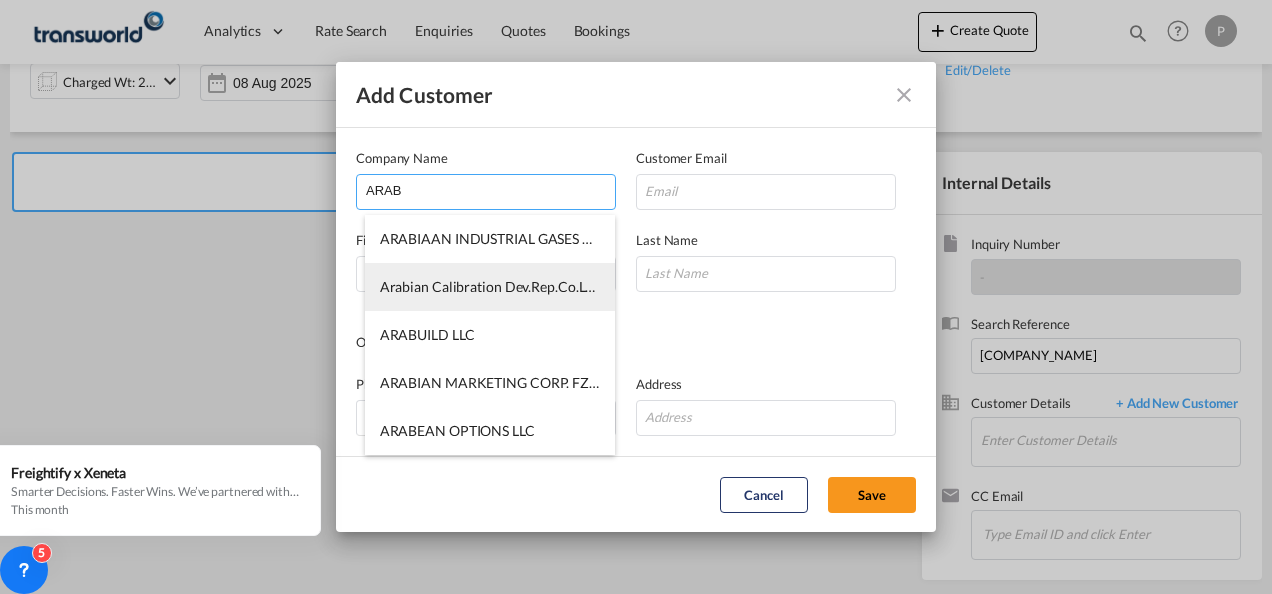 click on "Arabian Calibration Dev.Rep.Co.LLC" at bounding box center [491, 286] 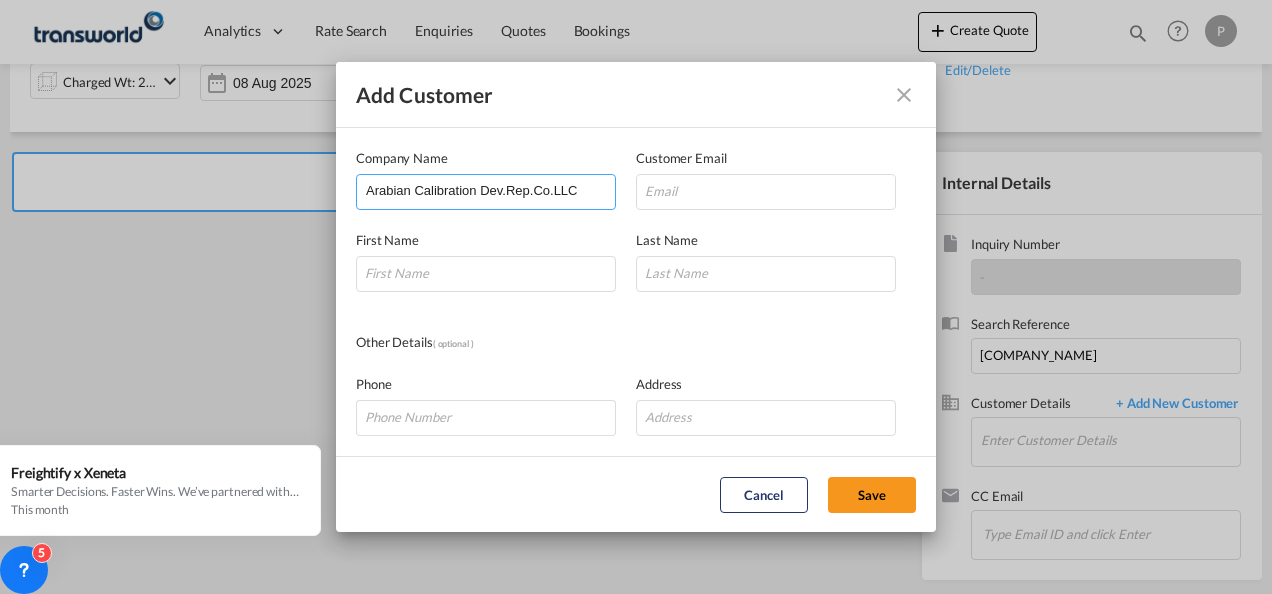 drag, startPoint x: 581, startPoint y: 185, endPoint x: 417, endPoint y: 195, distance: 164.3046 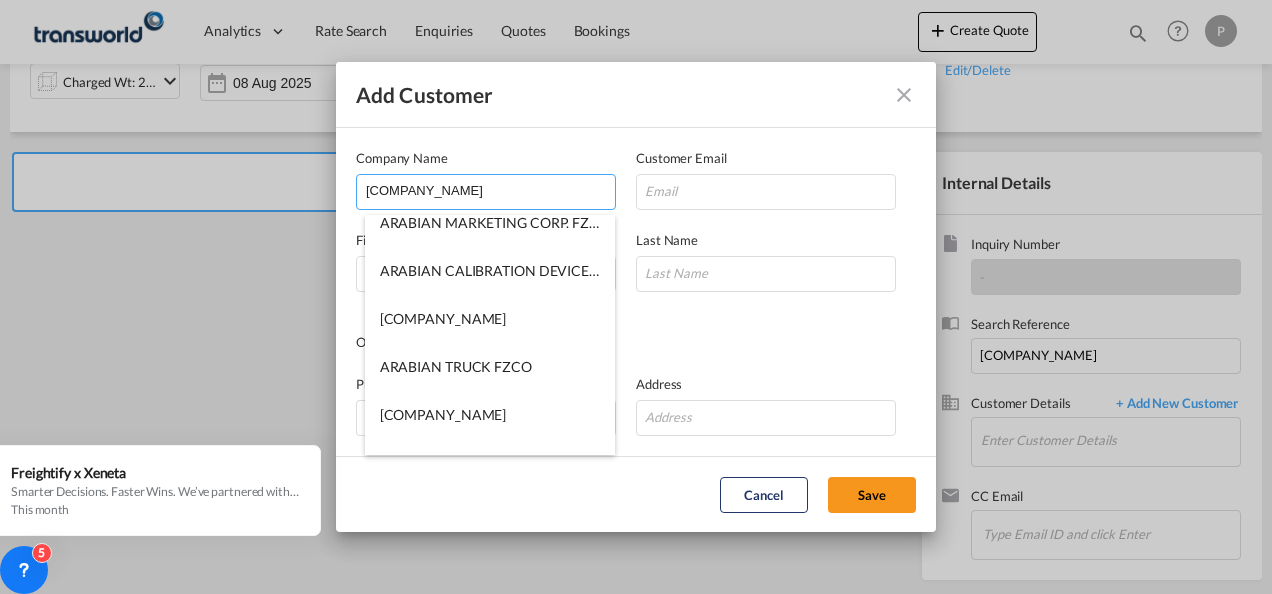 scroll, scrollTop: 0, scrollLeft: 0, axis: both 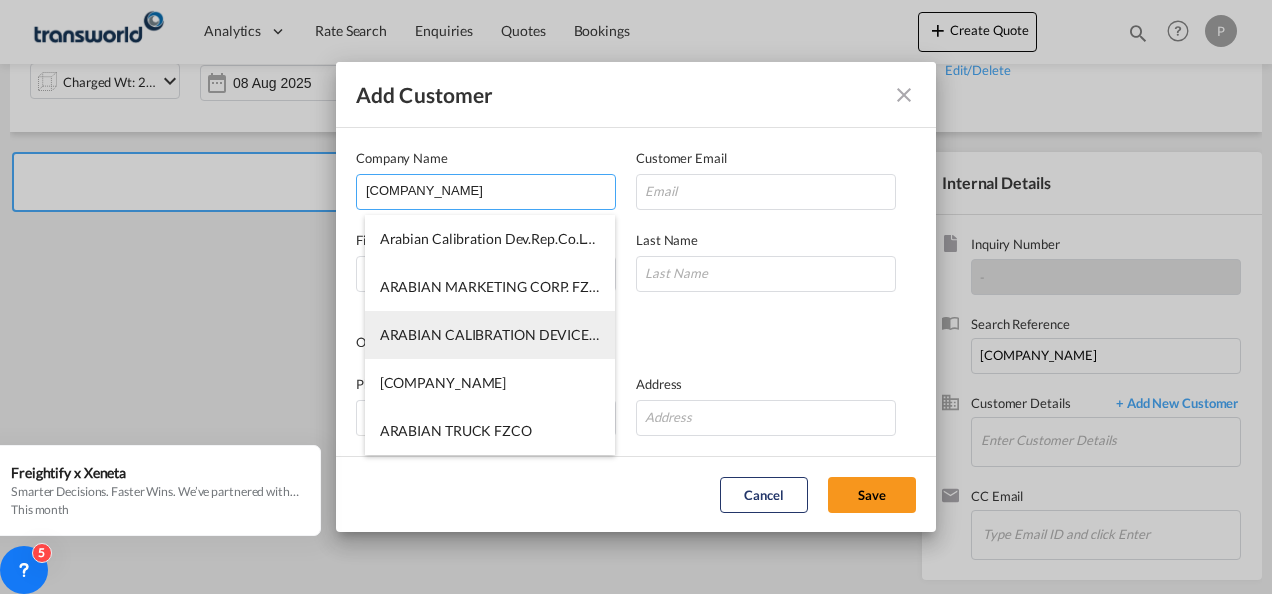 click on "ARABIAN CALIBRATION DEVICES REP.CO.LLC" at bounding box center [490, 335] 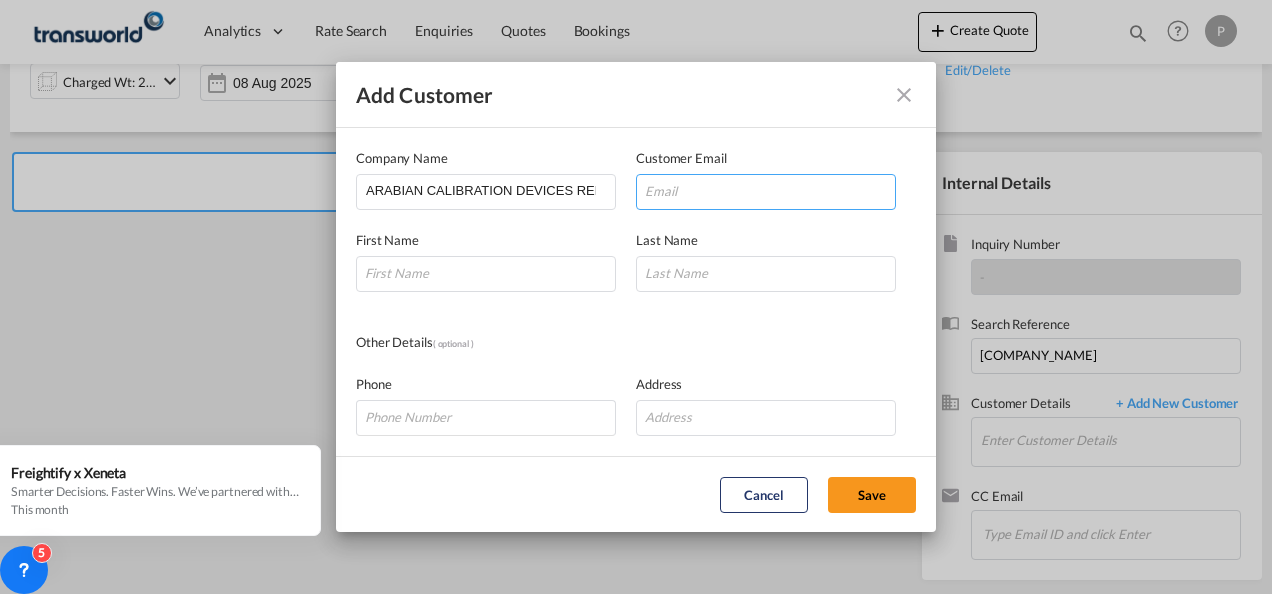 click at bounding box center [766, 192] 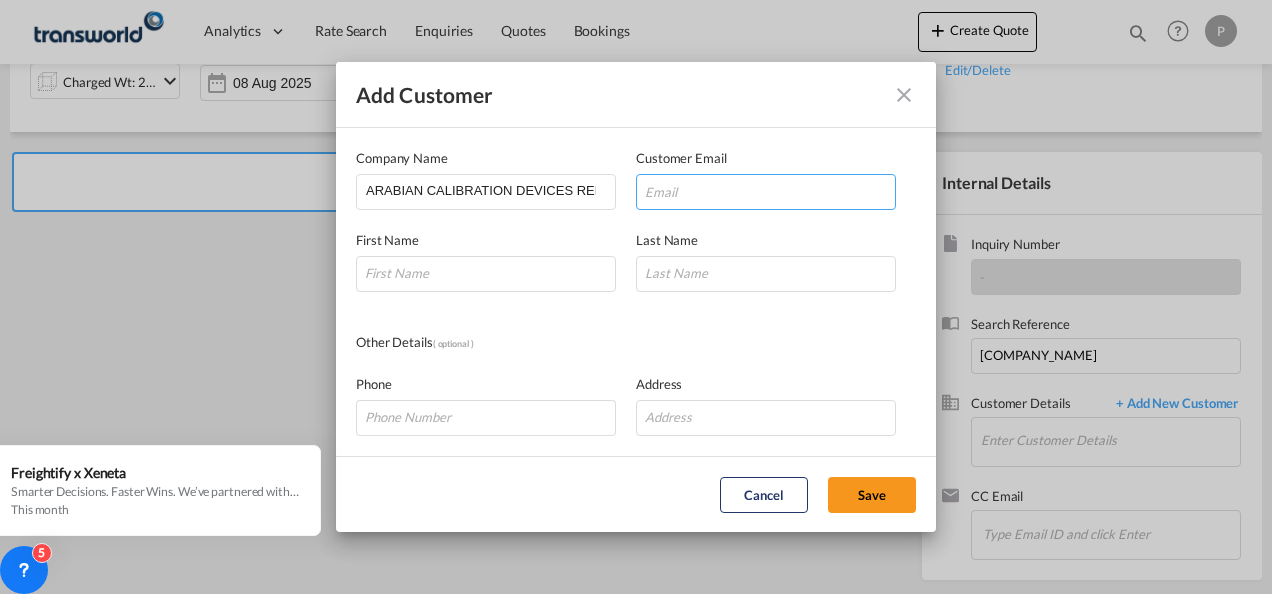 paste on "[EMAIL]" 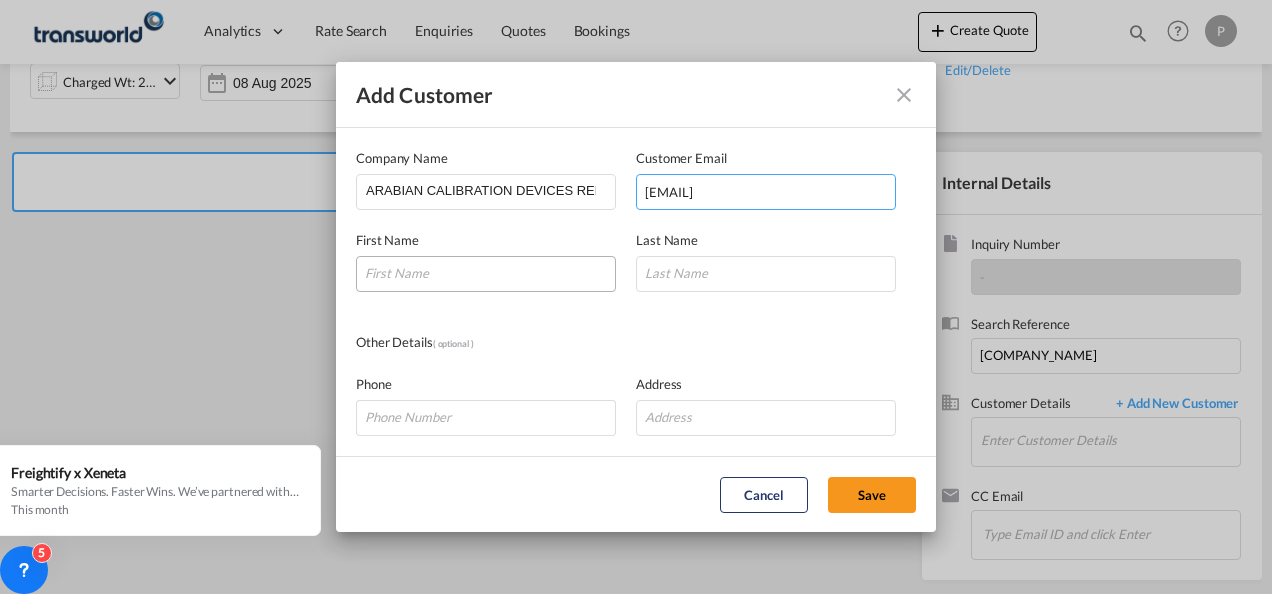 type on "[EMAIL]" 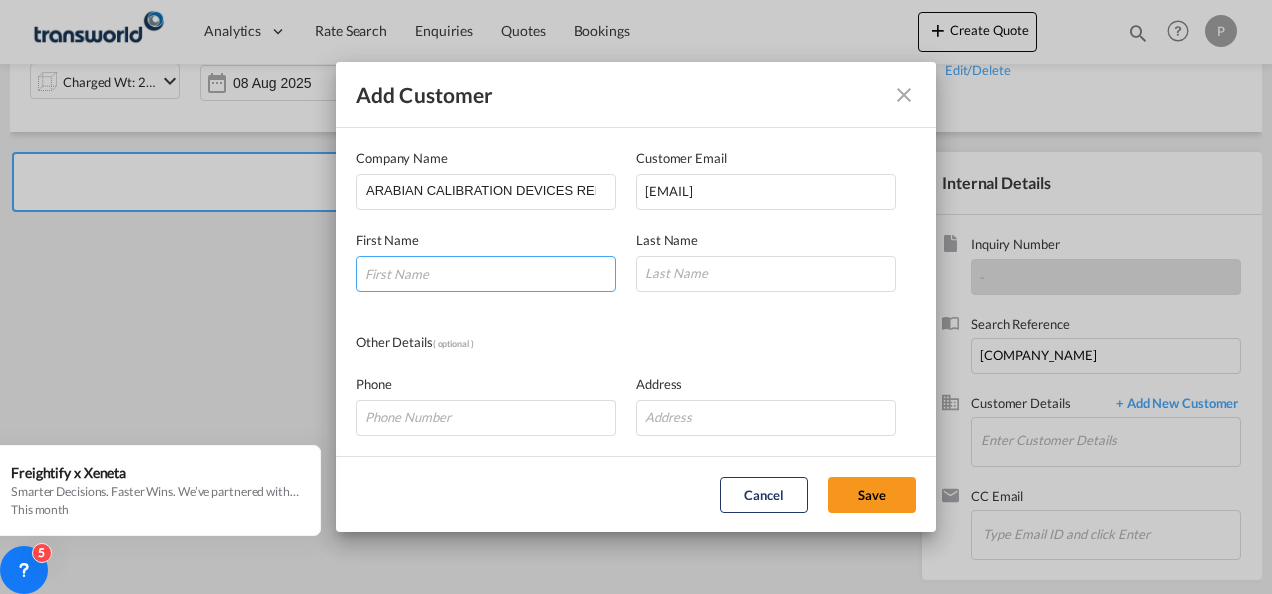 click at bounding box center [486, 274] 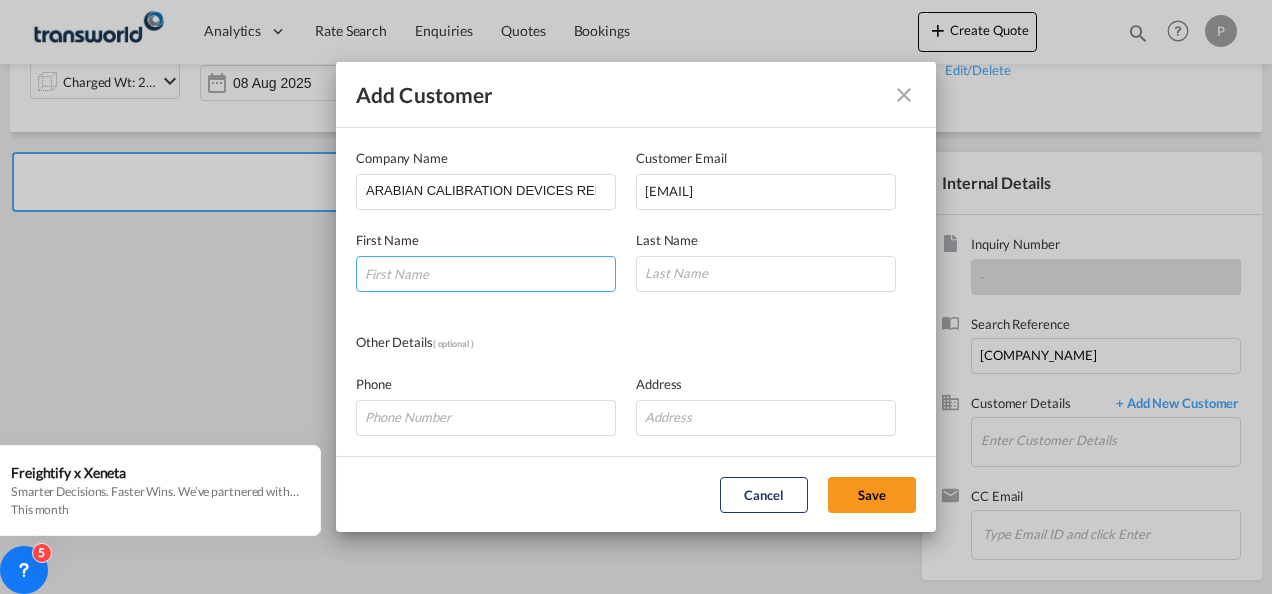 type on "[FIRST] [LAST]" 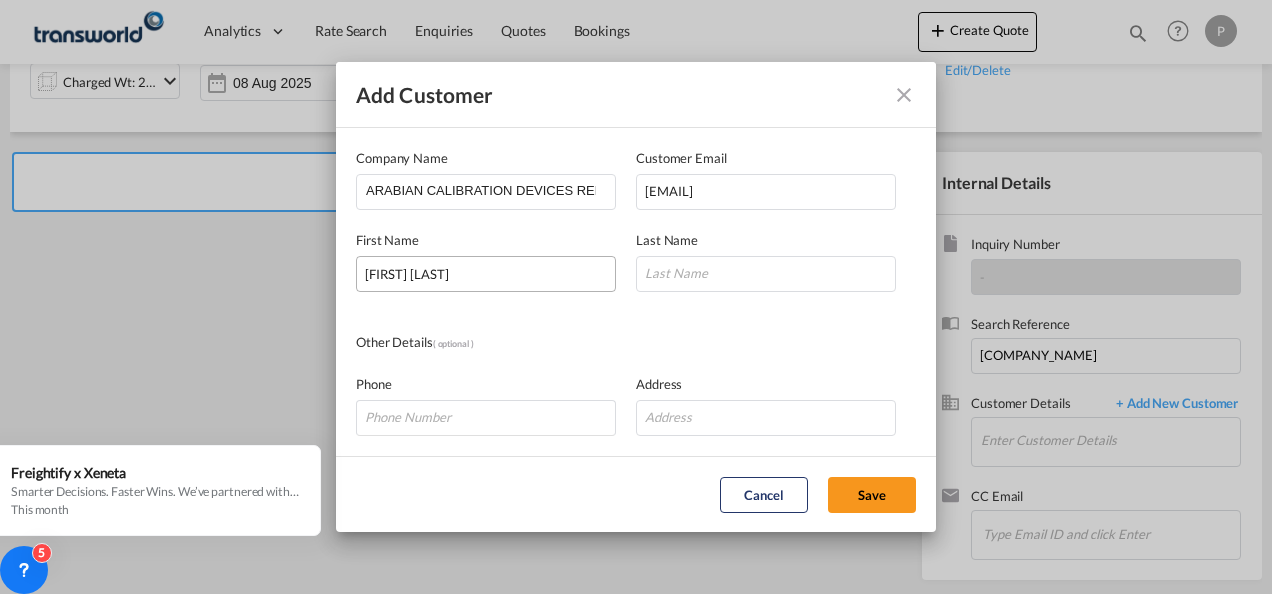 type on "[PHONE]" 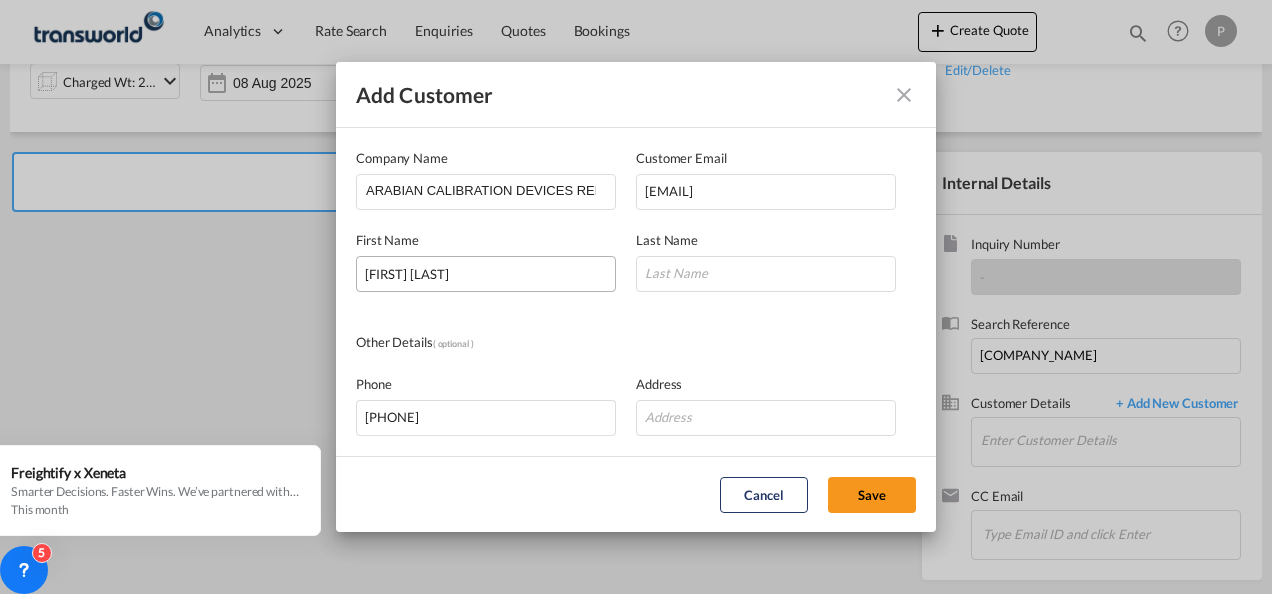 type on "[CITY] [AREA]" 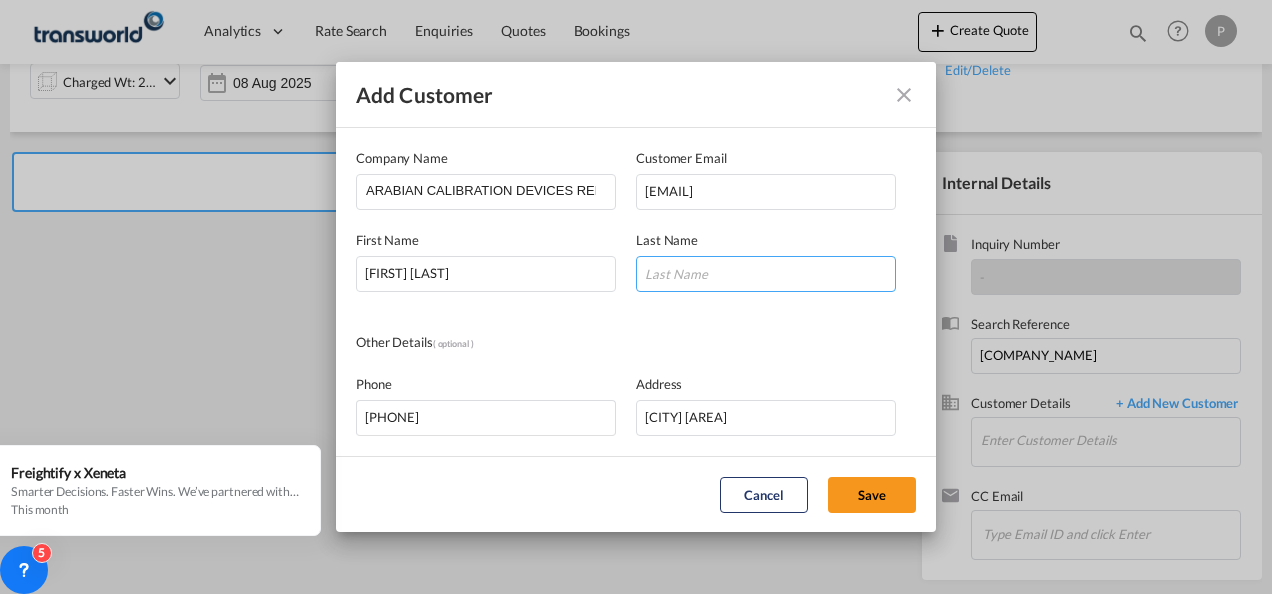 click at bounding box center [766, 274] 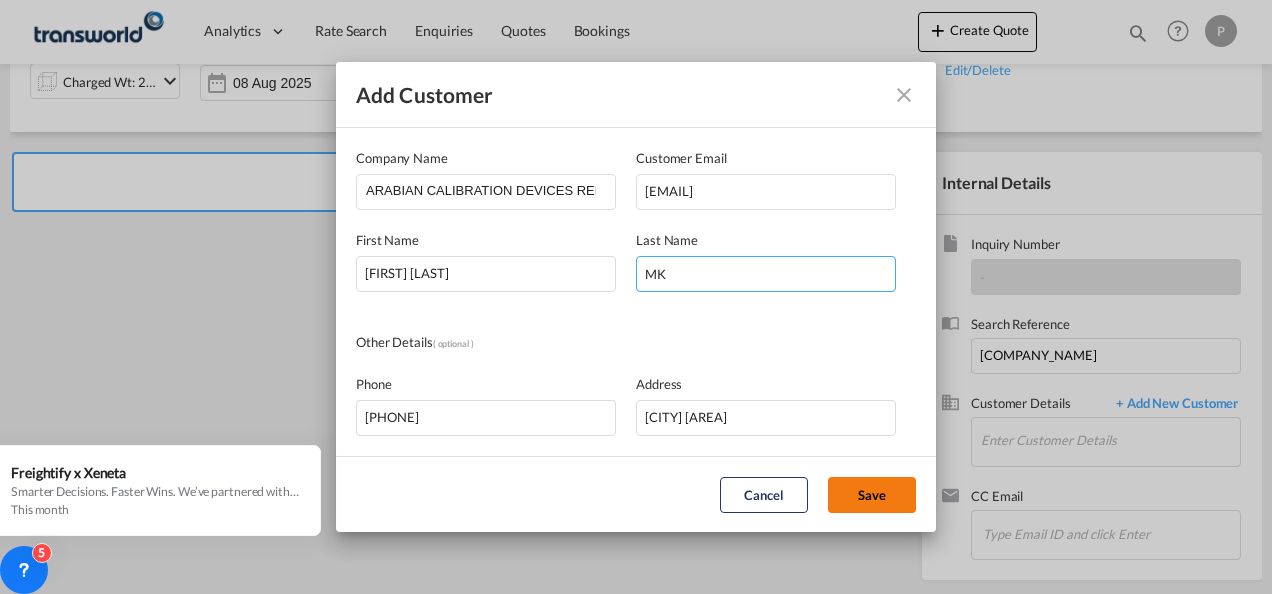 type on "MK" 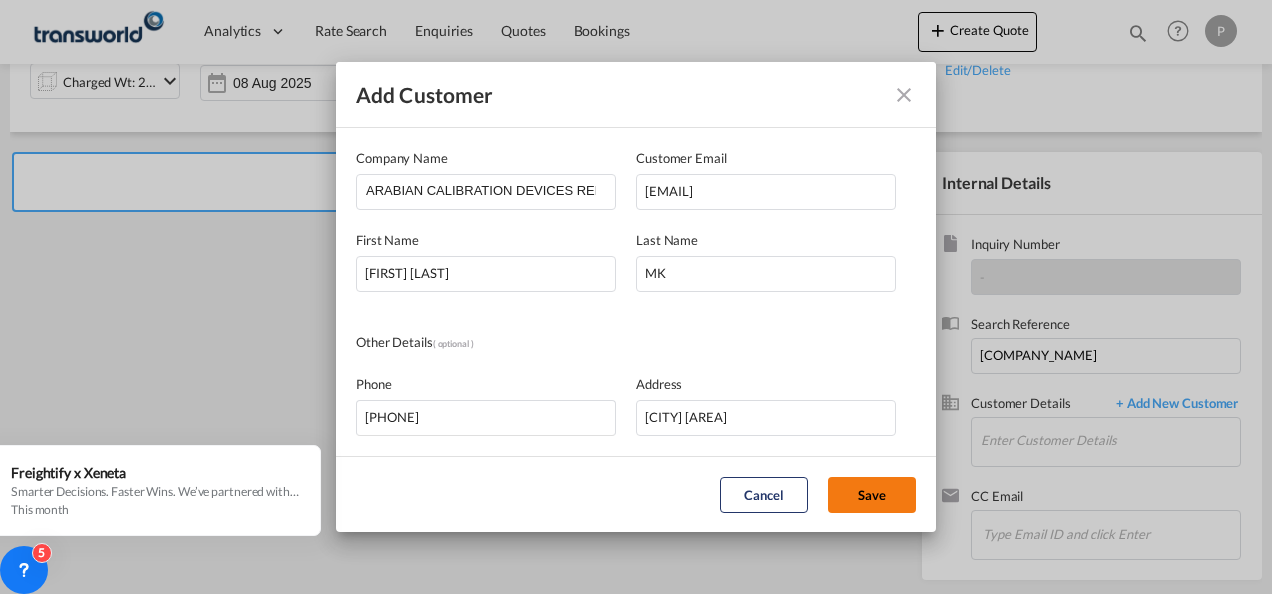 click on "Save" at bounding box center (872, 495) 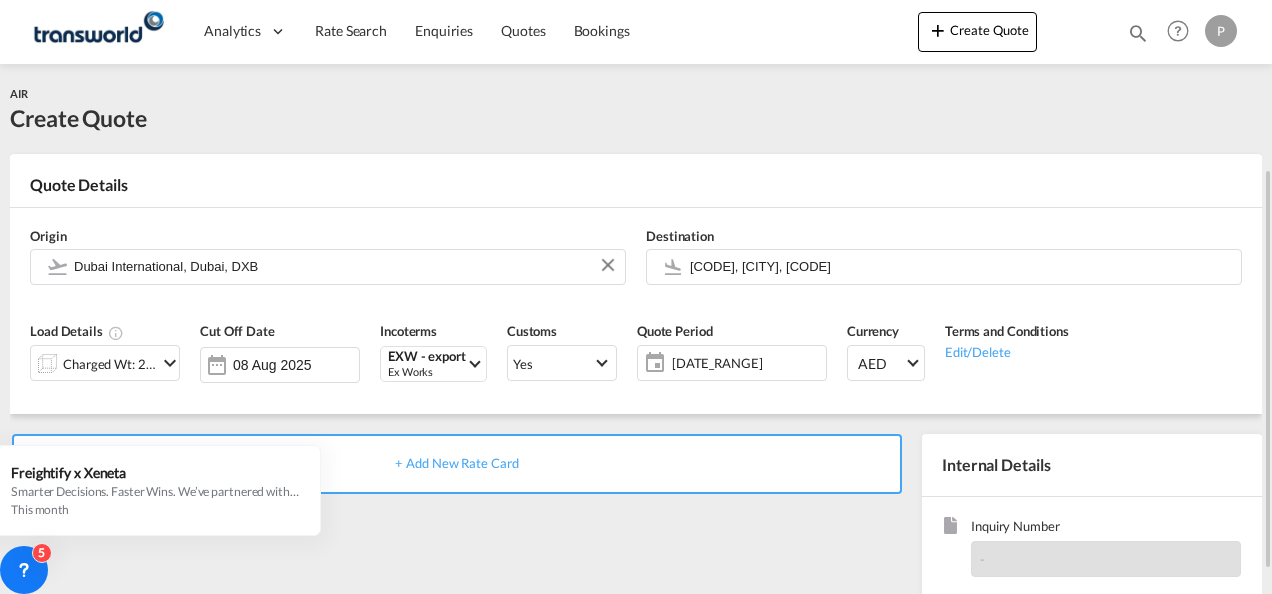 scroll, scrollTop: 200, scrollLeft: 0, axis: vertical 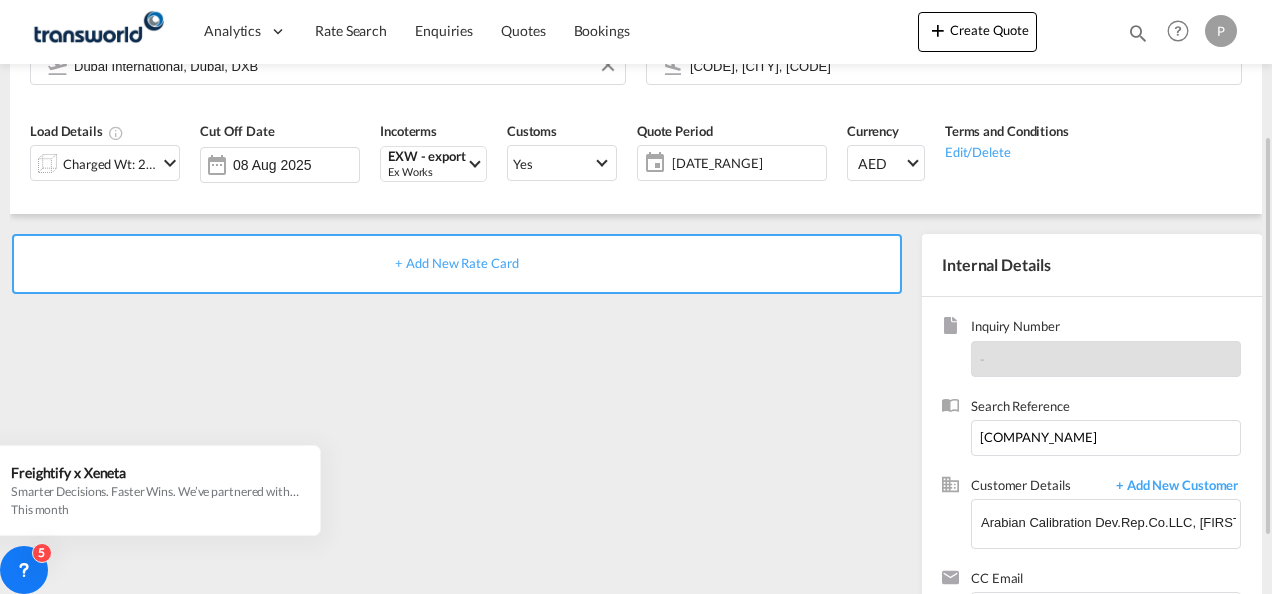 click on "+ Add New Rate Card" at bounding box center (456, 263) 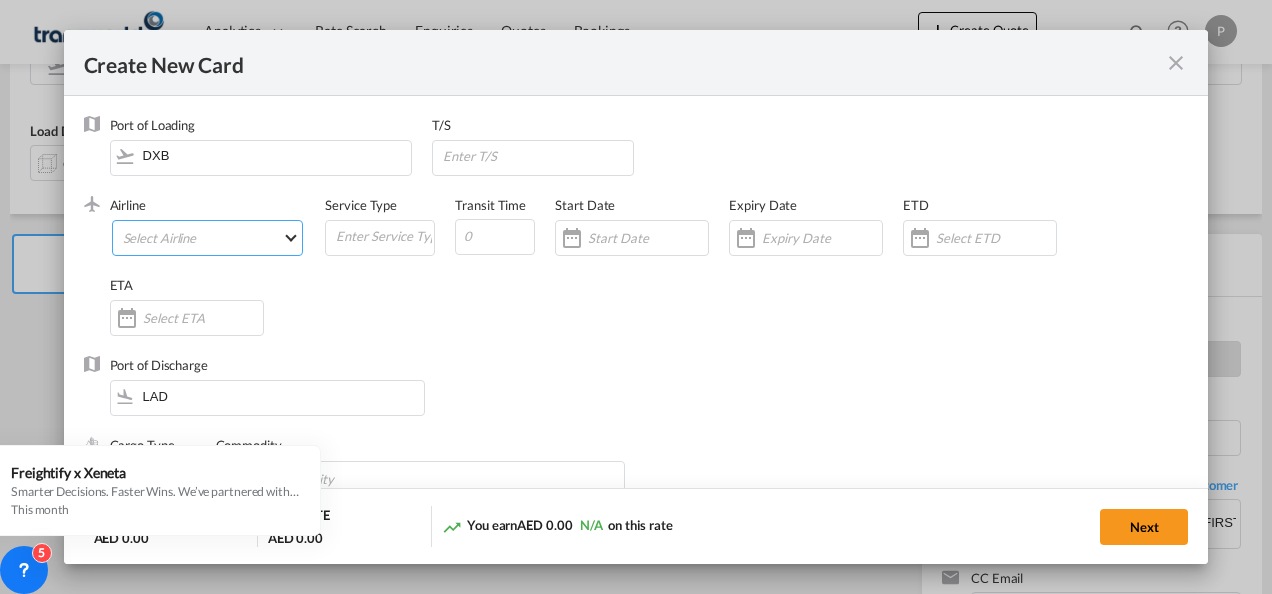 click on "Select Airline
AIR EXPRESS S.A. (1166- / -)
CMA CGM Air Cargo (1140-2C / -)
DDWL Logistics (1138-AU / -)
Fast Logistics (1150-AE / -)
NFS Airfreight (1137-NL / -)
PROAIR (1135-DE / -)
Transportdeal WW (1141-SE / -)
21 Air LLC (964-2I*-681-US / 681)
40-Mile Air, Ltd. (145-Q5* / -)
8165343 Canada Inc. dba Air Canada Rouge (164-RV / -)
9 Air Co Ltd (793-AQ-902-CN / 902)
9G Rail Limited (1101-9G* / -)
A.P.G. Distribution System (847-A1 / -)
AB AVIATION (821-Y6 / -)
ABC Aerolineas S.A. de C.V. (935-4O*-837-MX / 837)
ABSA  -  Aerolinhas Brasileiras S.A dba LATAM Cargo Brasil (95-M3-549-BR / 549)
ABX Air, Inc. (32-GB-832-US / 832)
AccesRail and Partner Railways (772-9B* / -)
ACE Belgium Freighters S.A. (222-X7-744-BE / 744)
ACP fly (1147-PA / -)
ACT Havayollari A.S. (624-9T*-556-TR / 556)
Adria Airways (JP / -)
Advanced Air, LLC (1055-AN / -)
Aegean Airlines (575-A3-390-GR / 390)
Aeko Kula, LLC dba Aloha Air Cargo (427-KH-687-US / 687)
Aer Lingus Limited (369-EI-53-IE / 53)" at bounding box center (208, 238) 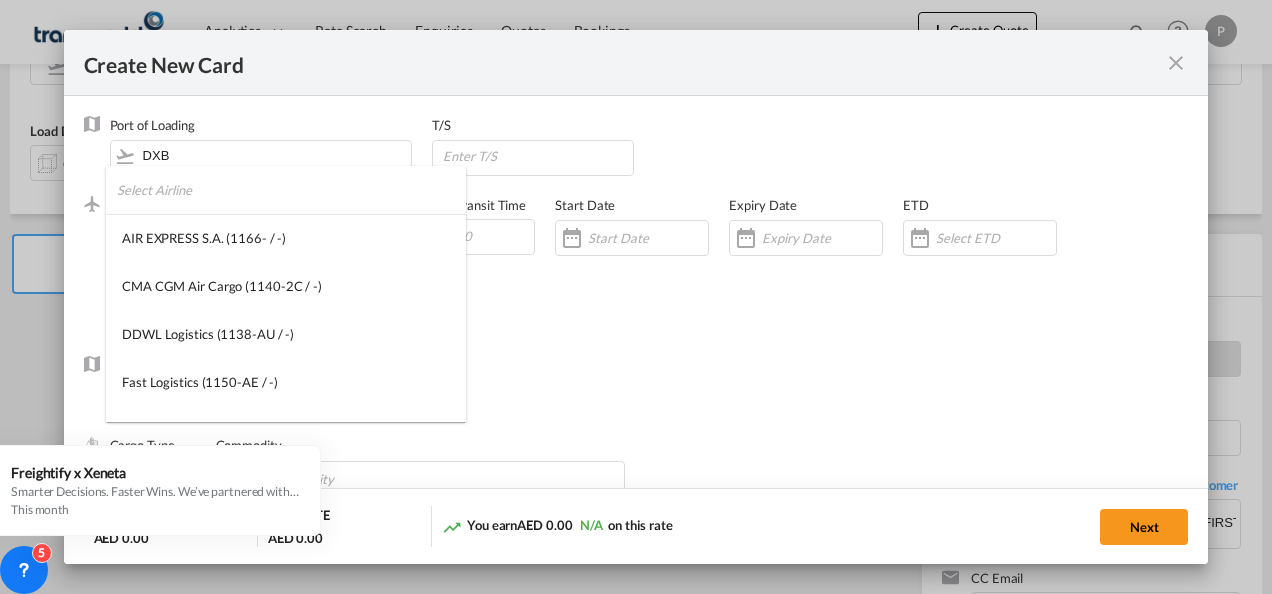 type on "1166-" 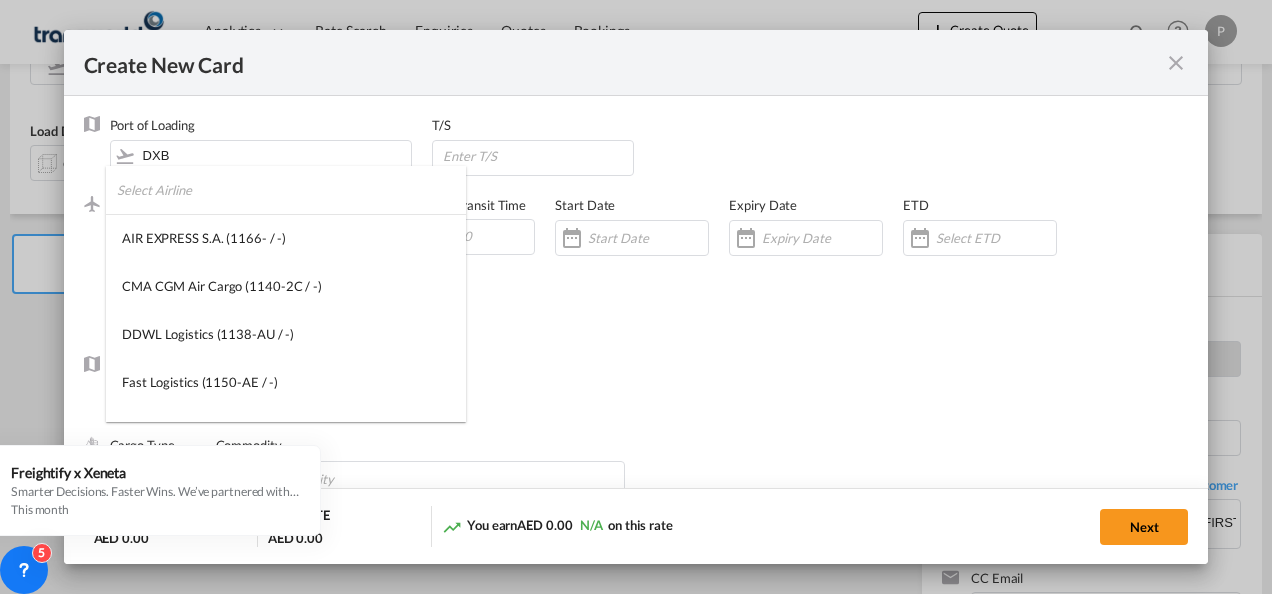 click at bounding box center [291, 190] 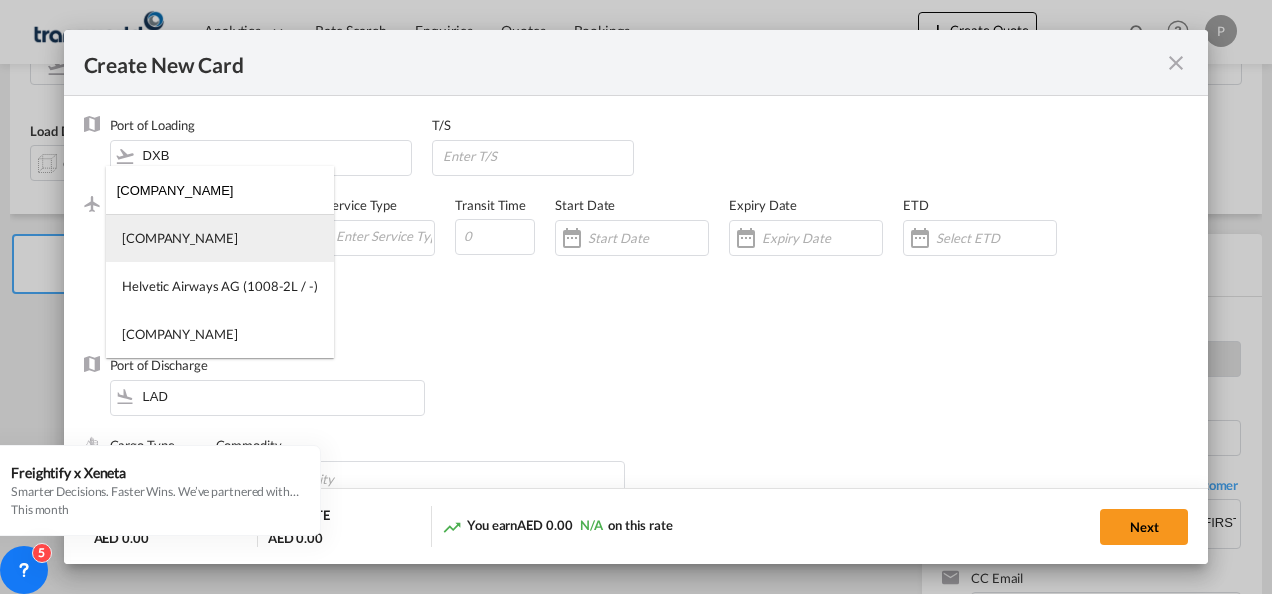 type on "[COMPANY_NAME]" 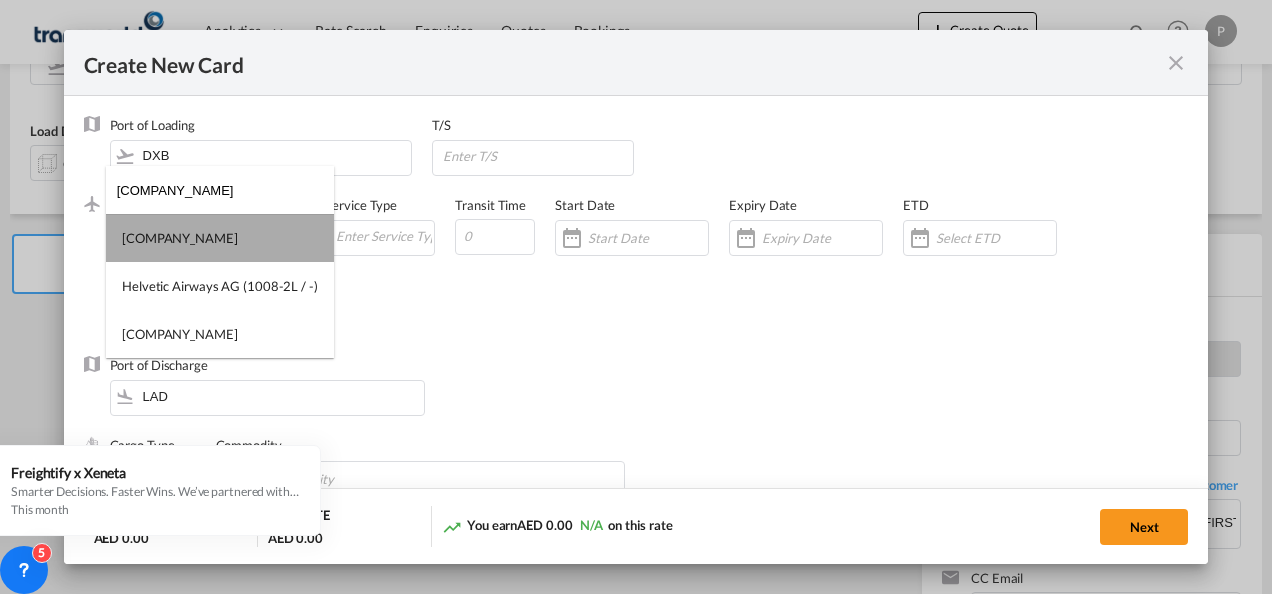 click on "[COMPANY_NAME]" at bounding box center [180, 238] 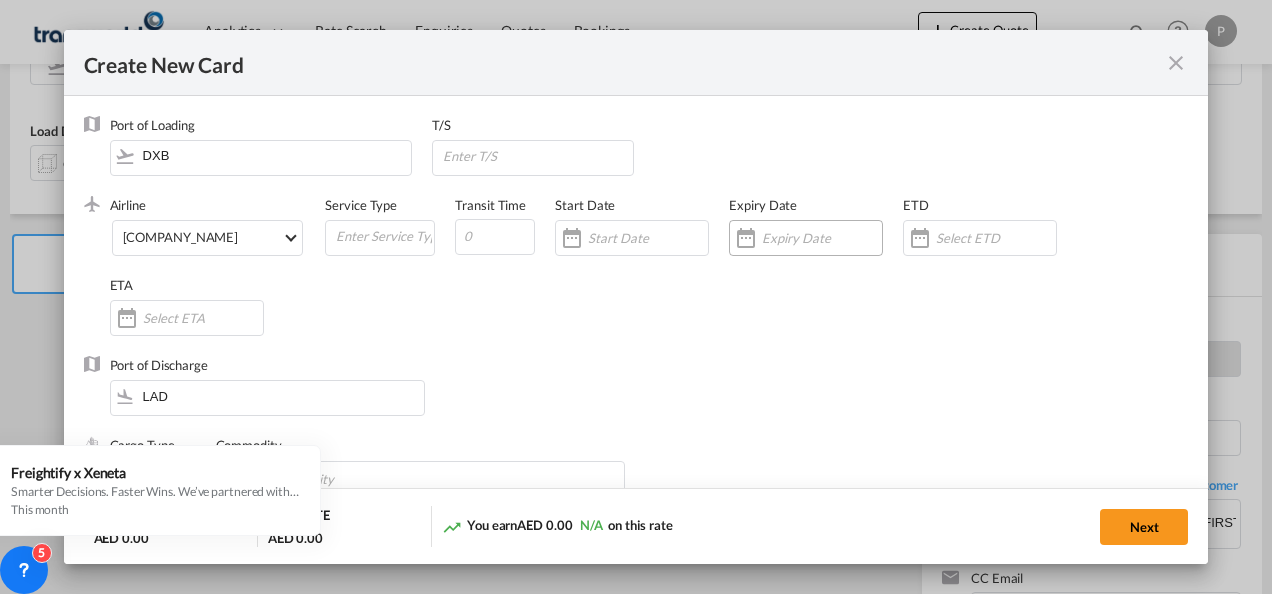 click at bounding box center (822, 238) 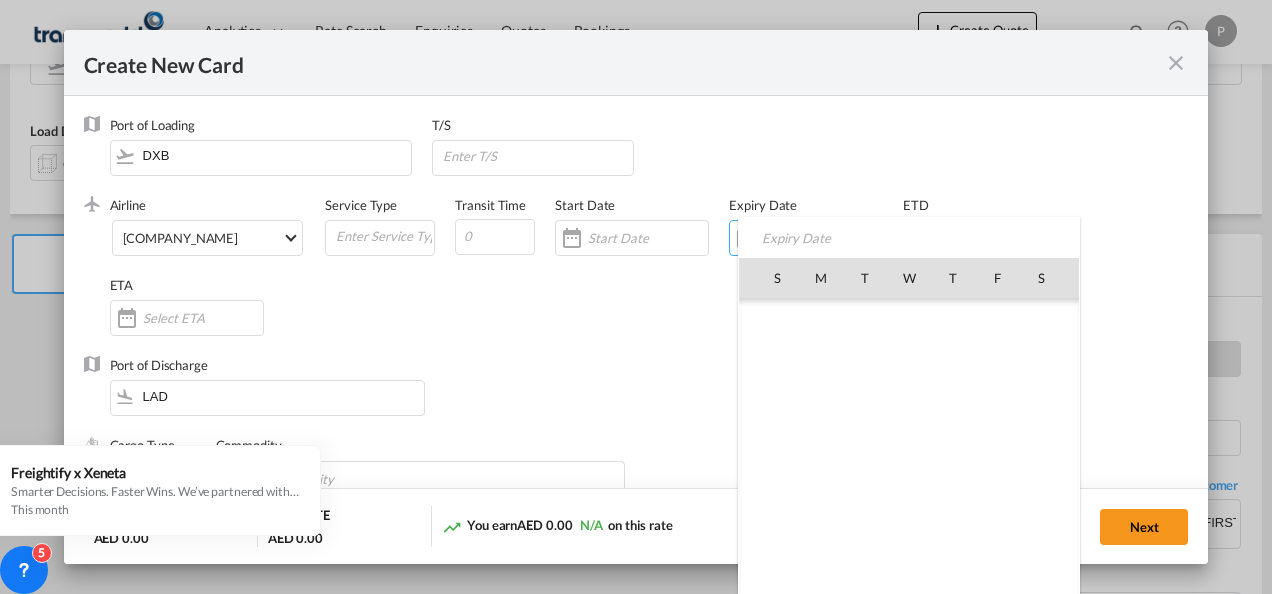 scroll, scrollTop: 462955, scrollLeft: 0, axis: vertical 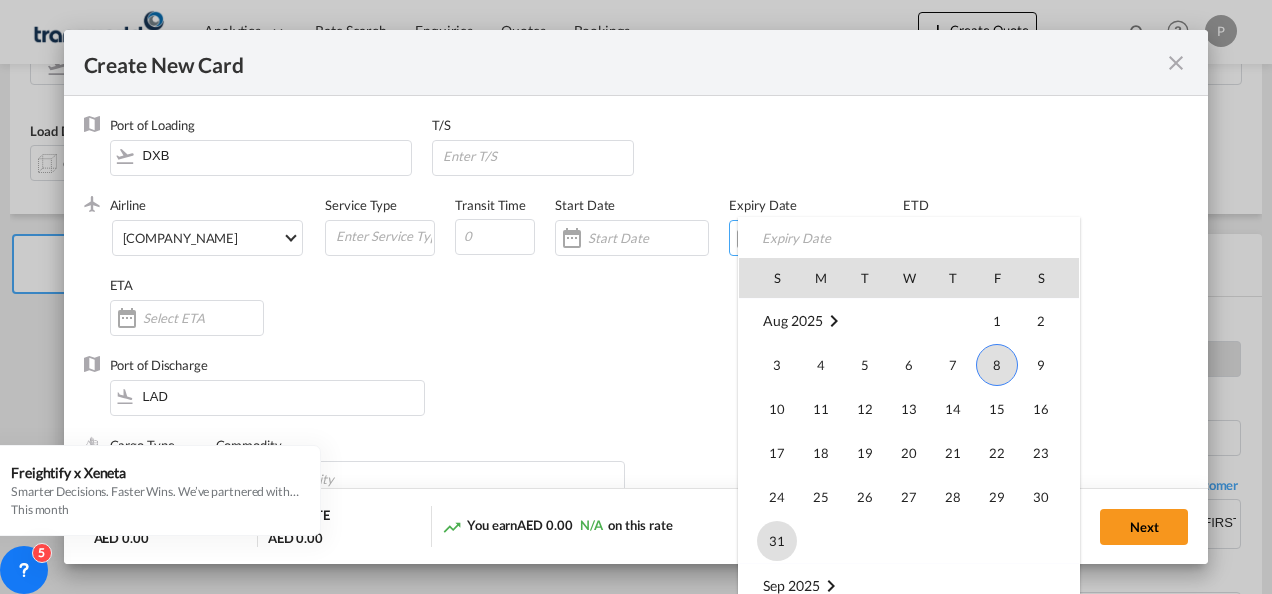 click on "31" at bounding box center [777, 541] 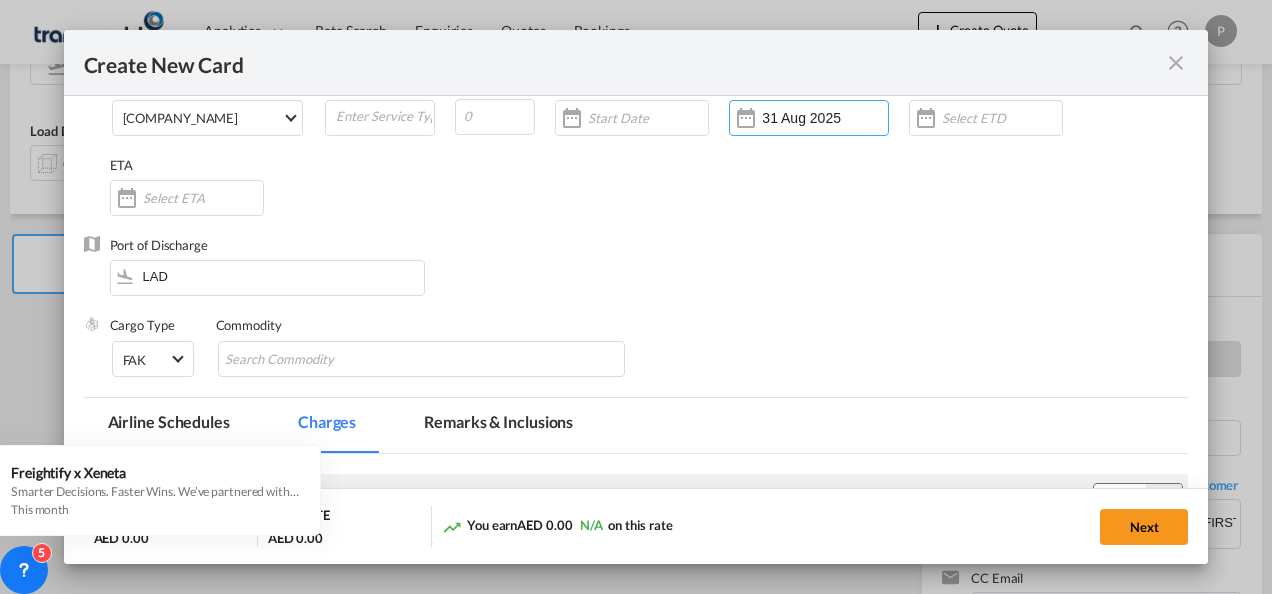 scroll, scrollTop: 200, scrollLeft: 0, axis: vertical 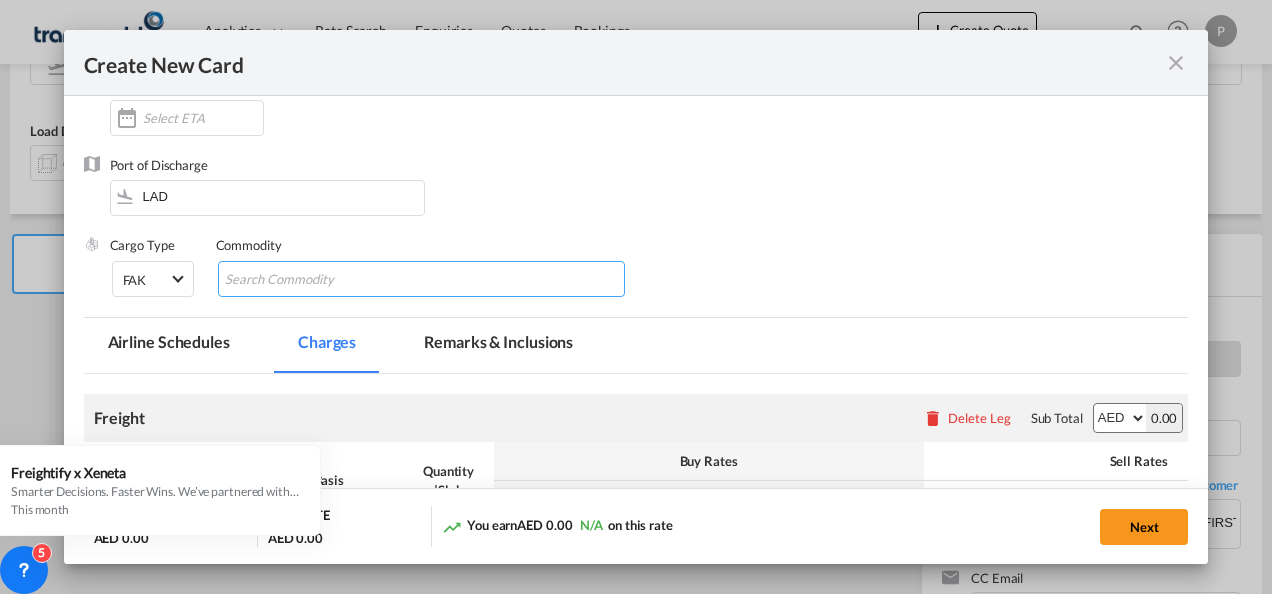 click at bounding box center (316, 280) 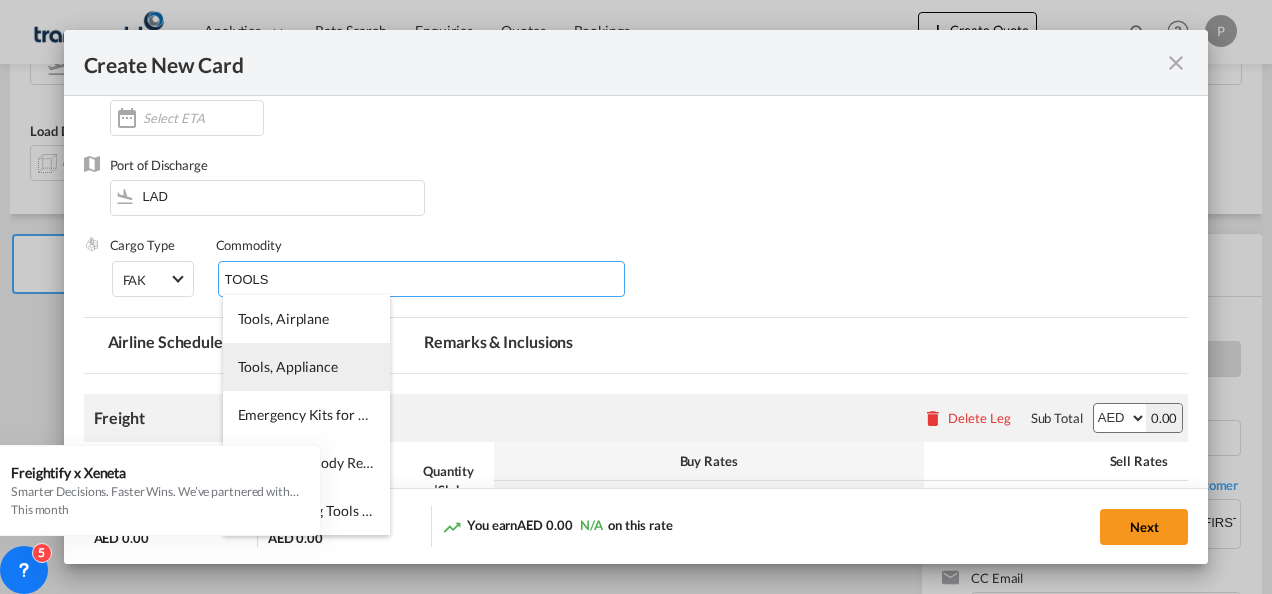 type on "TOOLS" 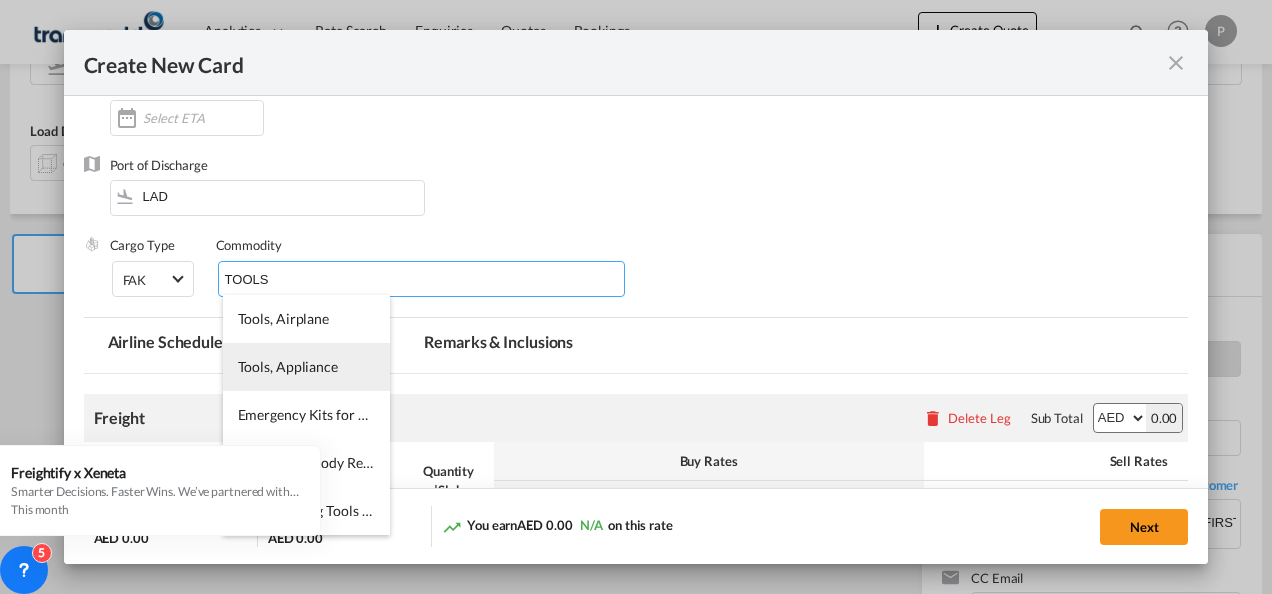 click on "Tools, Appliance" at bounding box center [288, 366] 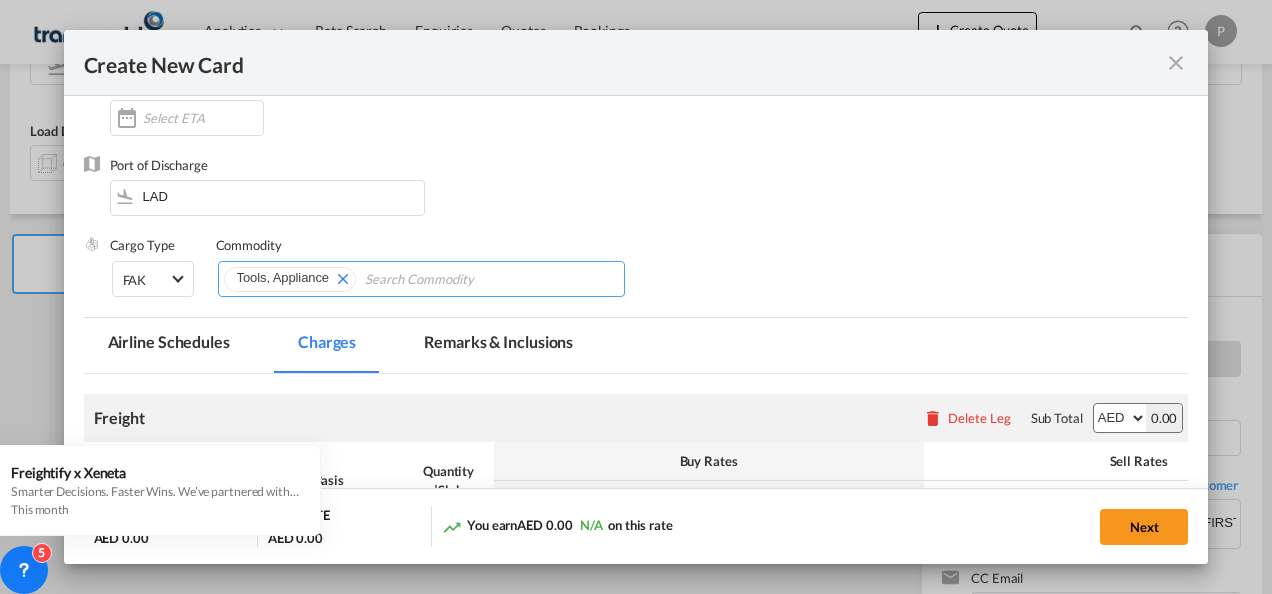 scroll, scrollTop: 400, scrollLeft: 0, axis: vertical 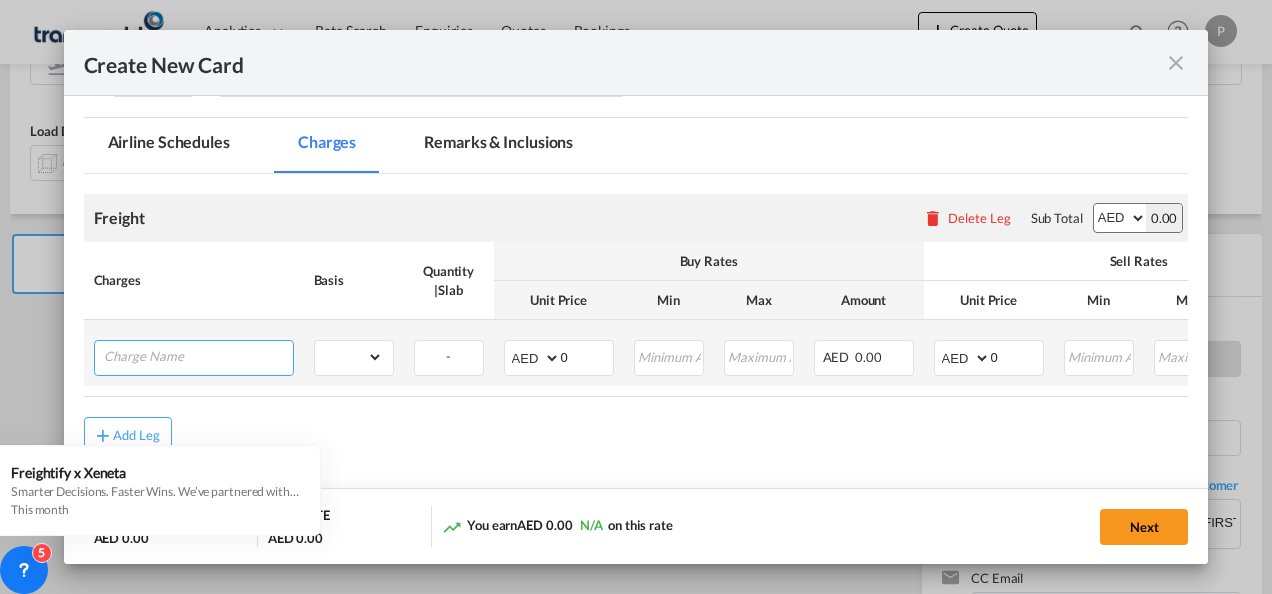 click at bounding box center [198, 356] 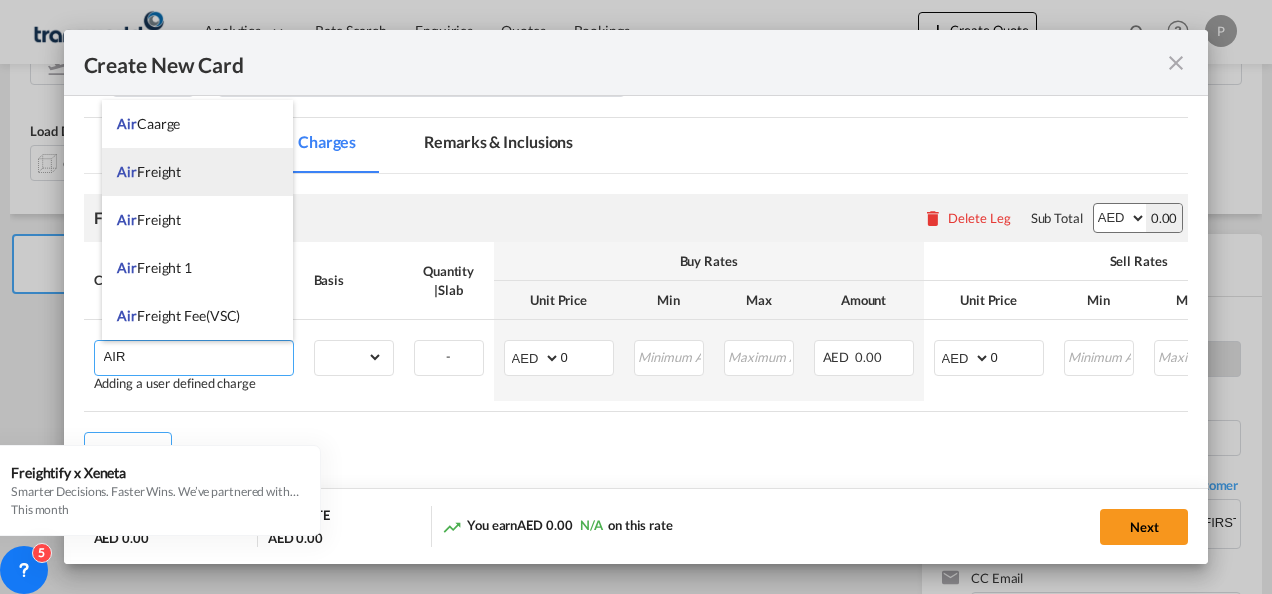 click on "Air  Freight" at bounding box center (149, 171) 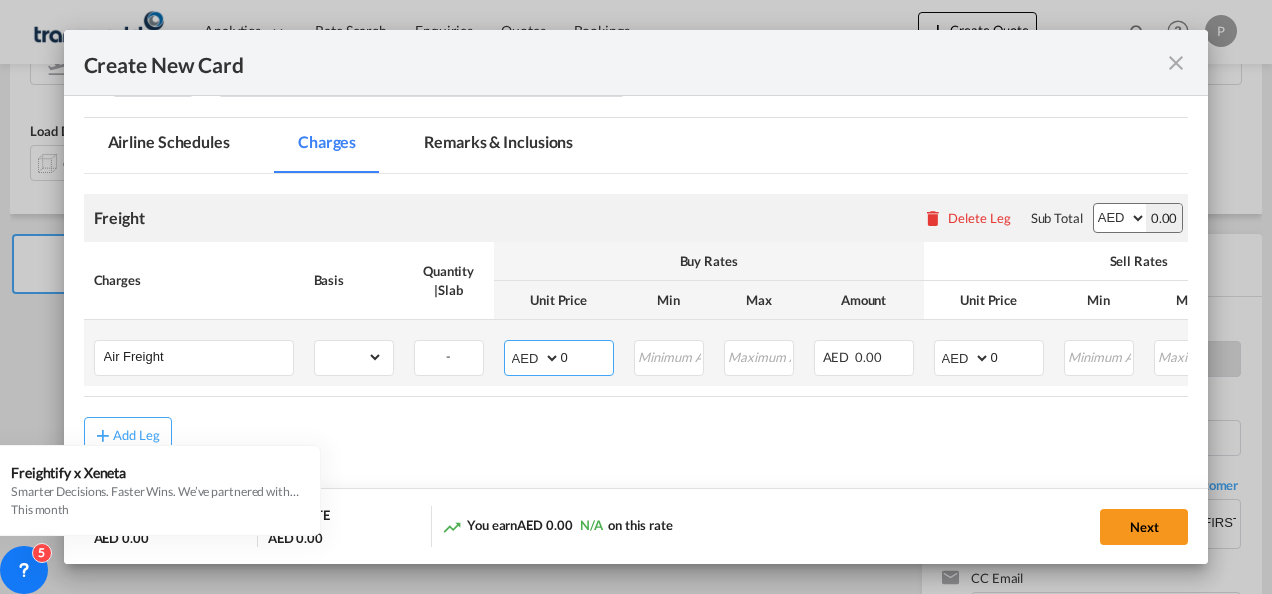 click on "0" at bounding box center (587, 356) 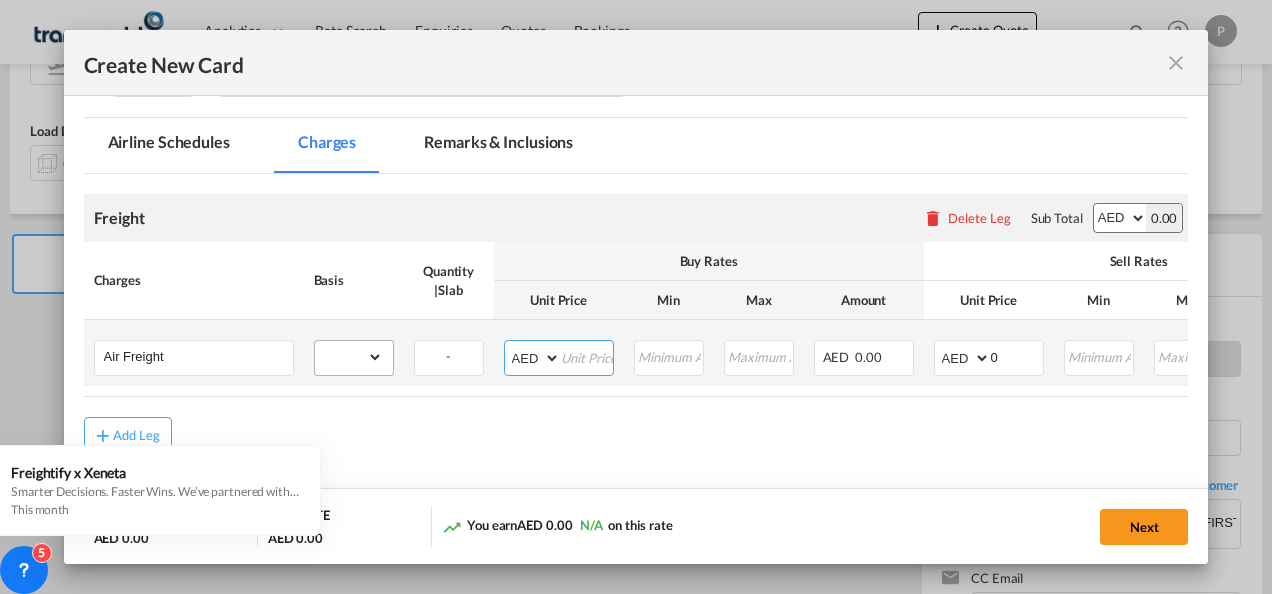 type 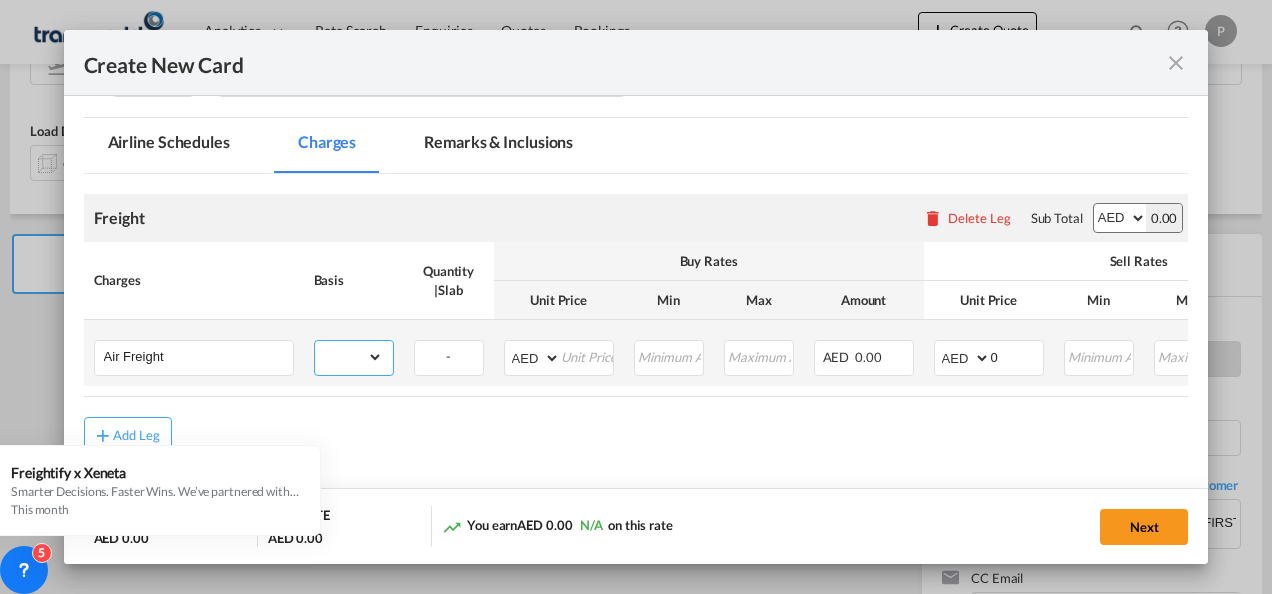 click on "gross_weight
volumetric_weight
per_shipment
per_bl
per_km
% on air freight
per_hawb
per_kg
per_pallet
per_carton
flat
chargeable_weight
per_ton
per_cbm
per_hbl
per_w/m
per_awb
per_sbl
per shipping bill
per_quintal
per_lbs
per_vehicle
per_shift
per_invoice
per_package
per_day
per_revalidation
per_declaration
per_document
per clearance" at bounding box center (349, 357) 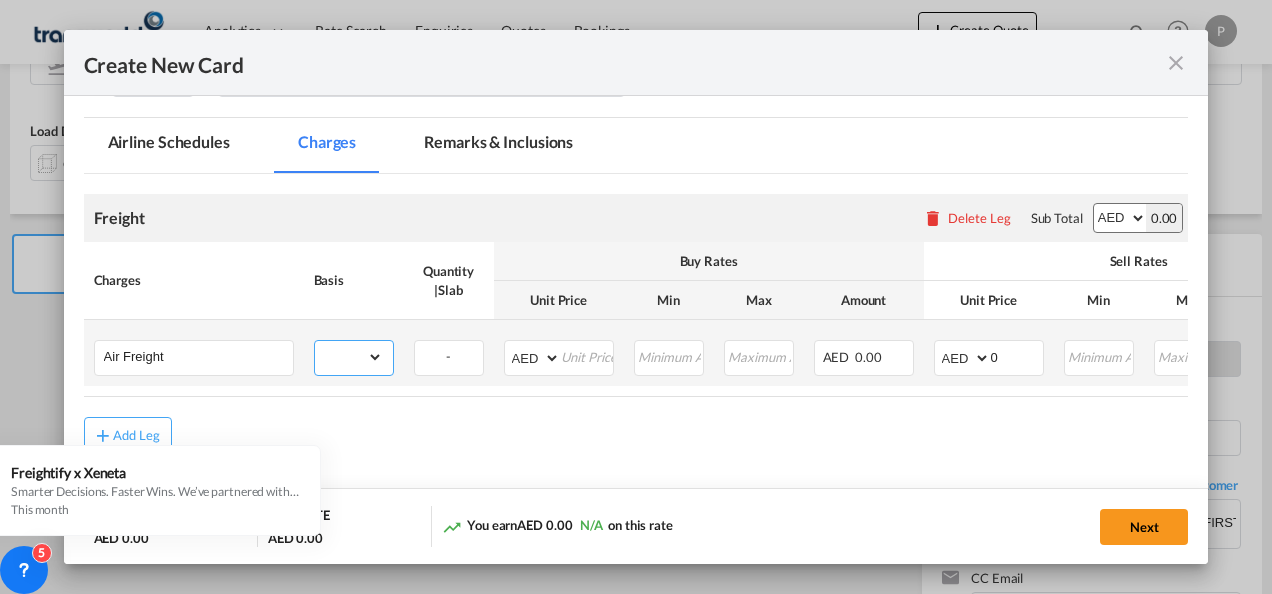 select on "per_shipment" 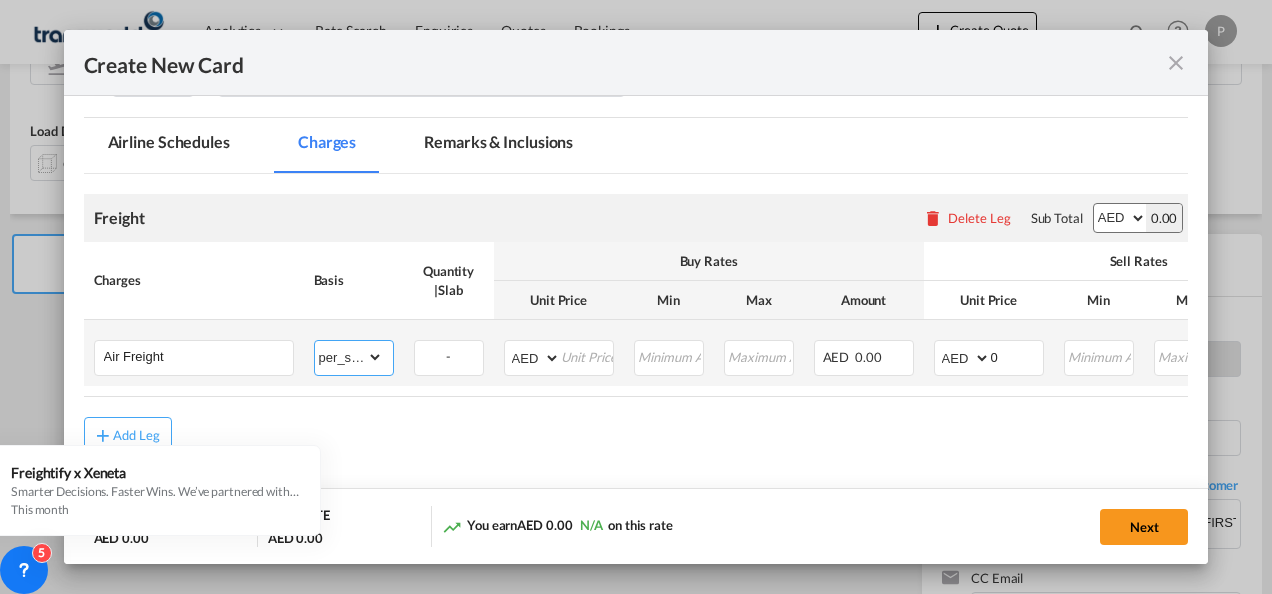 click on "gross_weight
volumetric_weight
per_shipment
per_bl
per_km
% on air freight
per_hawb
per_kg
per_pallet
per_carton
flat
chargeable_weight
per_ton
per_cbm
per_hbl
per_w/m
per_awb
per_sbl
per shipping bill
per_quintal
per_lbs
per_vehicle
per_shift
per_invoice
per_package
per_day
per_revalidation
per_declaration
per_document
per clearance" at bounding box center [349, 357] 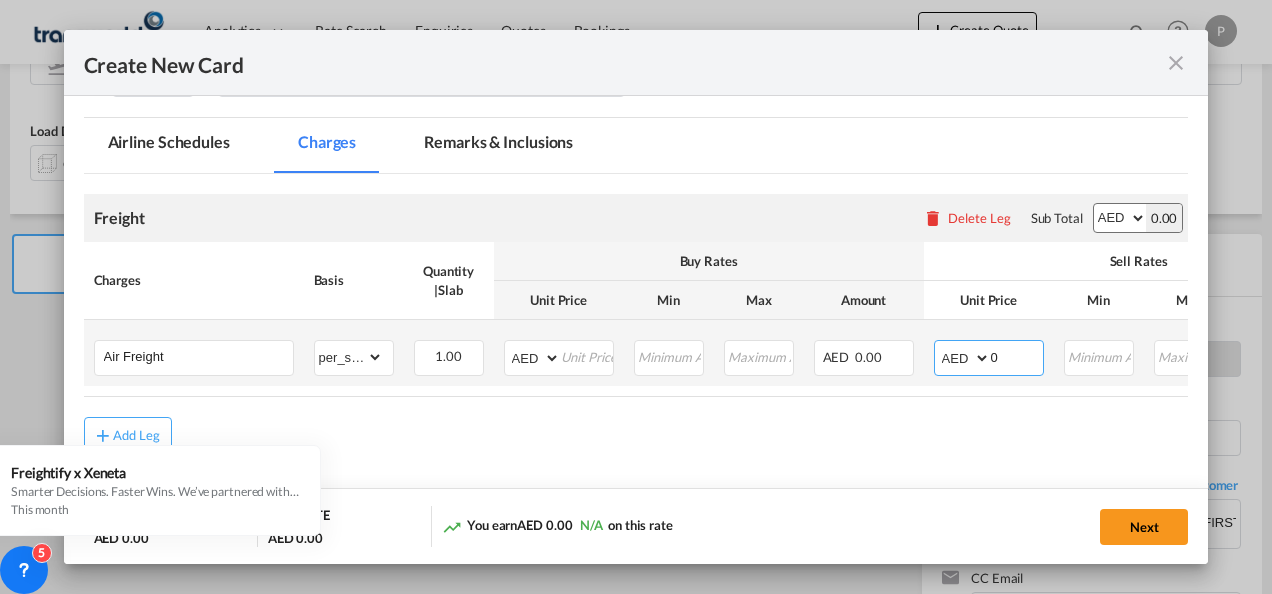 drag, startPoint x: 1012, startPoint y: 357, endPoint x: 1024, endPoint y: 355, distance: 12.165525 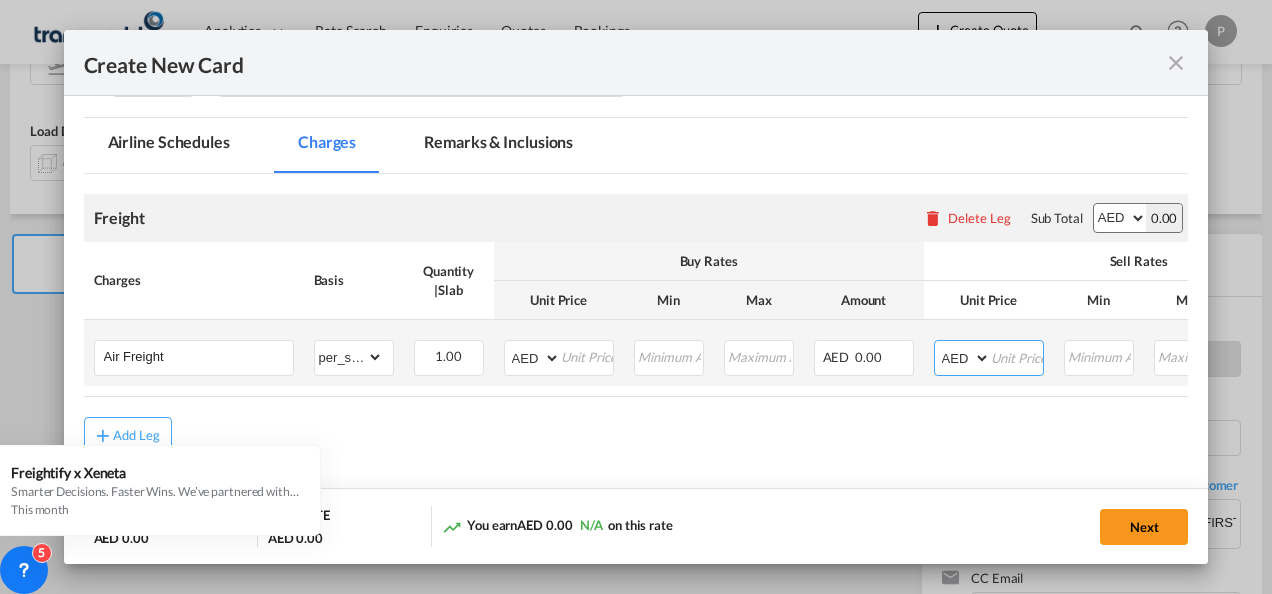 click at bounding box center [1017, 356] 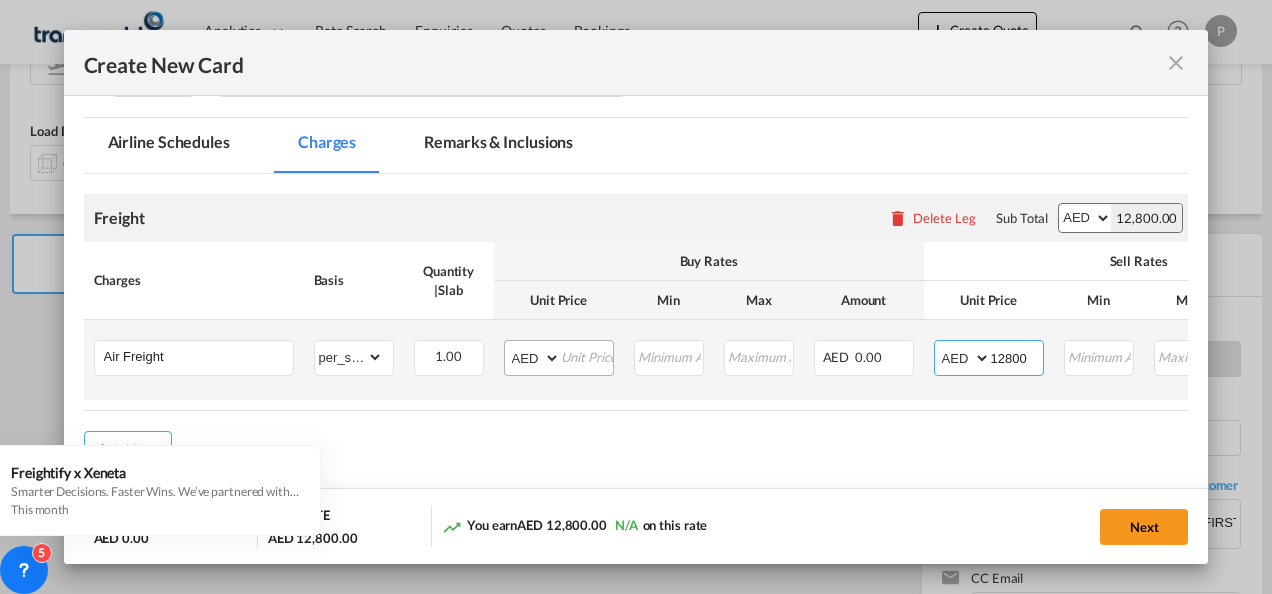 type on "12800" 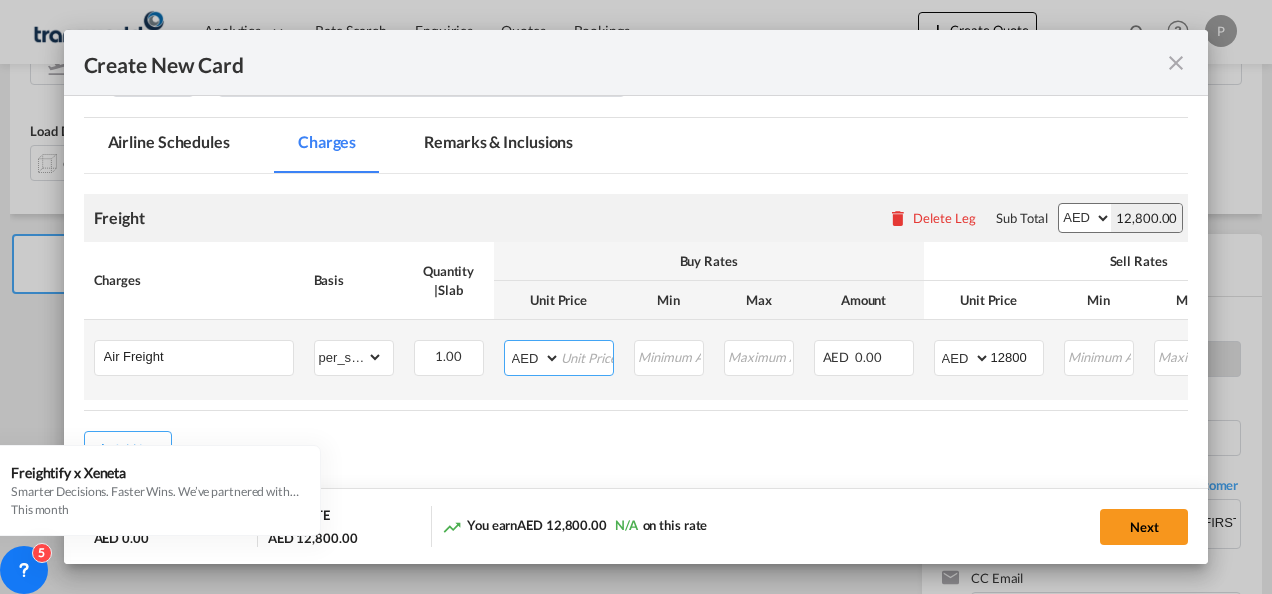 click at bounding box center (587, 356) 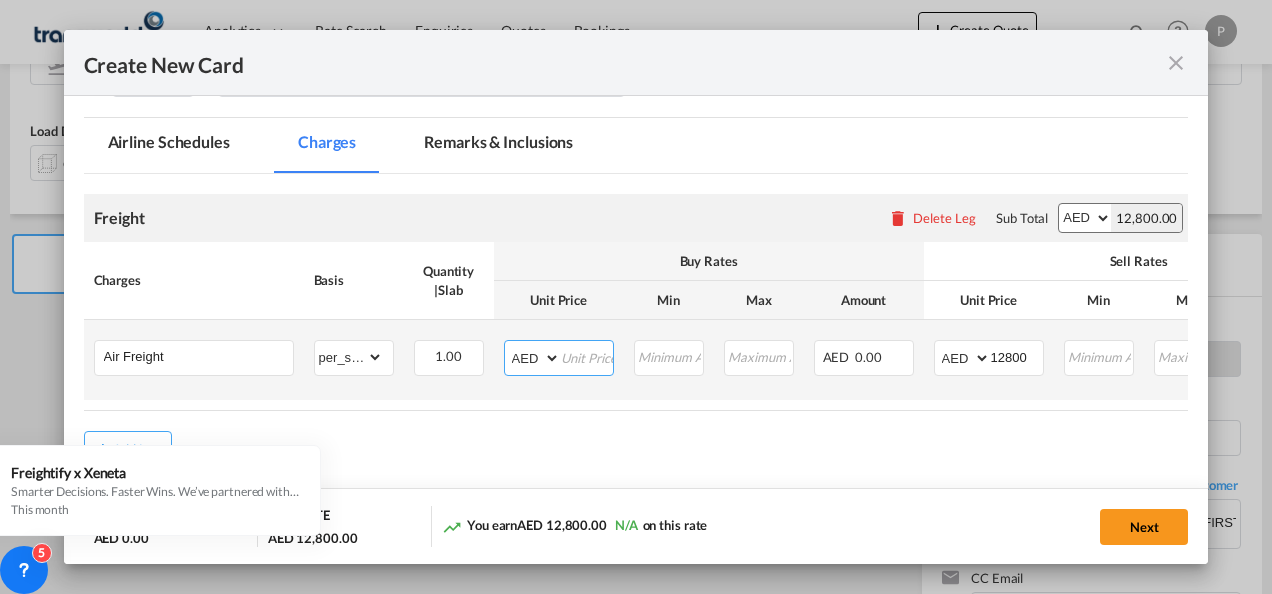 click at bounding box center (587, 356) 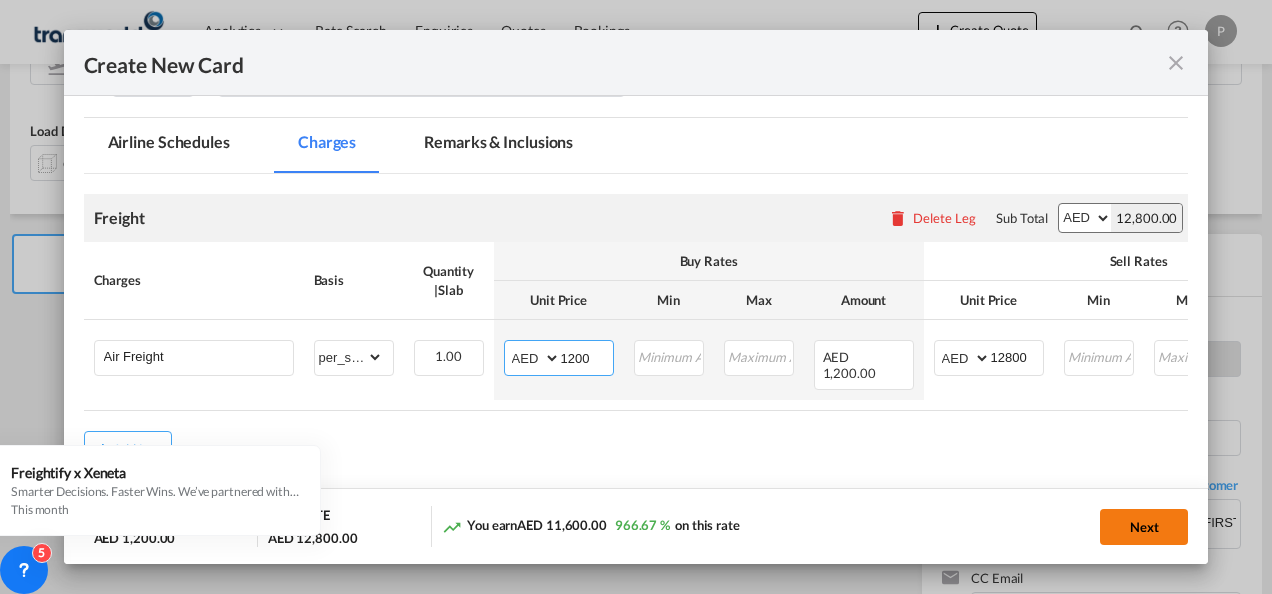 type on "1200" 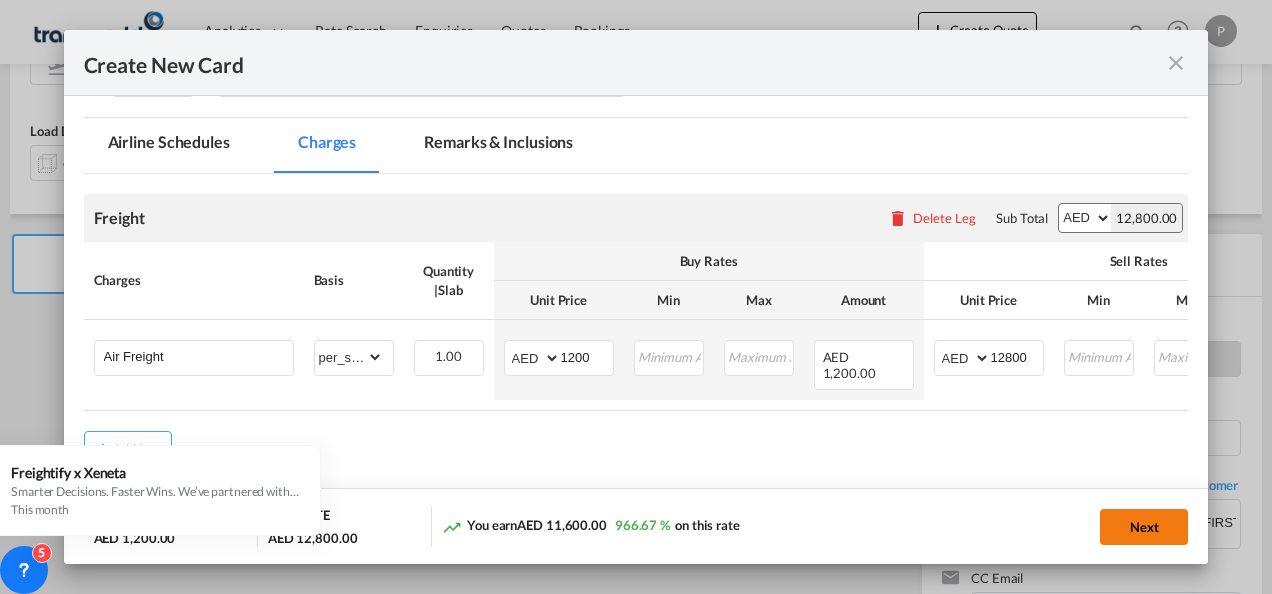 click on "Next" 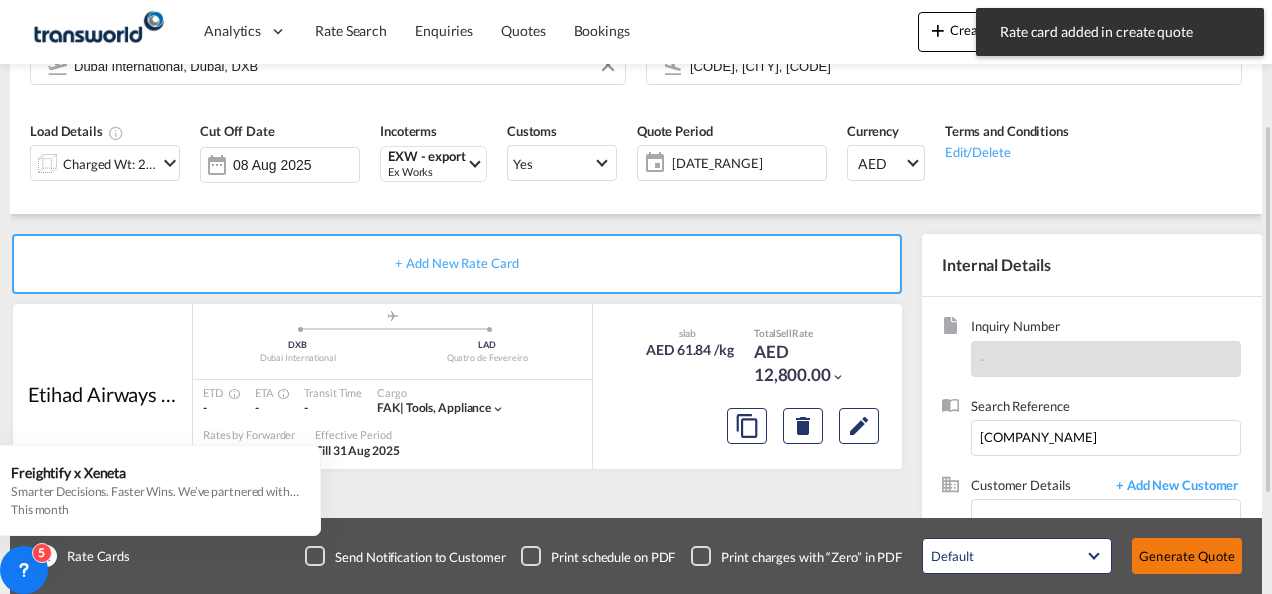 click on "Generate Quote" at bounding box center [1187, 556] 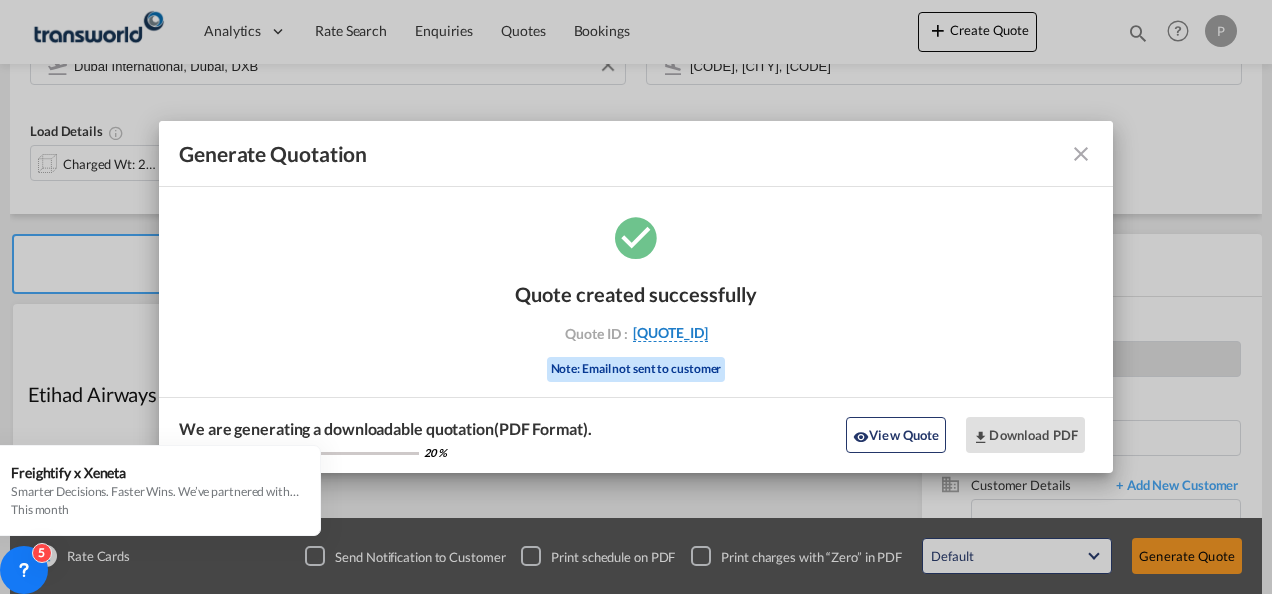 click on "[QUOTE_ID]" at bounding box center (670, 333) 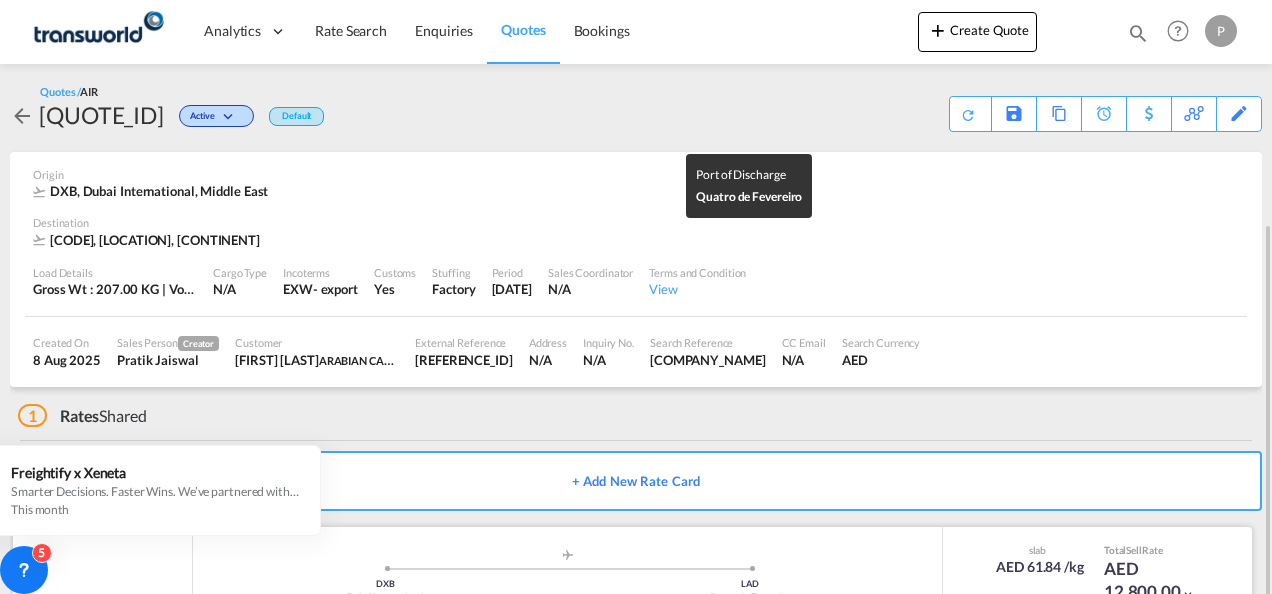 scroll, scrollTop: 122, scrollLeft: 0, axis: vertical 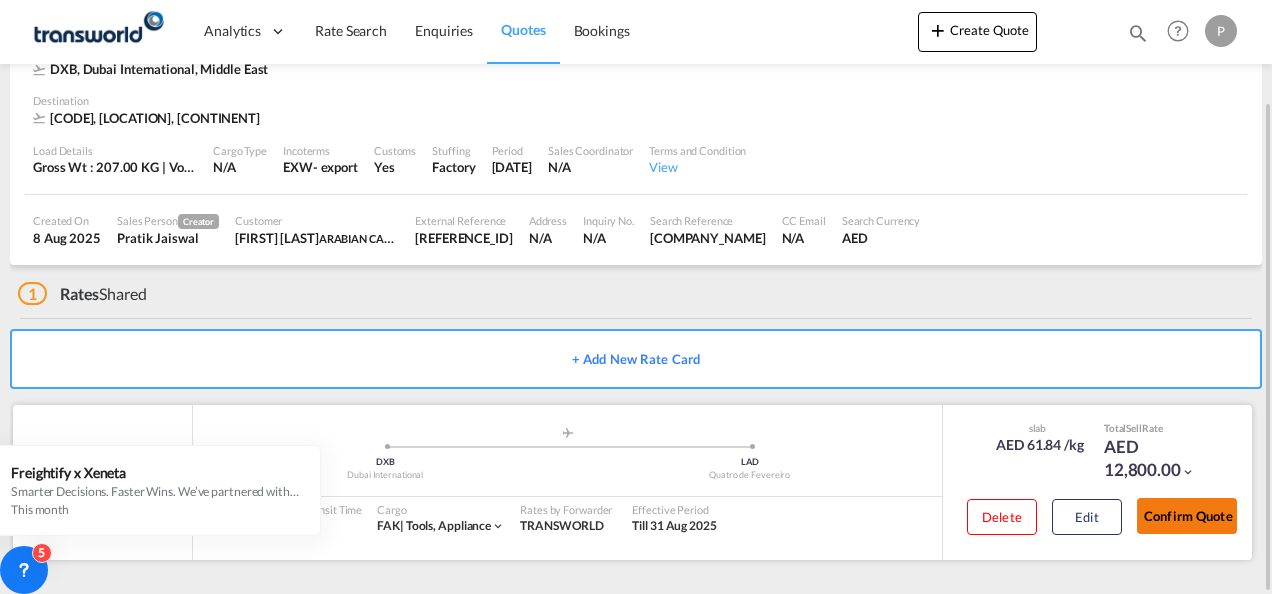 click on "Confirm Quote" at bounding box center (1187, 516) 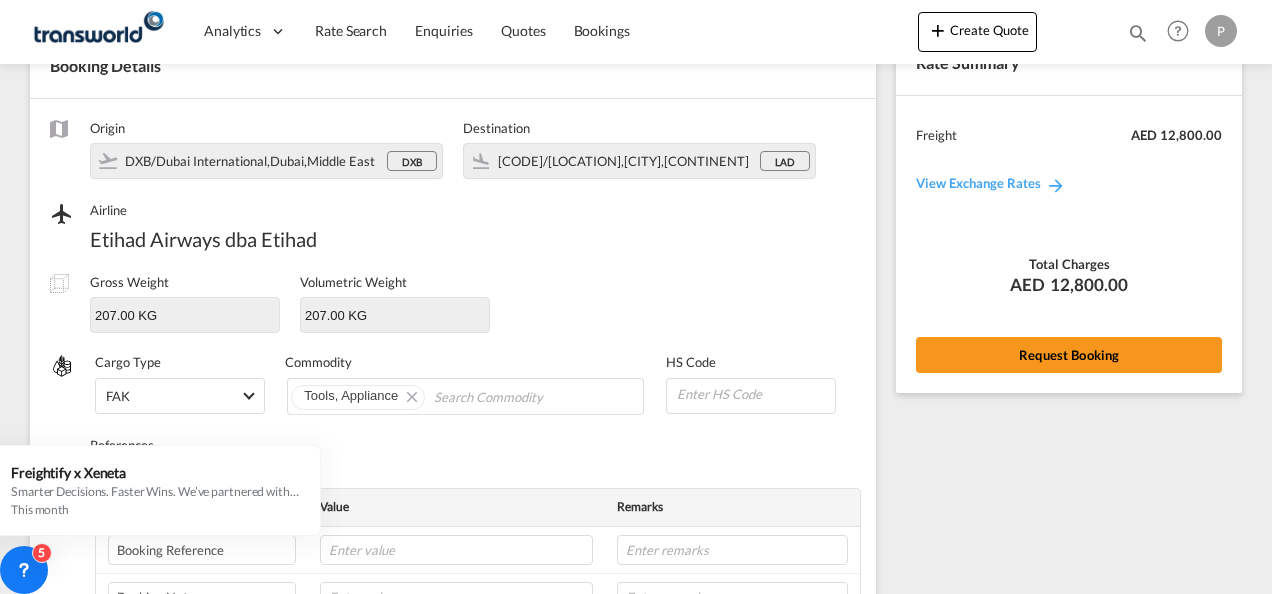 scroll, scrollTop: 742, scrollLeft: 0, axis: vertical 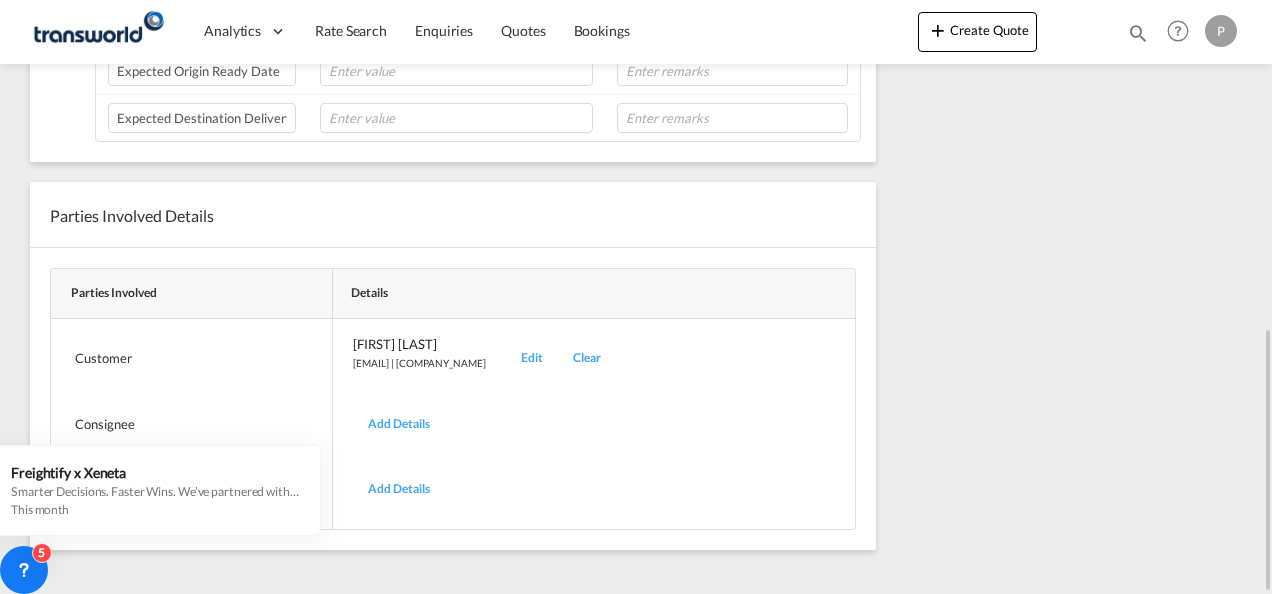 click on "Edit" at bounding box center (532, 358) 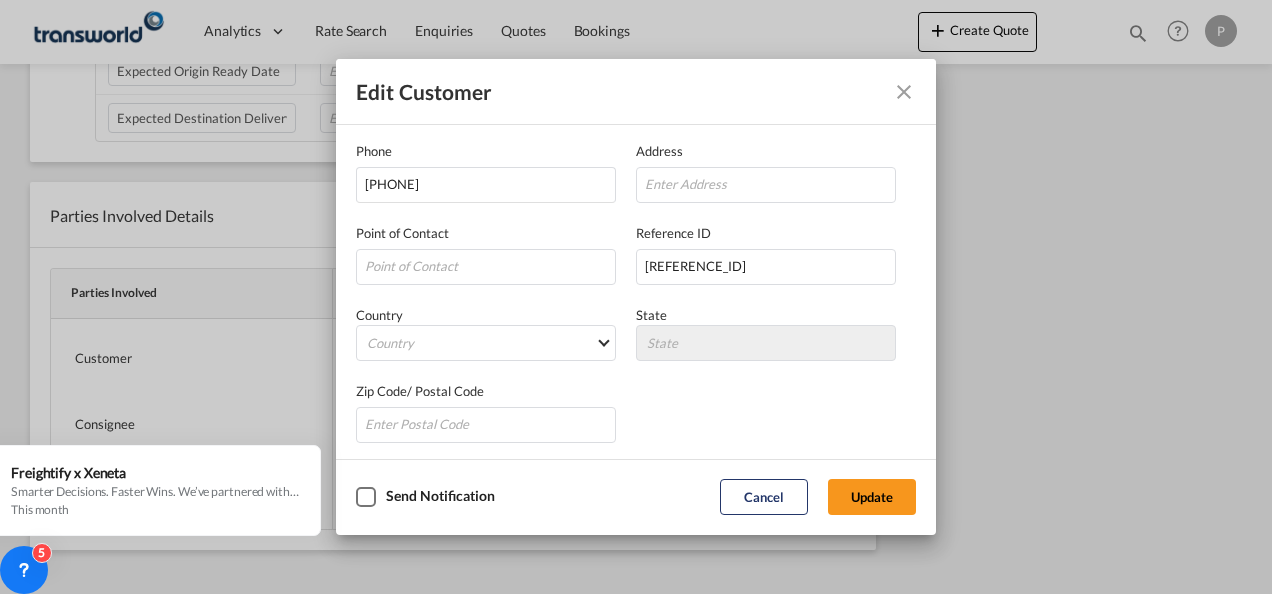 scroll, scrollTop: 236, scrollLeft: 0, axis: vertical 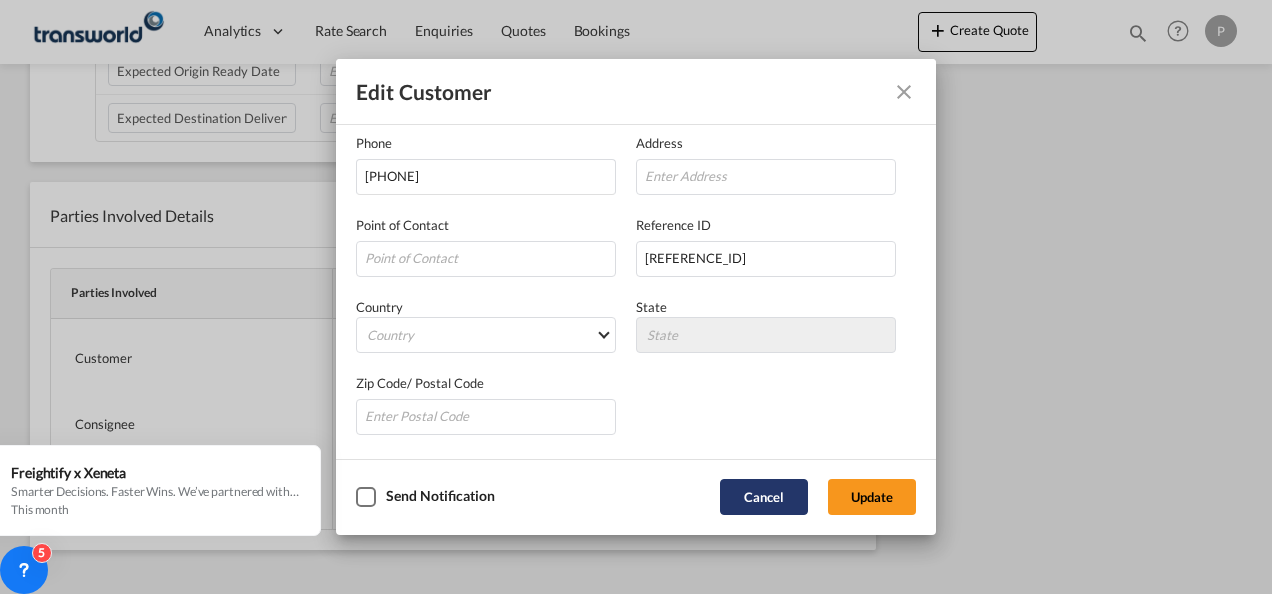 click on "Cancel" 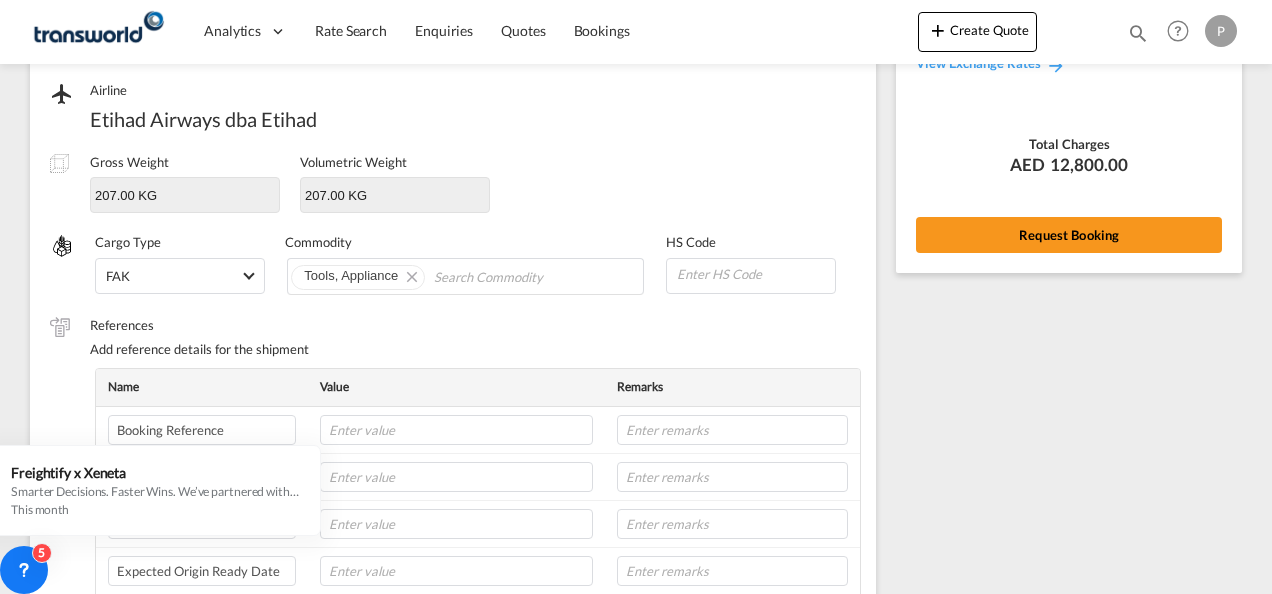 scroll, scrollTop: 142, scrollLeft: 0, axis: vertical 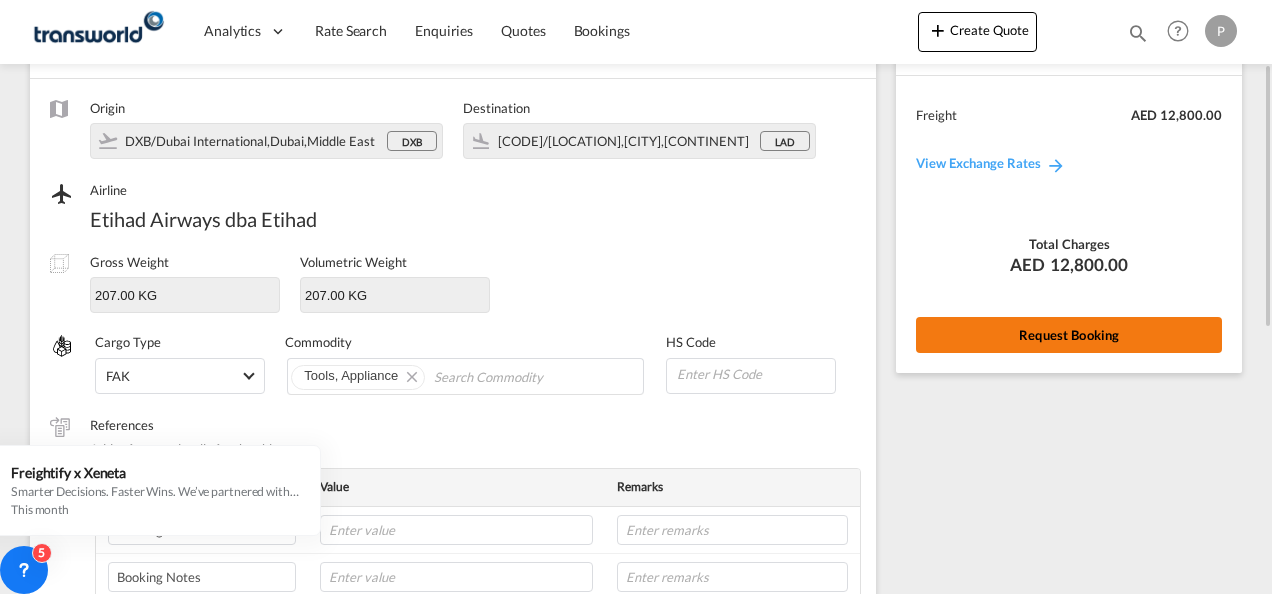click on "Request Booking" at bounding box center [1069, 335] 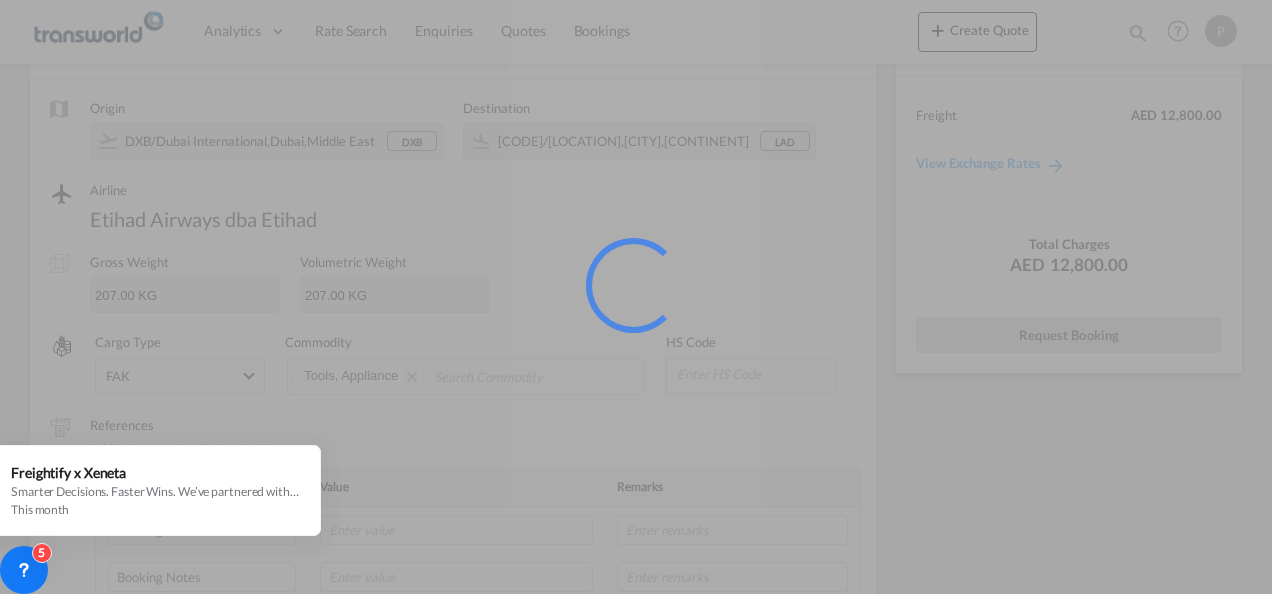 scroll, scrollTop: 37, scrollLeft: 0, axis: vertical 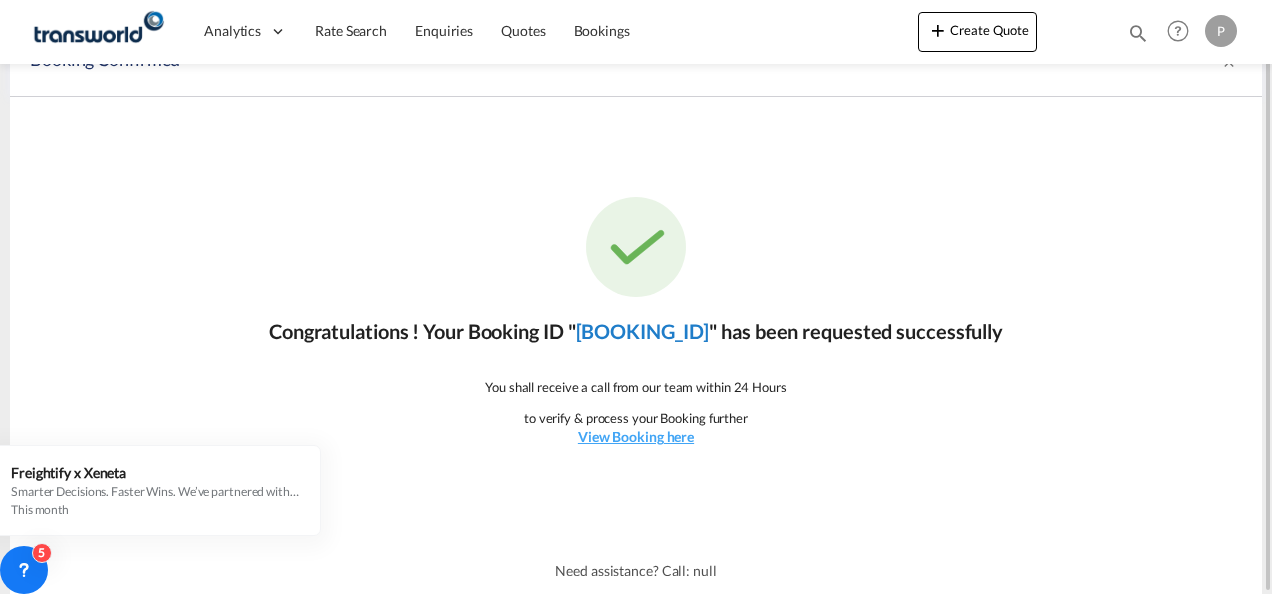 click on "[BOOKING_ID]" 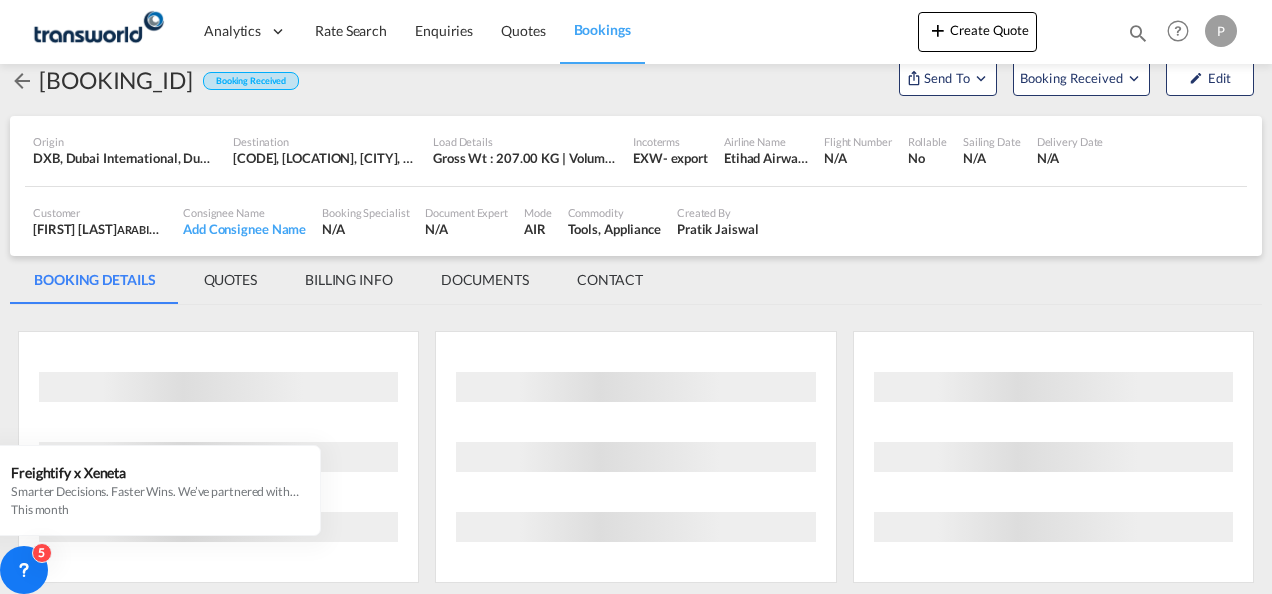 scroll, scrollTop: 1176, scrollLeft: 0, axis: vertical 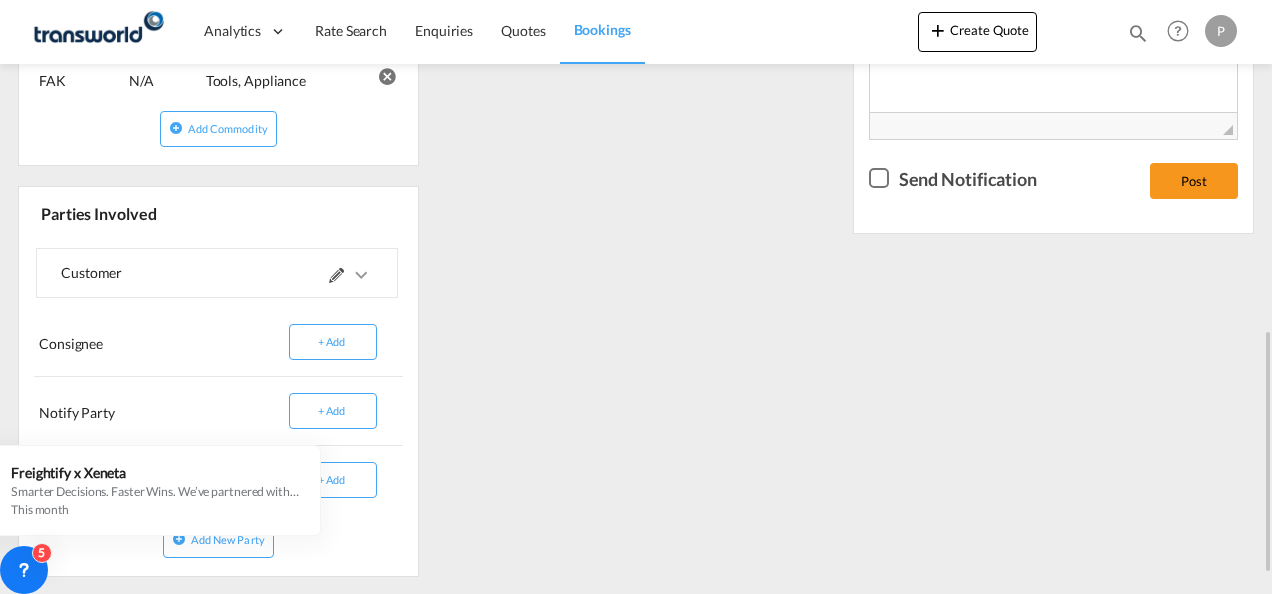 click at bounding box center (336, 275) 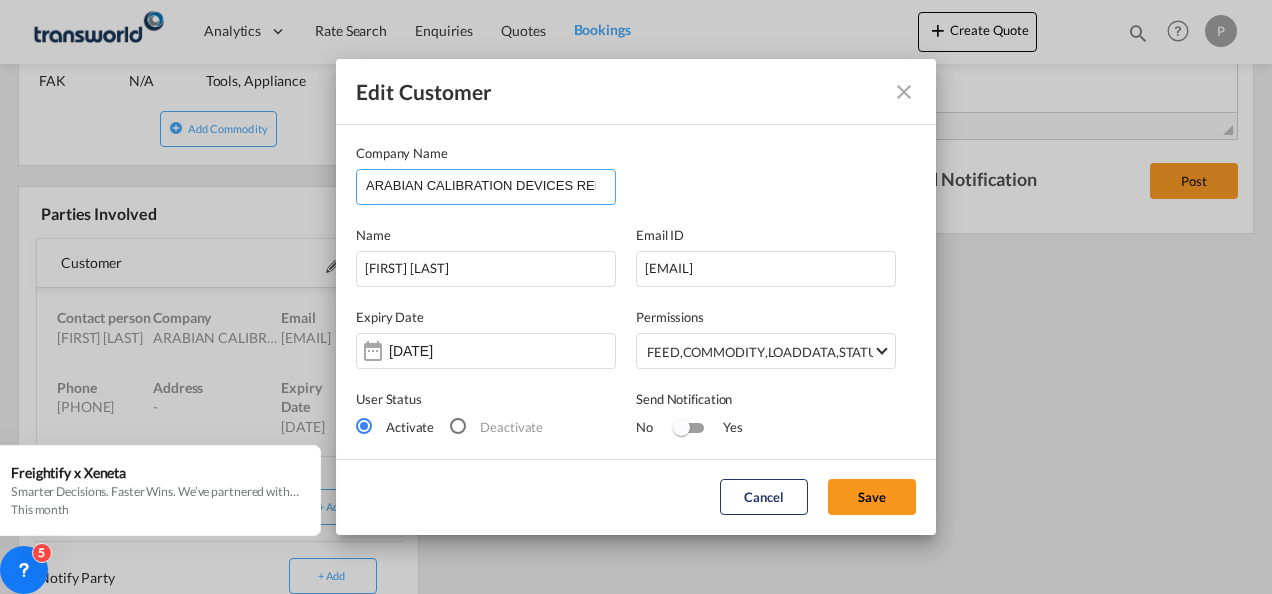 click on "ARABIAN CALIBRATION DEVICES REP.CO.LLC" at bounding box center [490, 185] 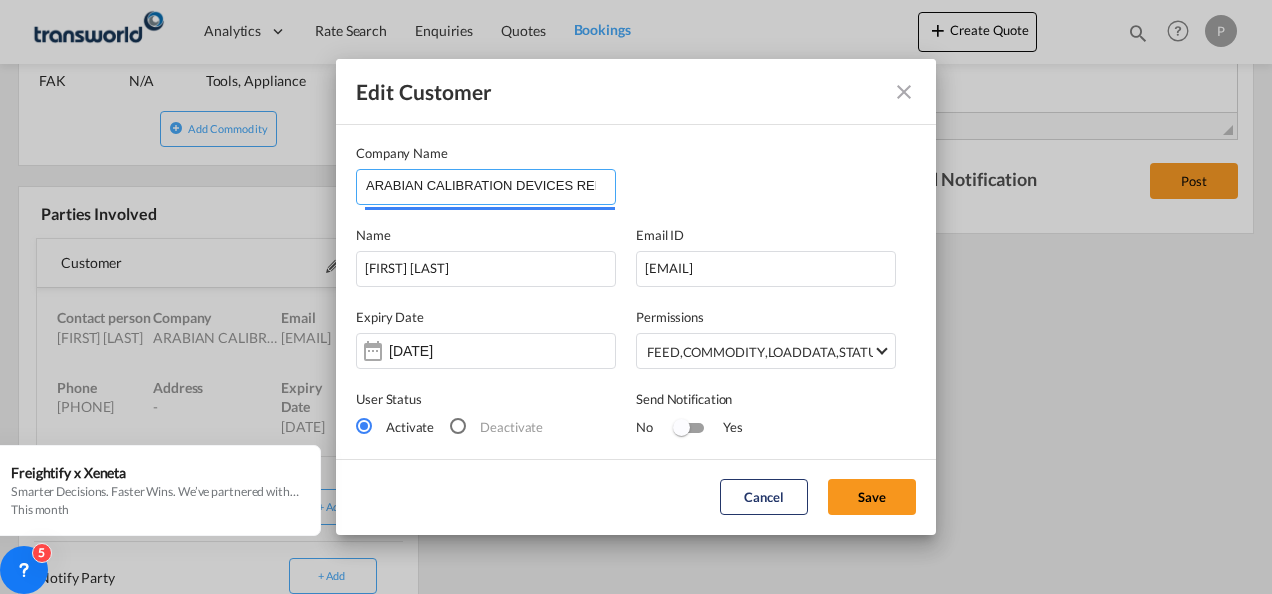 scroll, scrollTop: 0, scrollLeft: 40, axis: horizontal 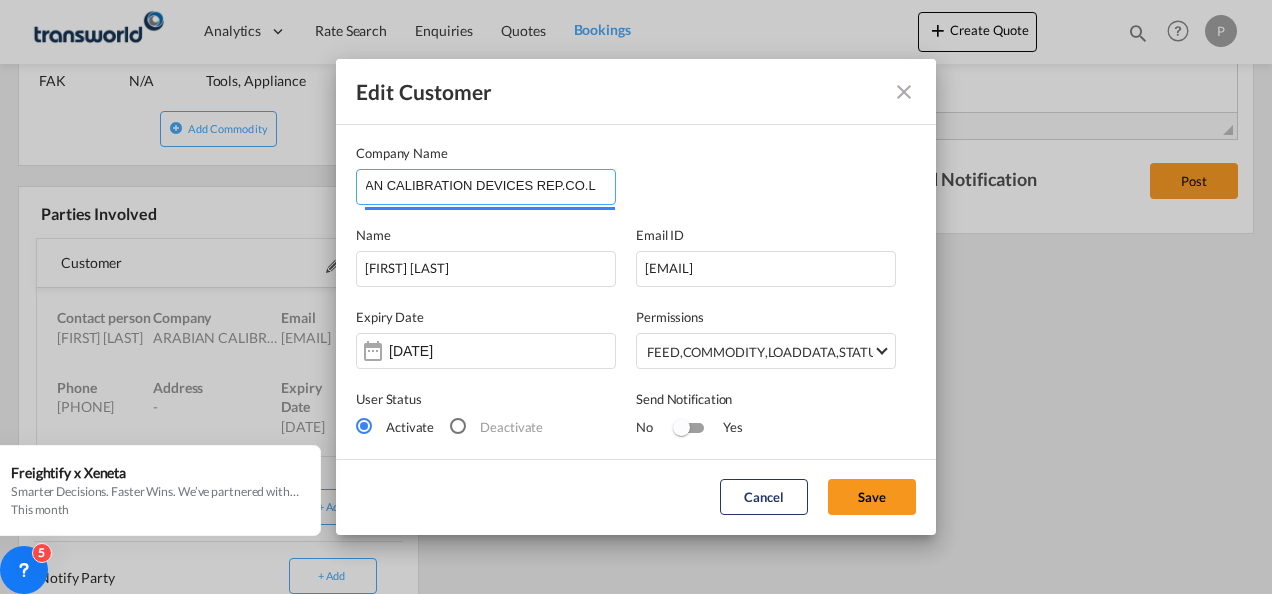 drag, startPoint x: 365, startPoint y: 190, endPoint x: 956, endPoint y: 196, distance: 591.03046 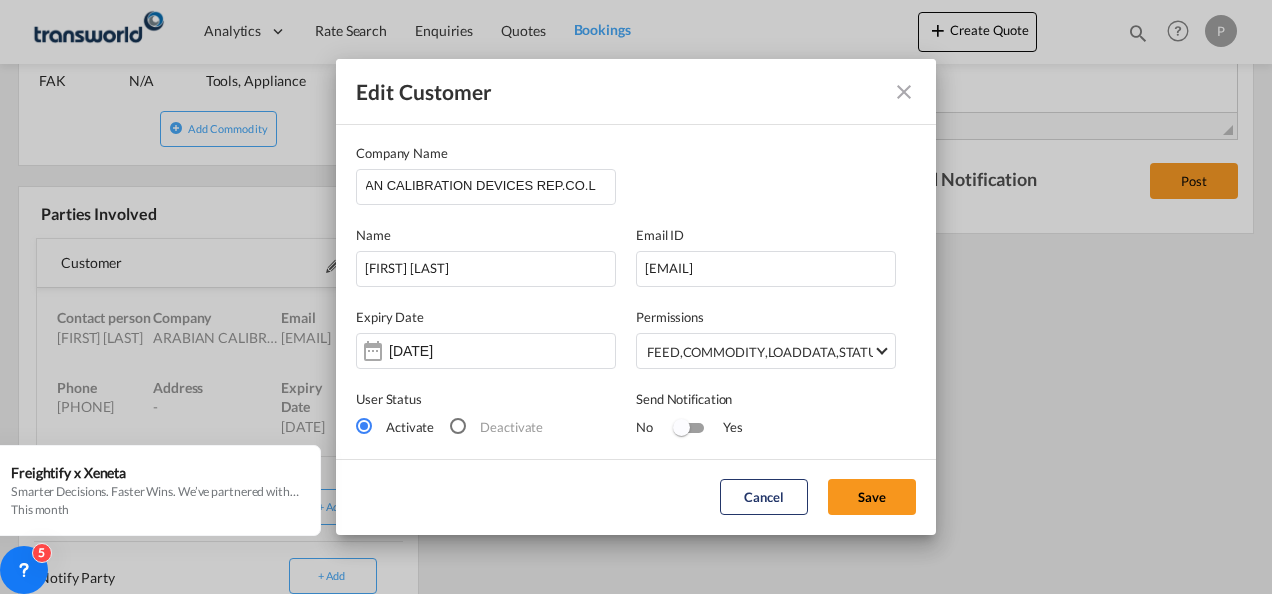 scroll, scrollTop: 0, scrollLeft: 0, axis: both 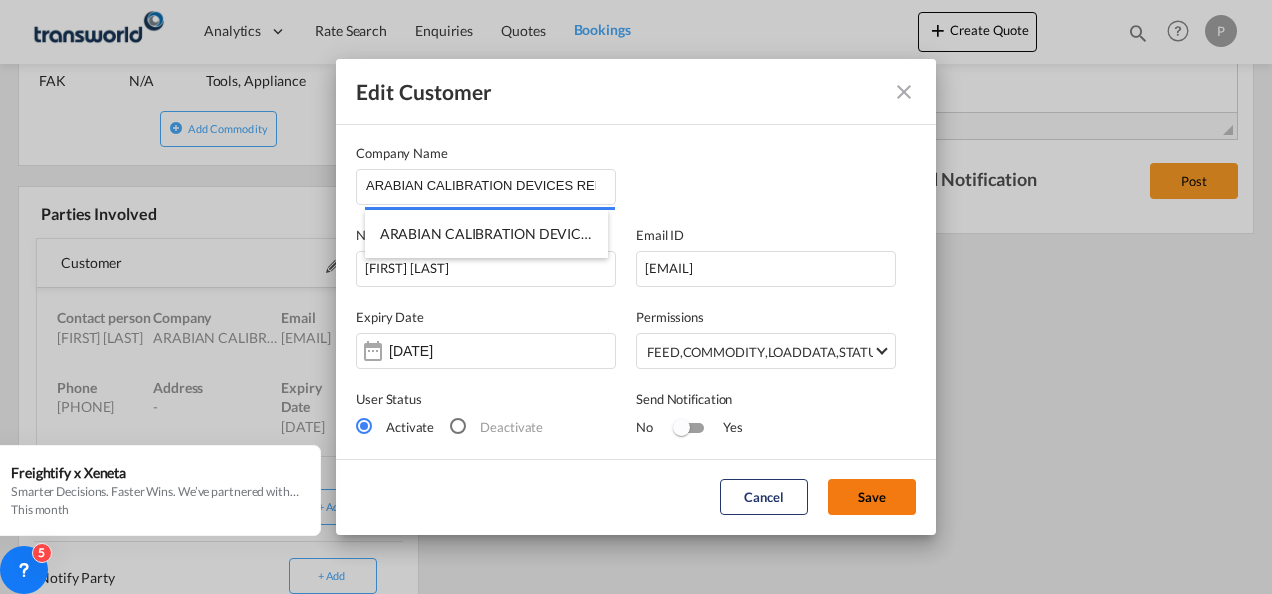 click on "Save" 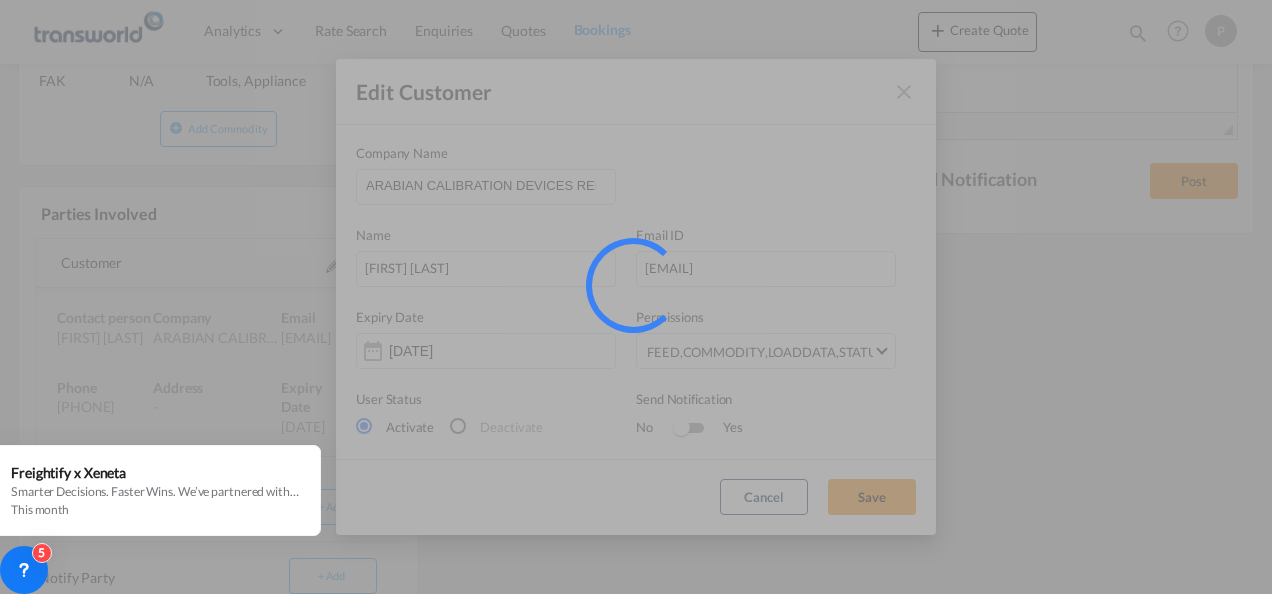 type 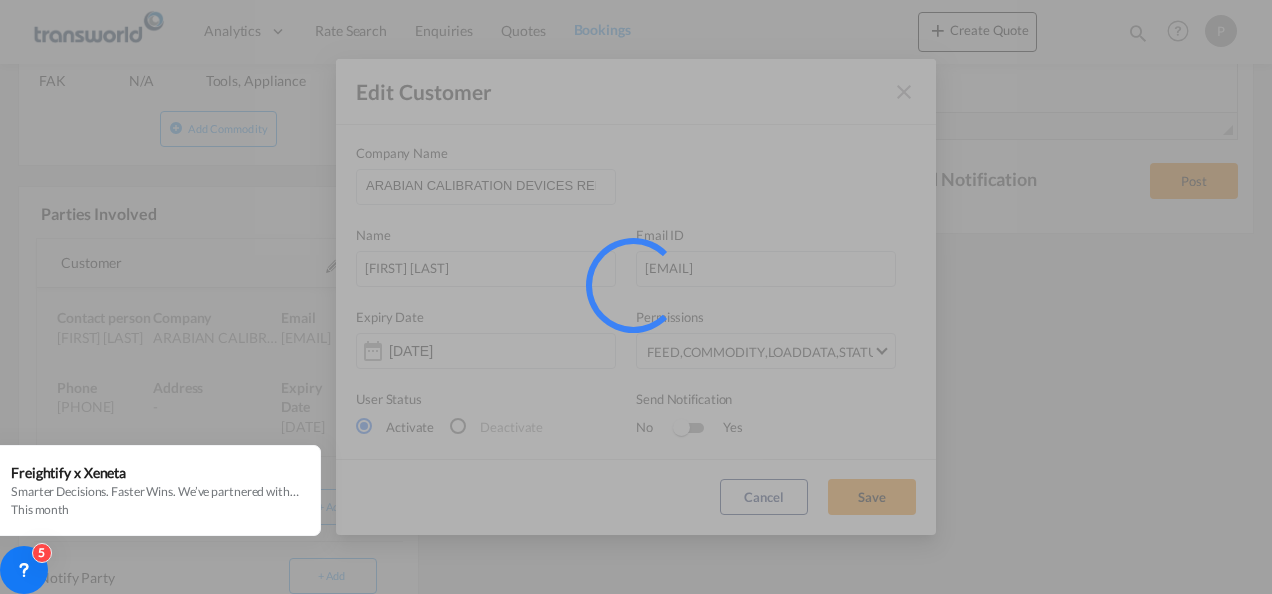 type 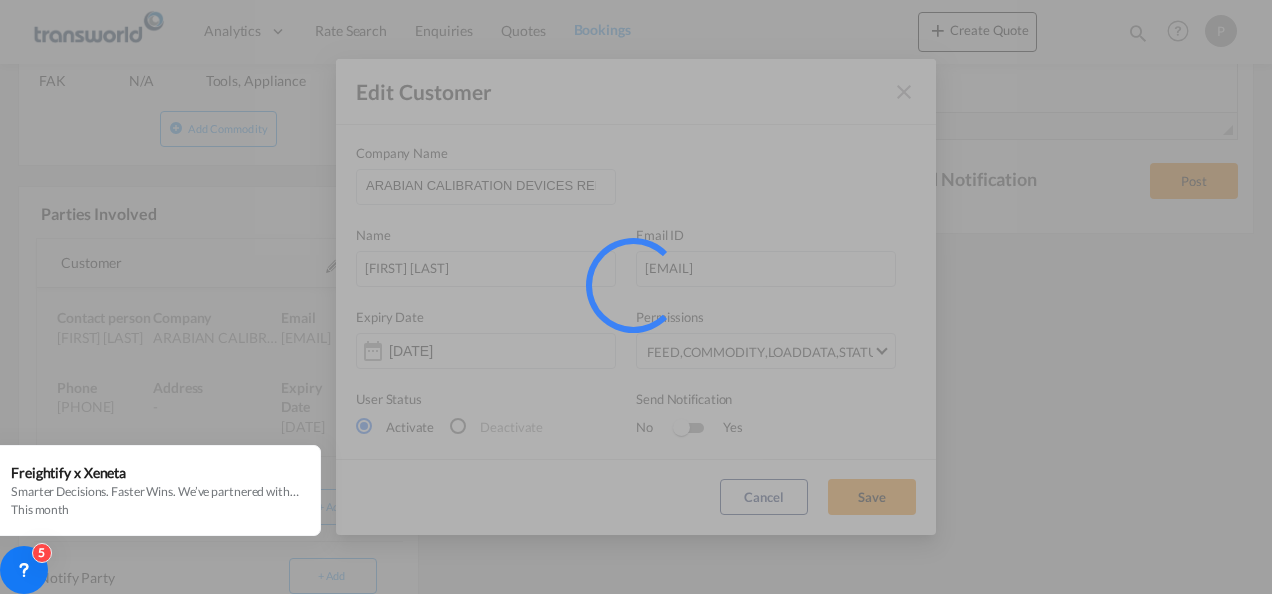 type 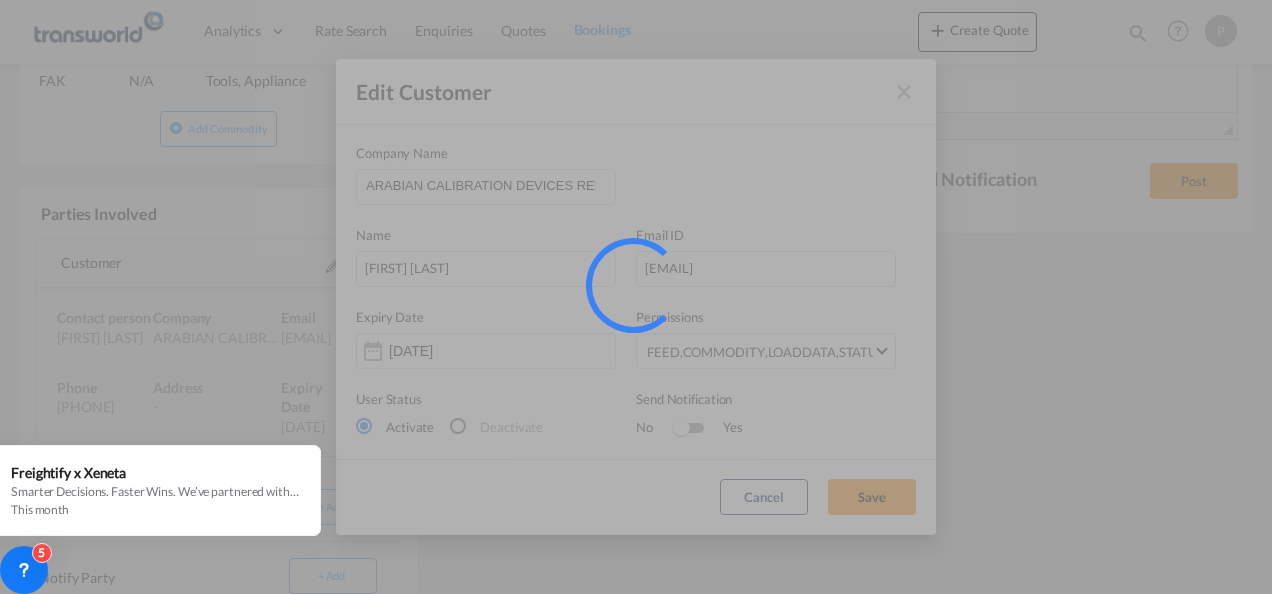 type 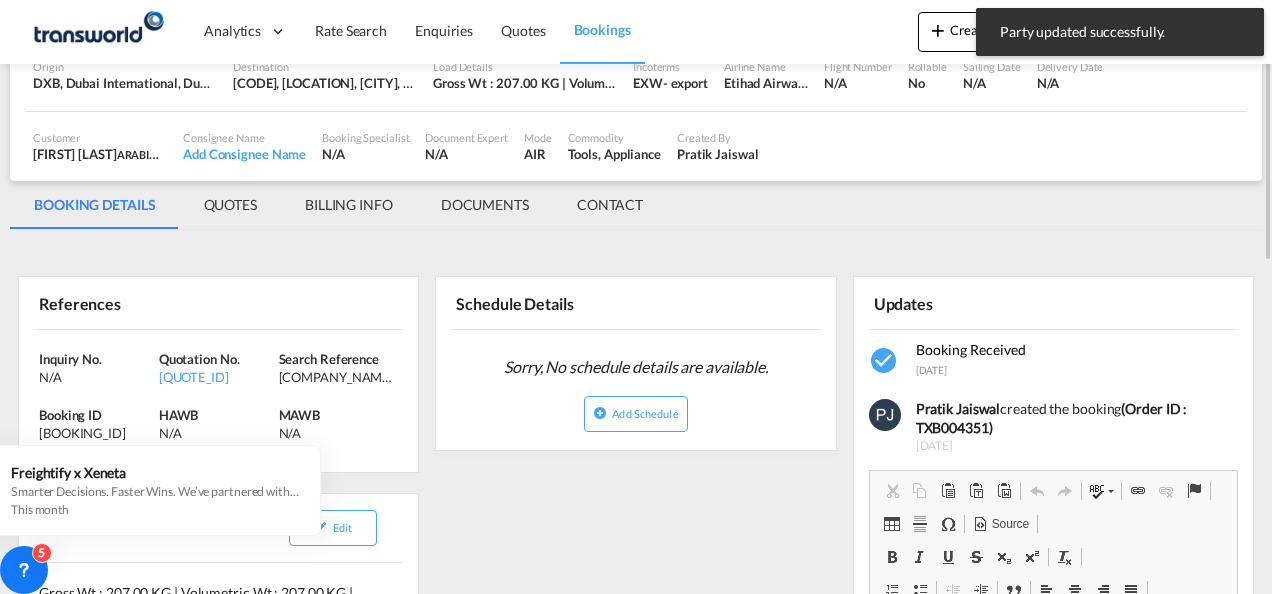 scroll, scrollTop: 0, scrollLeft: 0, axis: both 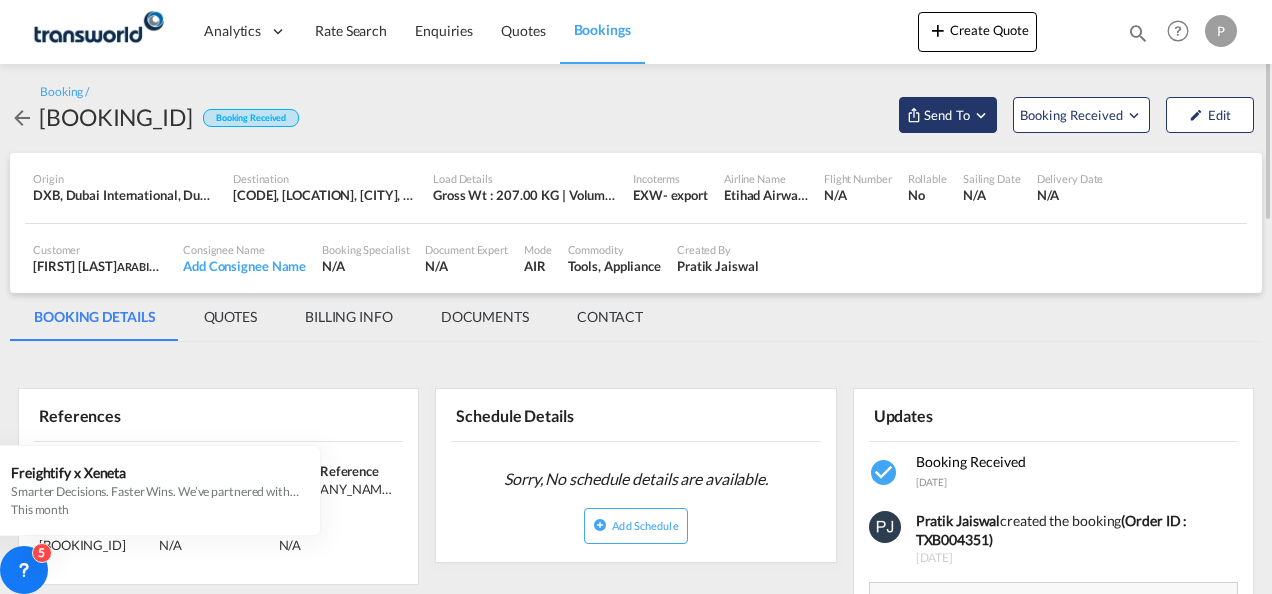 click at bounding box center [981, 115] 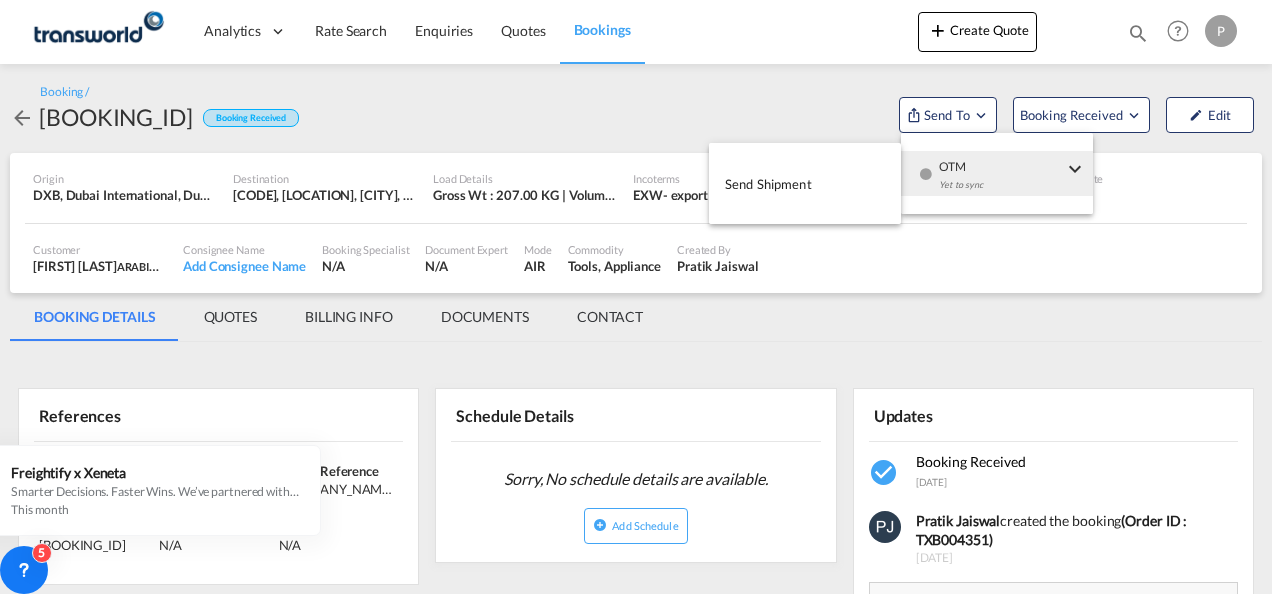click on "Send Shipment" at bounding box center [768, 184] 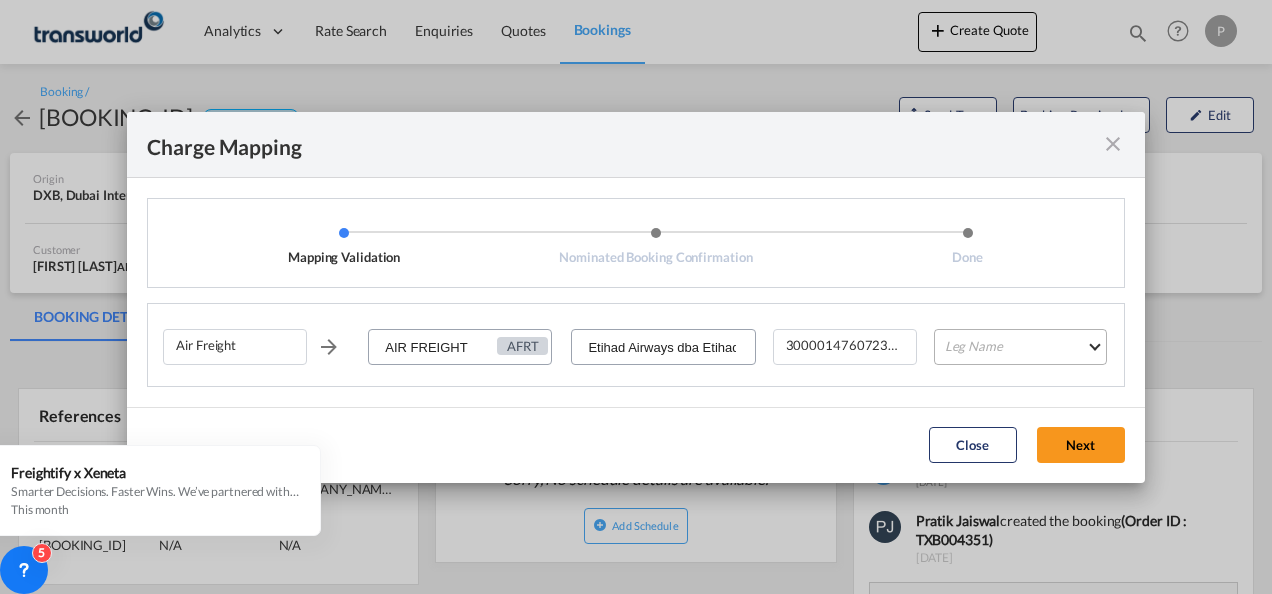 click on "Leg Name HANDLING ORIGIN HANDLING DESTINATION OTHERS TL PICK UP CUSTOMS ORIGIN AIR CUSTOMS DESTINATION TL DELIVERY" 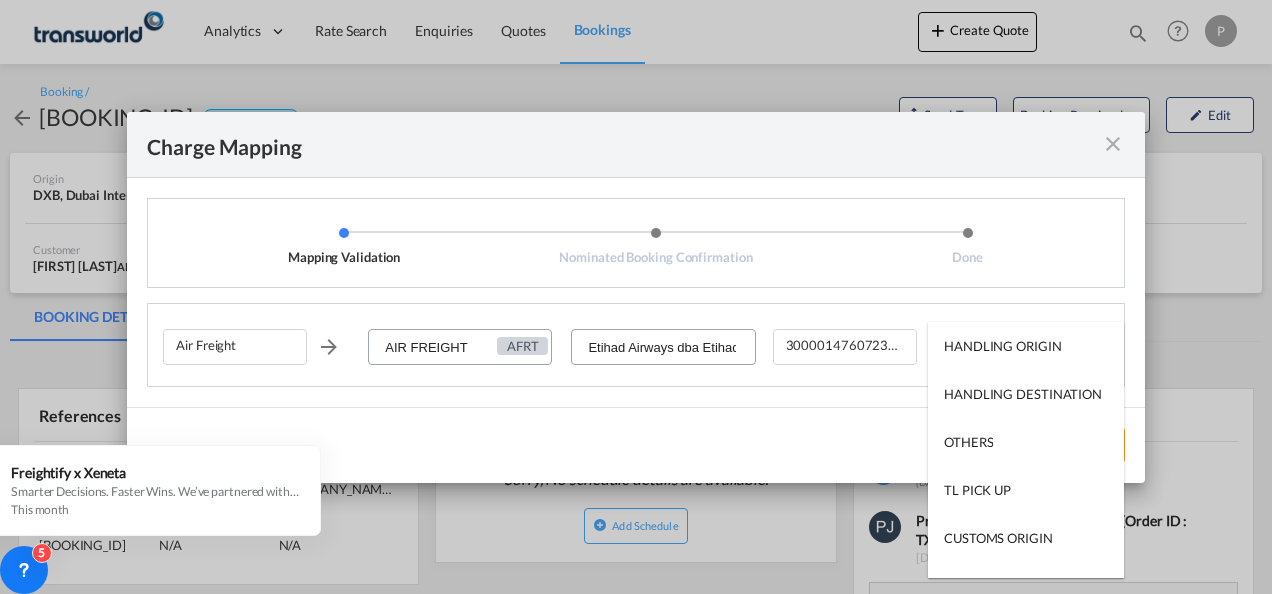 type on "HANDLING ORIGIN" 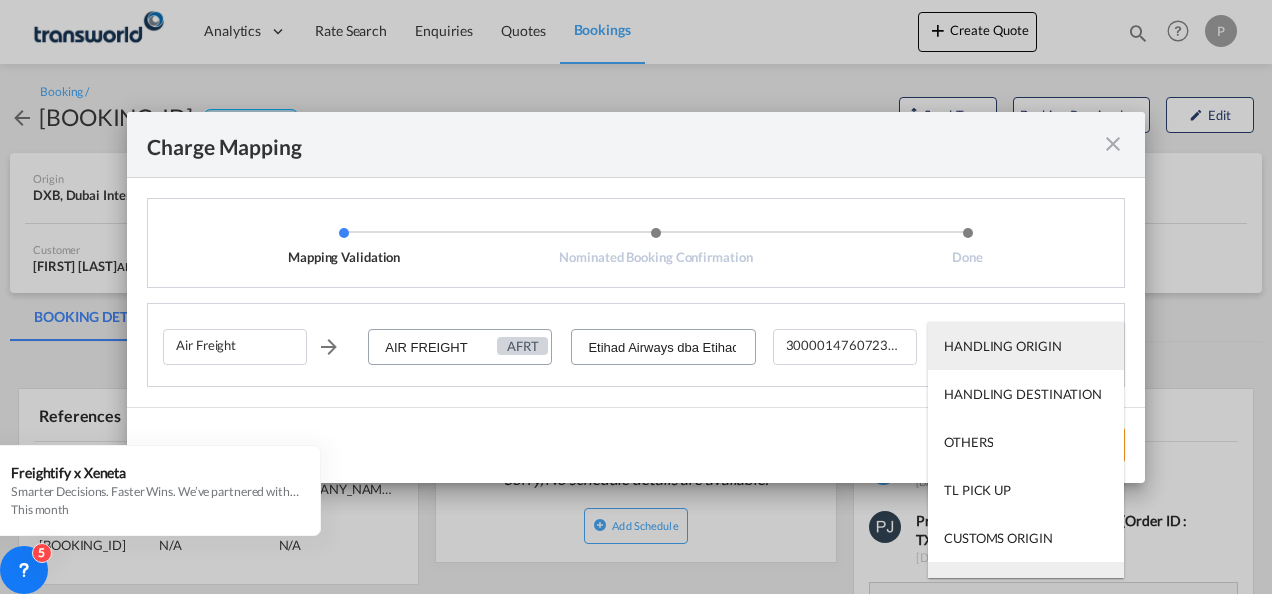 type on "AIR" 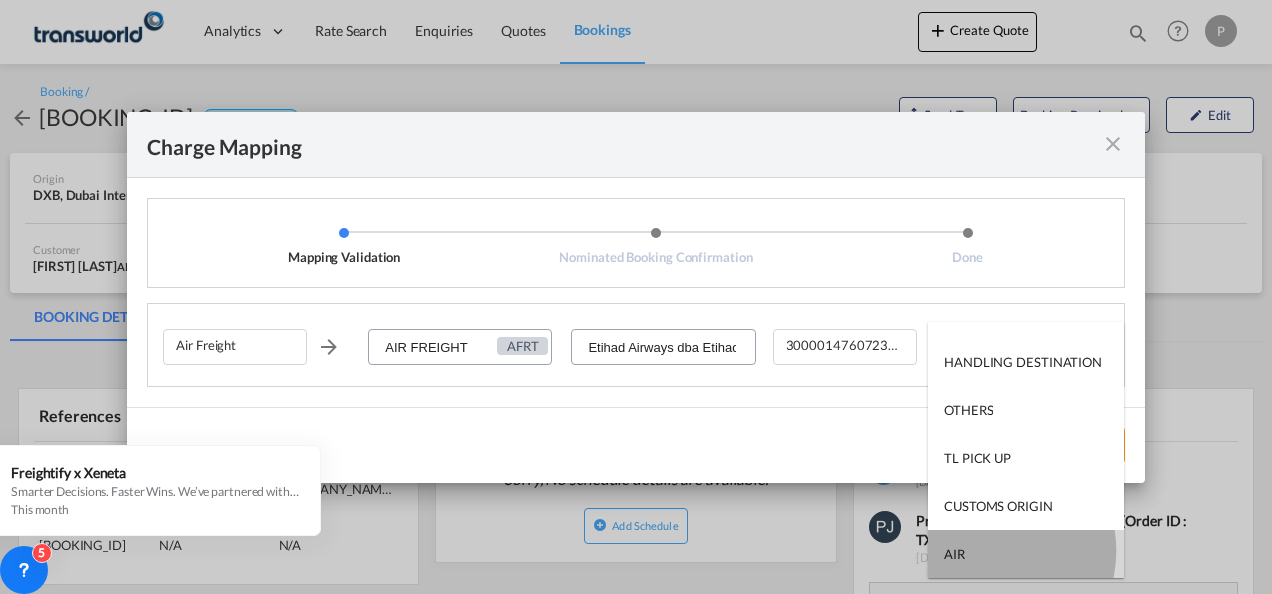click on "AIR" at bounding box center [1026, 554] 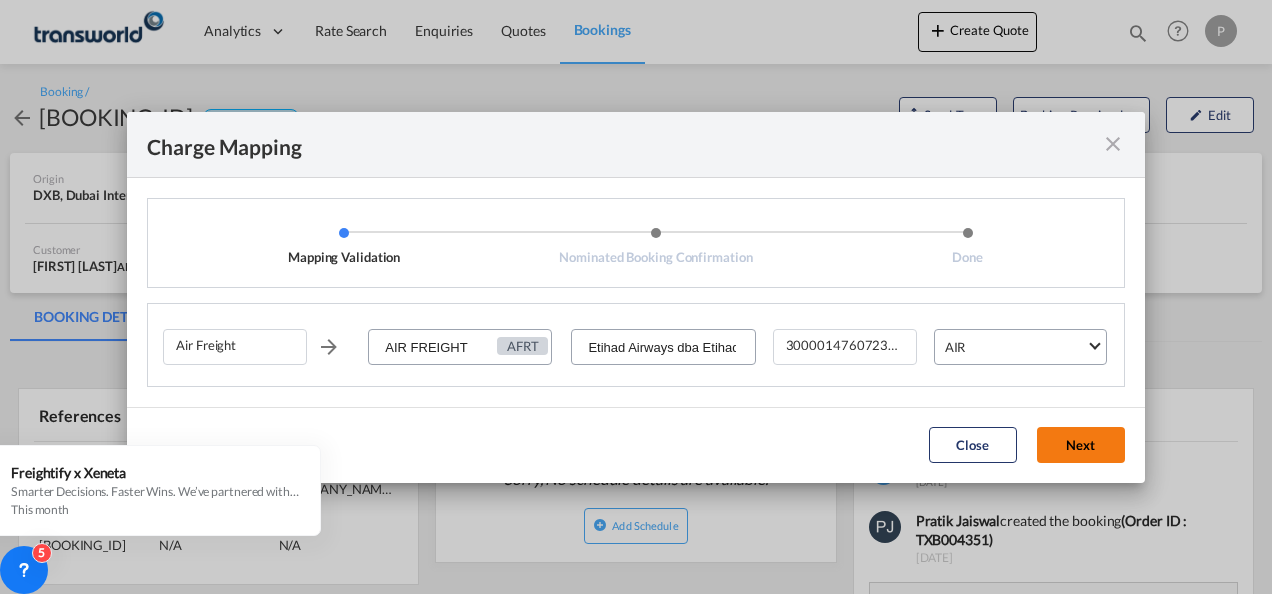 click on "Next" 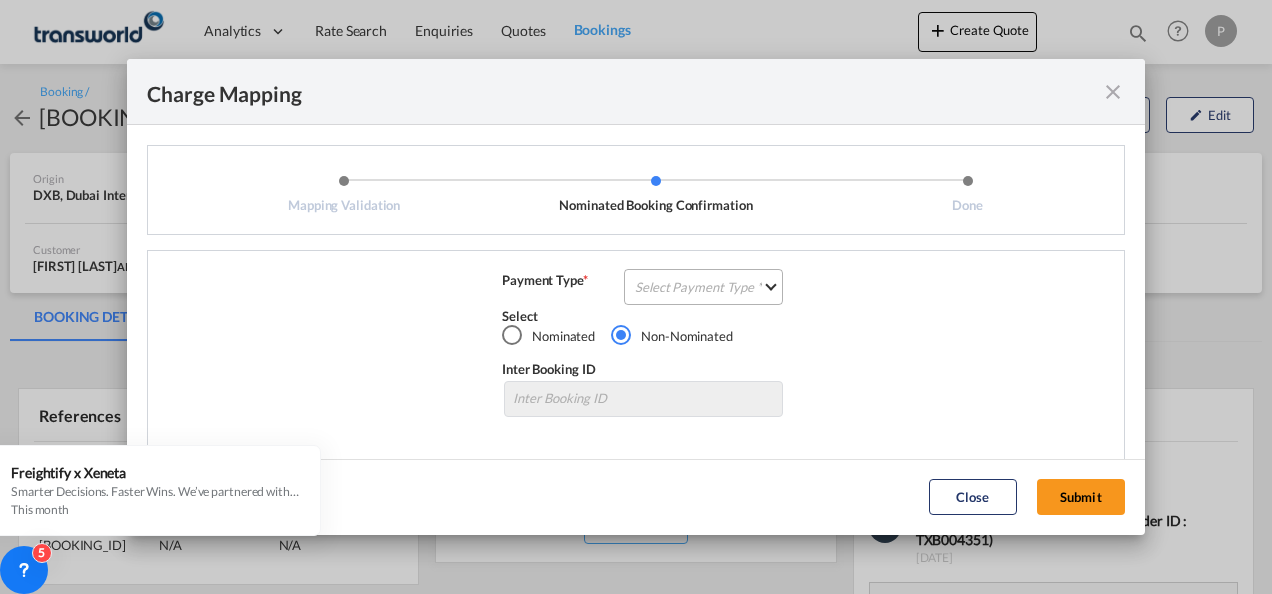 click on "Select Payment Type
COLLECT
PREPAID" at bounding box center [703, 287] 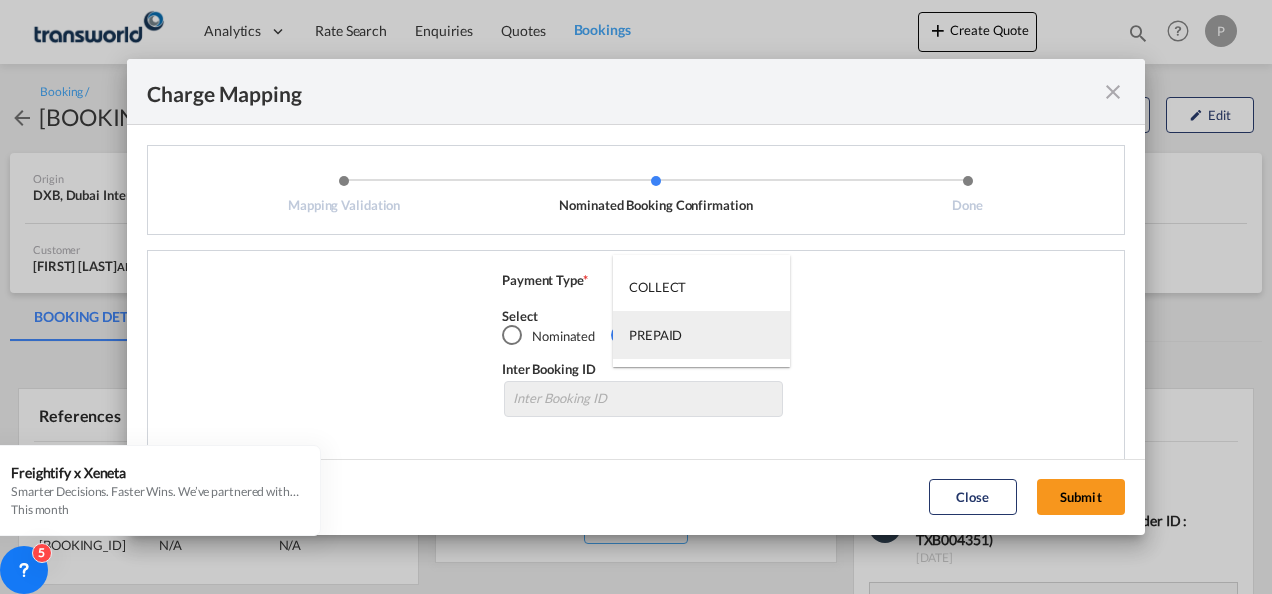 click on "PREPAID" at bounding box center [655, 335] 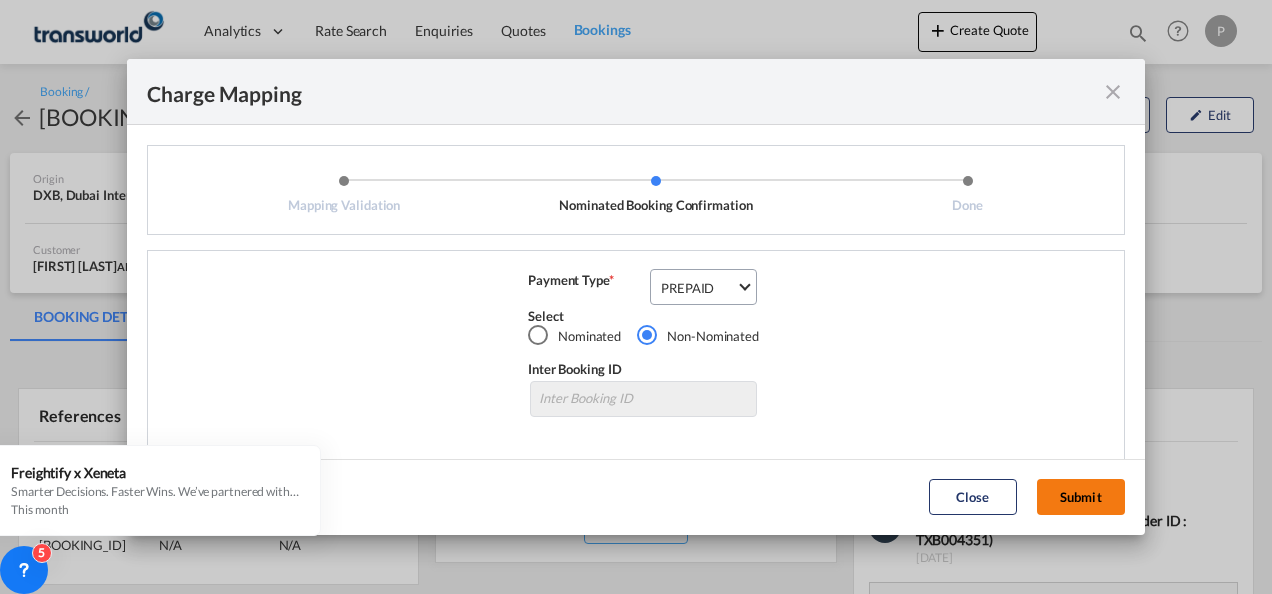 click on "Submit" 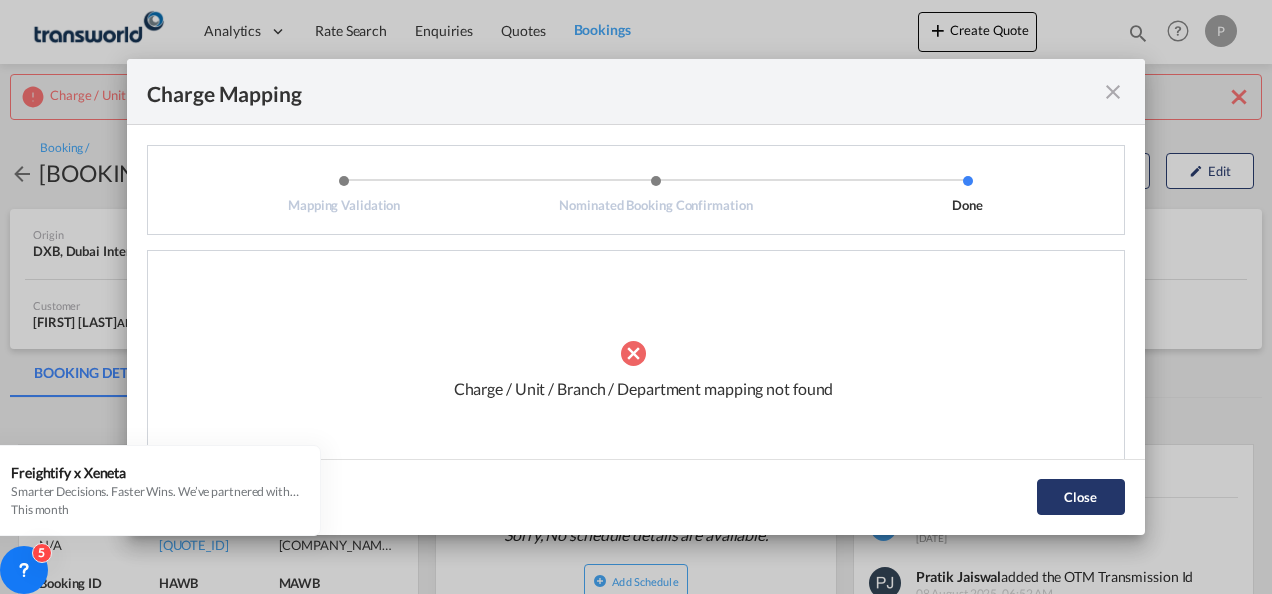 click on "Close" 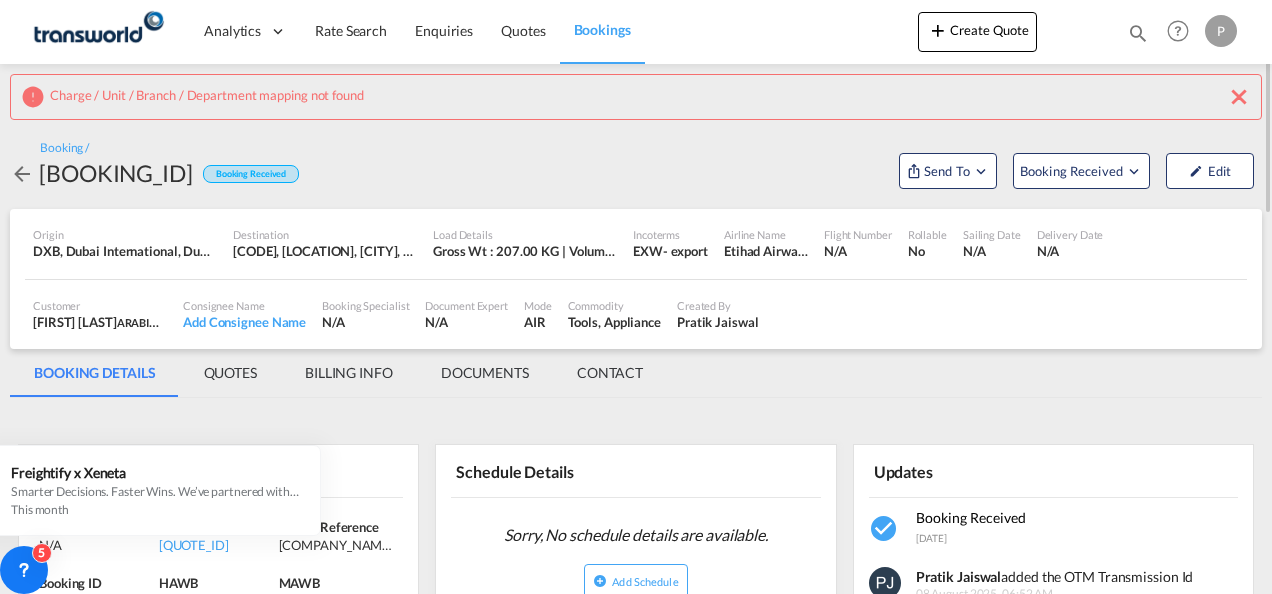 click at bounding box center (1239, 97) 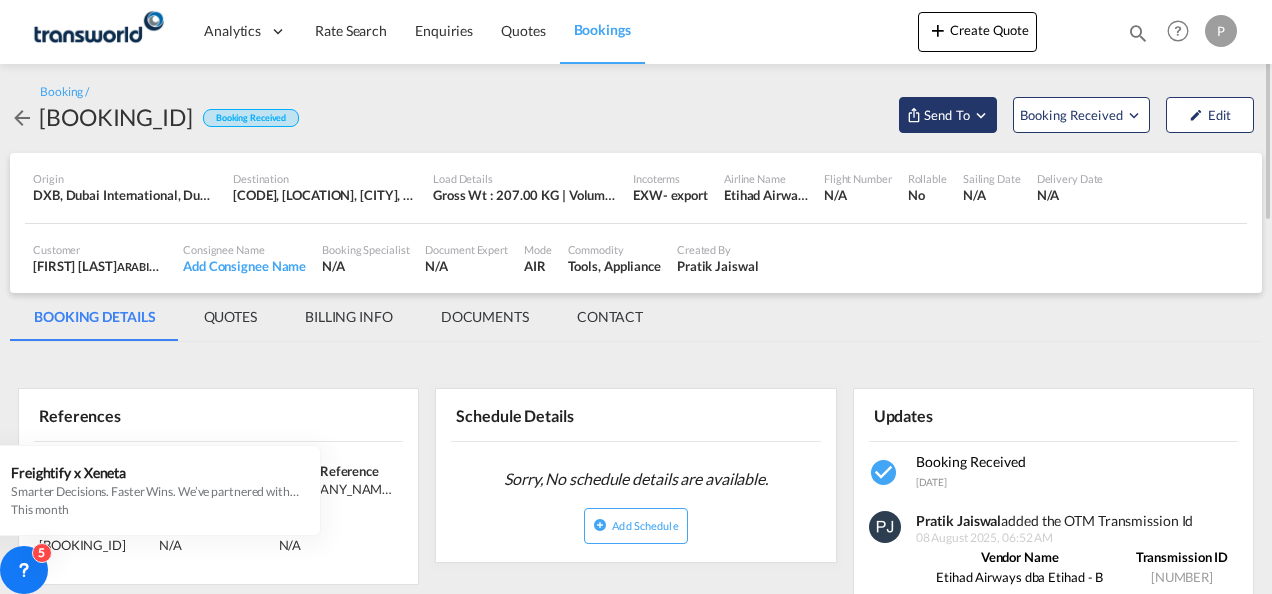 click at bounding box center [981, 115] 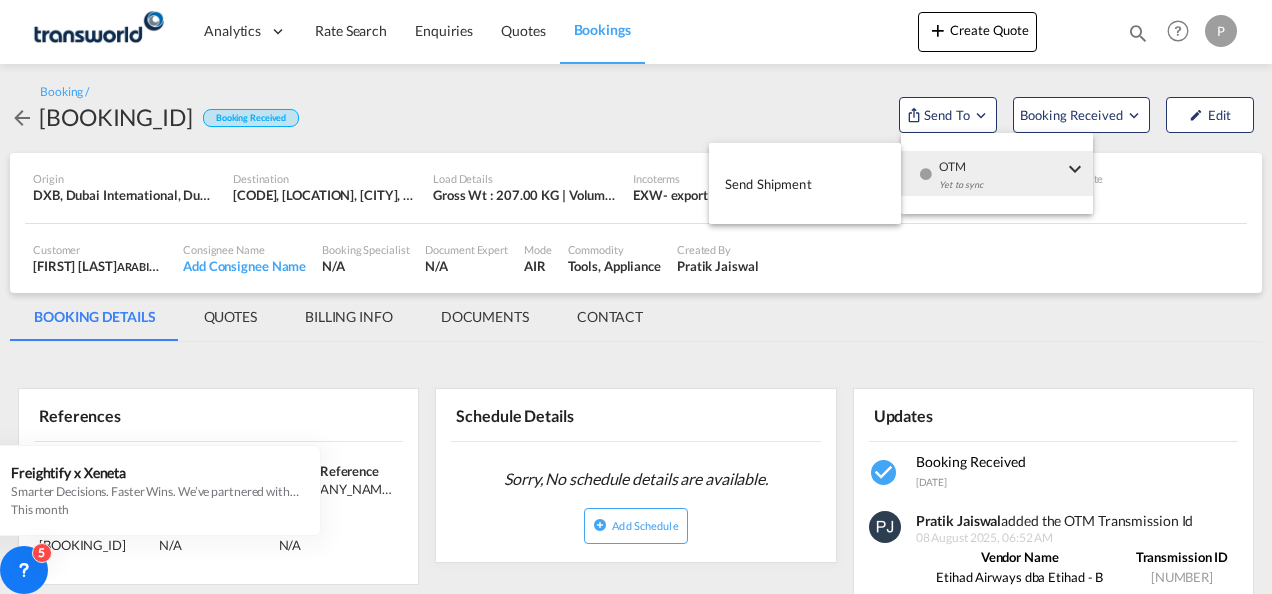 click on "Send Shipment" at bounding box center (805, 183) 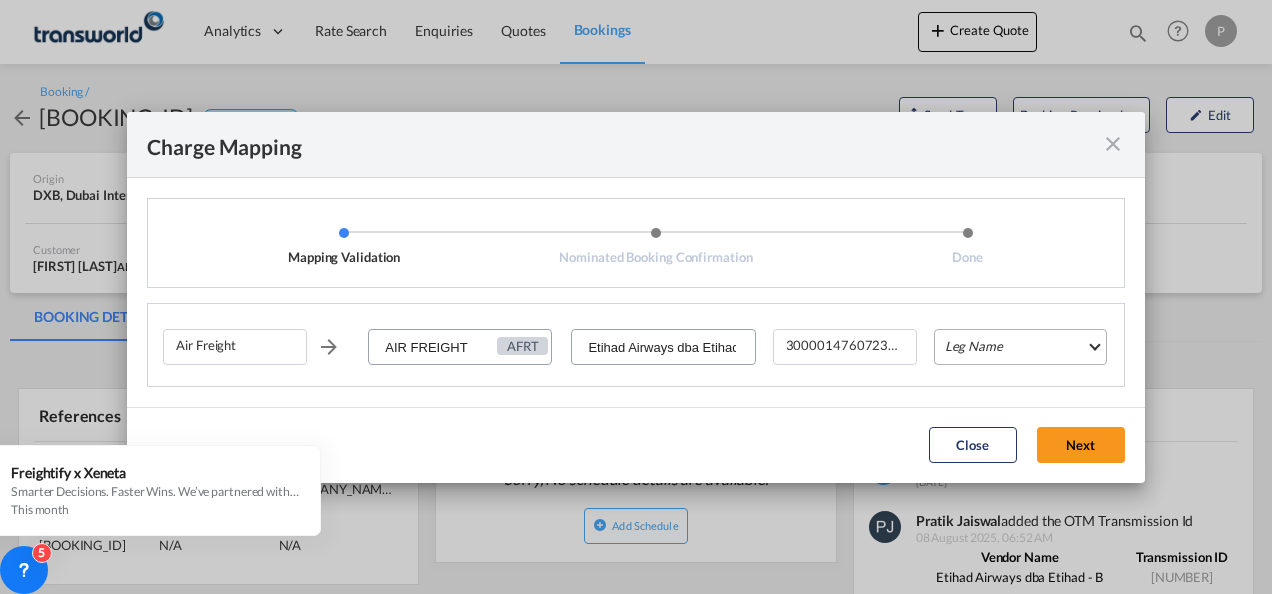 click on "Leg Name HANDLING ORIGIN HANDLING DESTINATION OTHERS TL PICK UP CUSTOMS ORIGIN AIR CUSTOMS DESTINATION TL DELIVERY" at bounding box center (1020, 347) 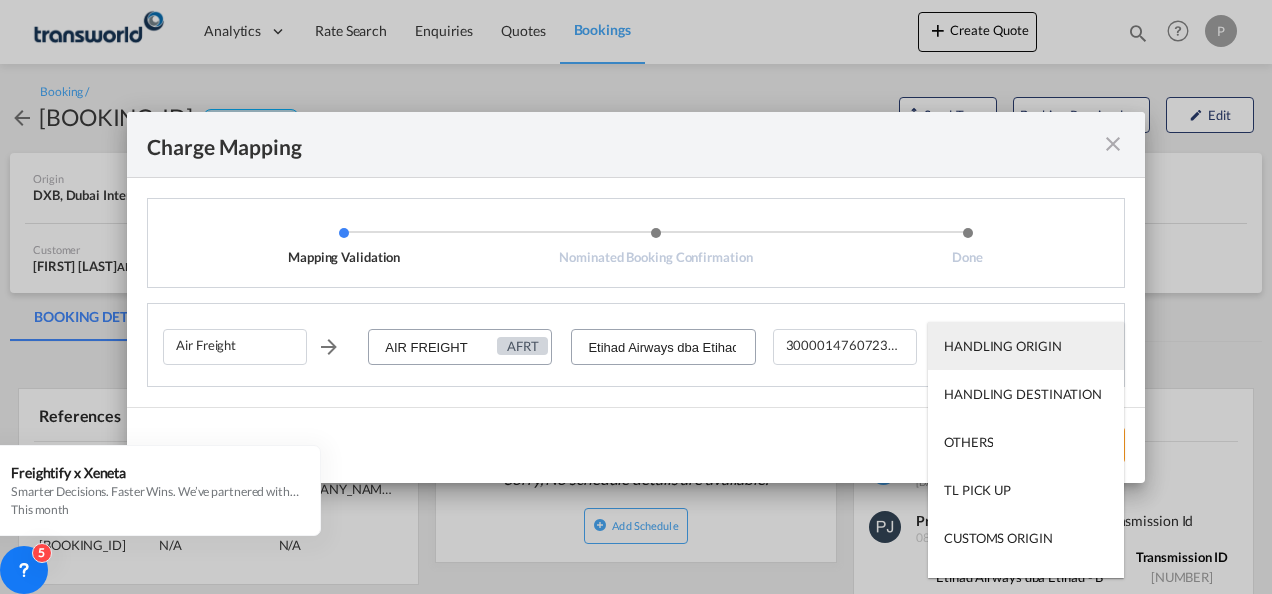 type on "HANDLING ORIGIN" 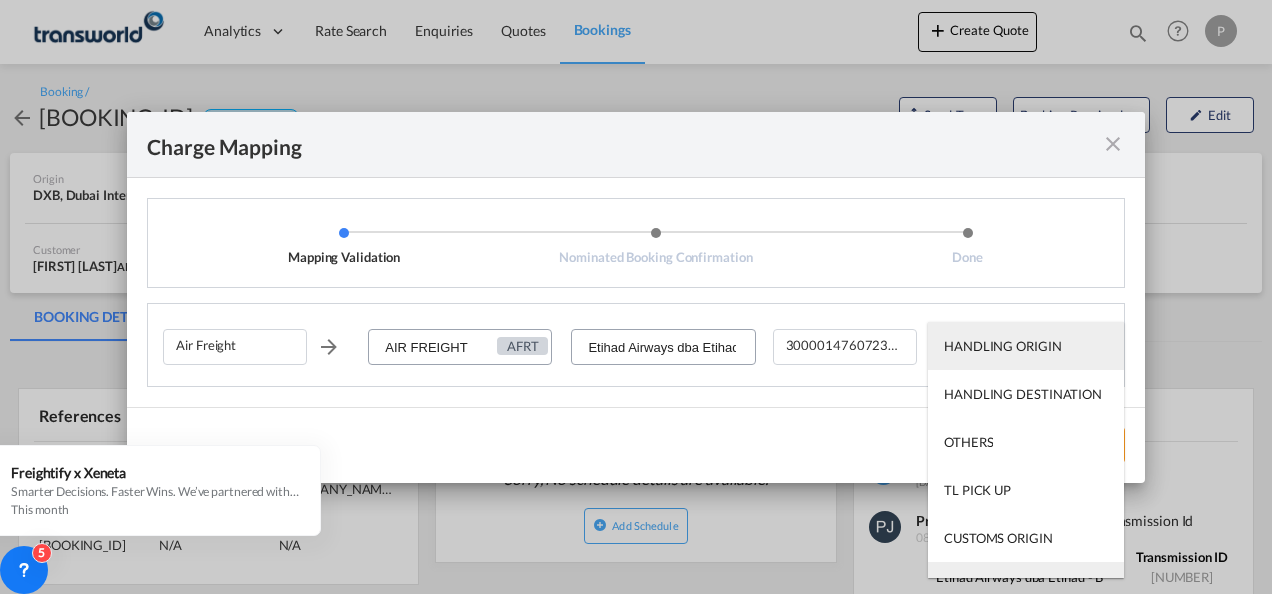 type on "AIR" 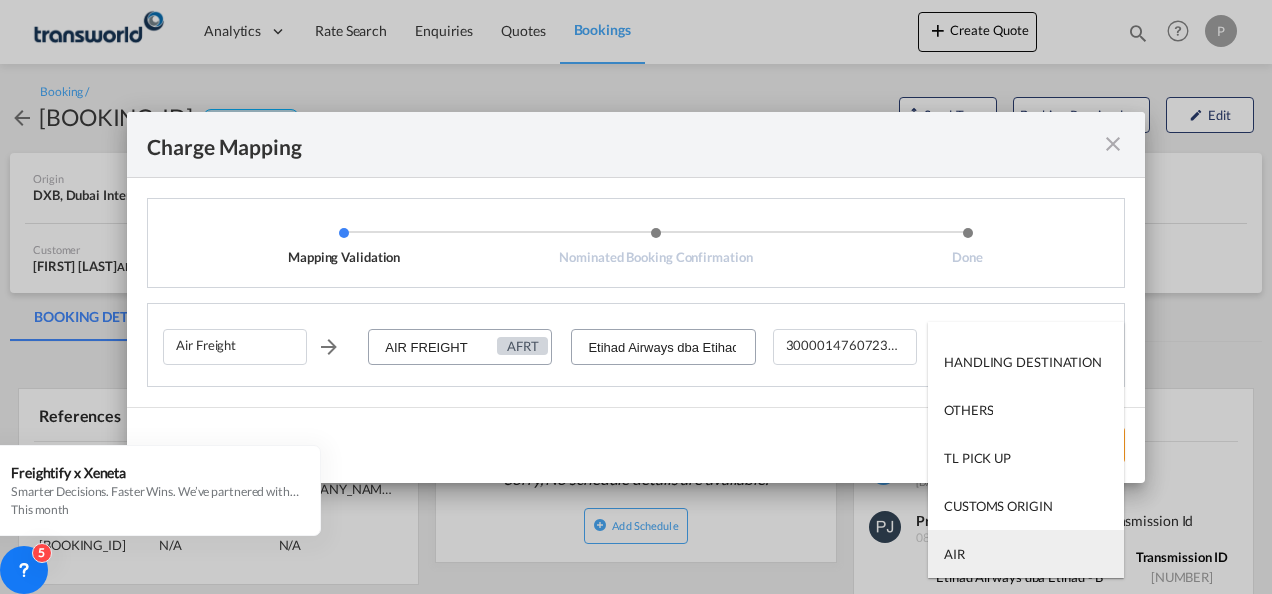 click on "AIR" at bounding box center [1026, 554] 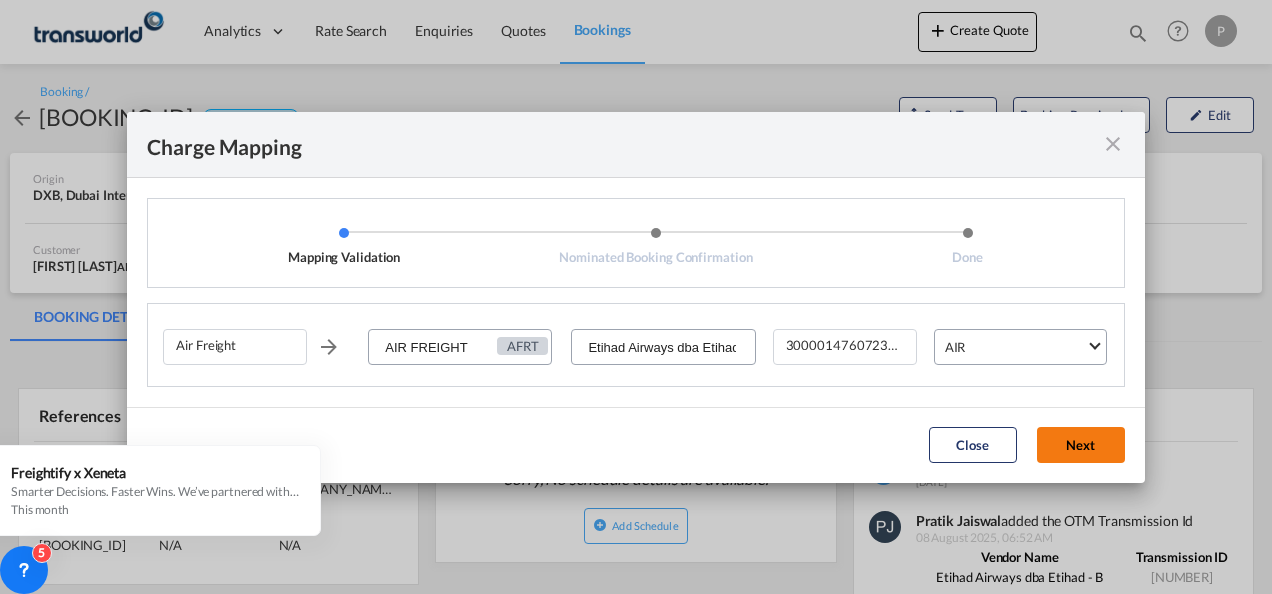 click on "Next" 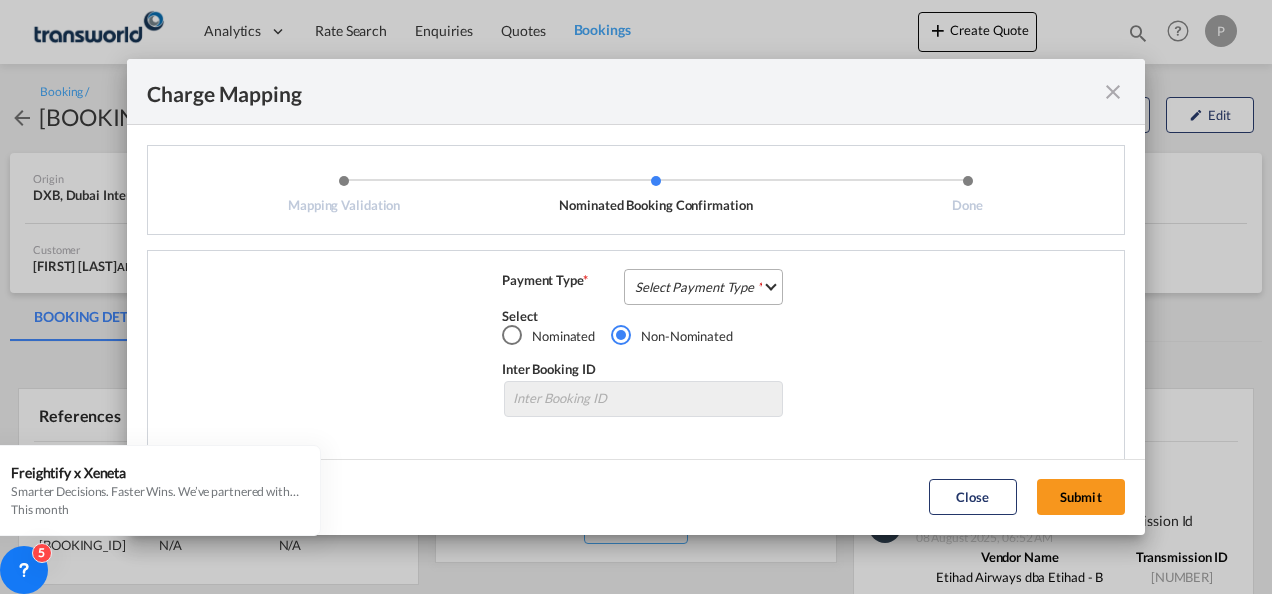 click on "Select Payment Type
COLLECT
PREPAID" at bounding box center (703, 287) 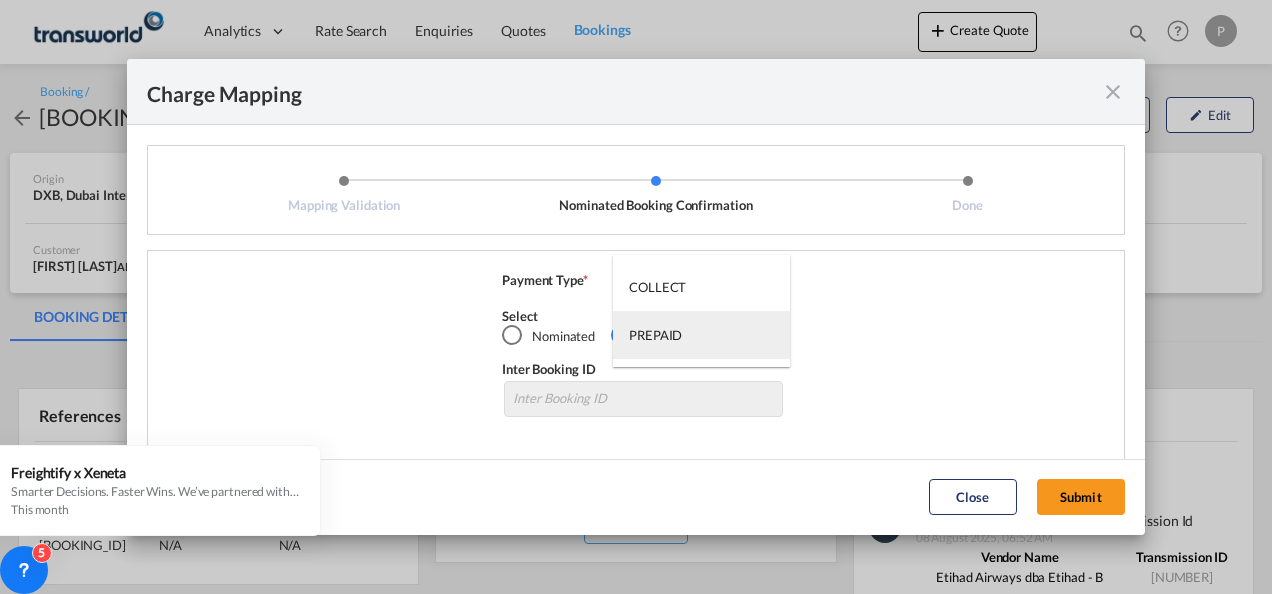 click on "PREPAID" at bounding box center (701, 335) 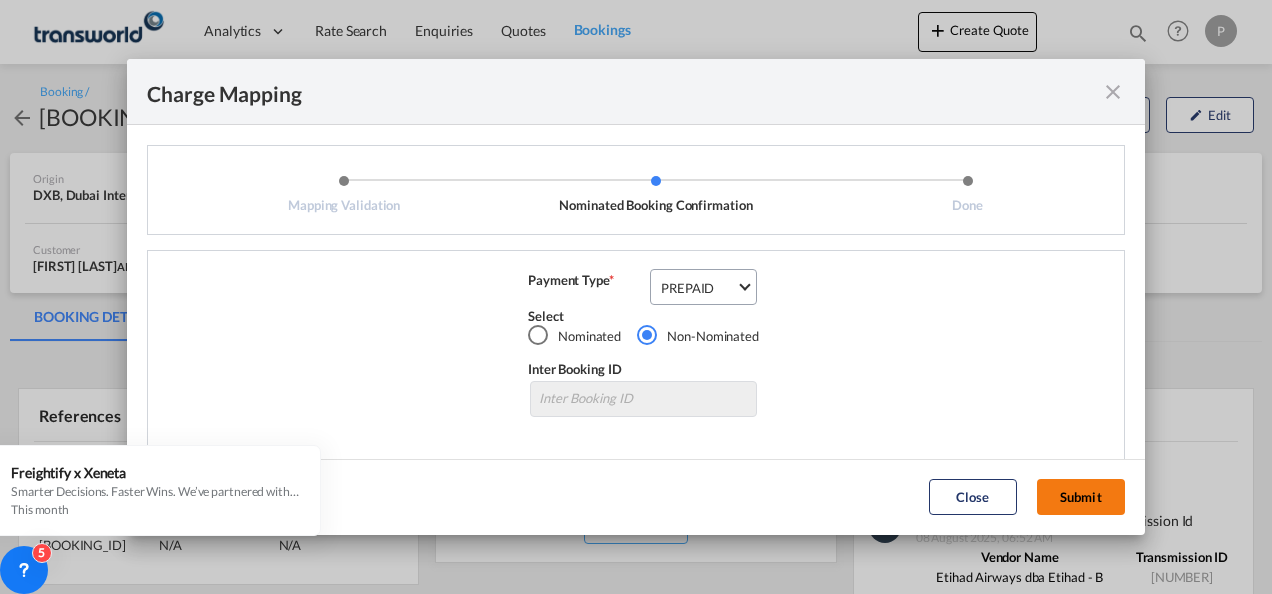 click on "Submit" 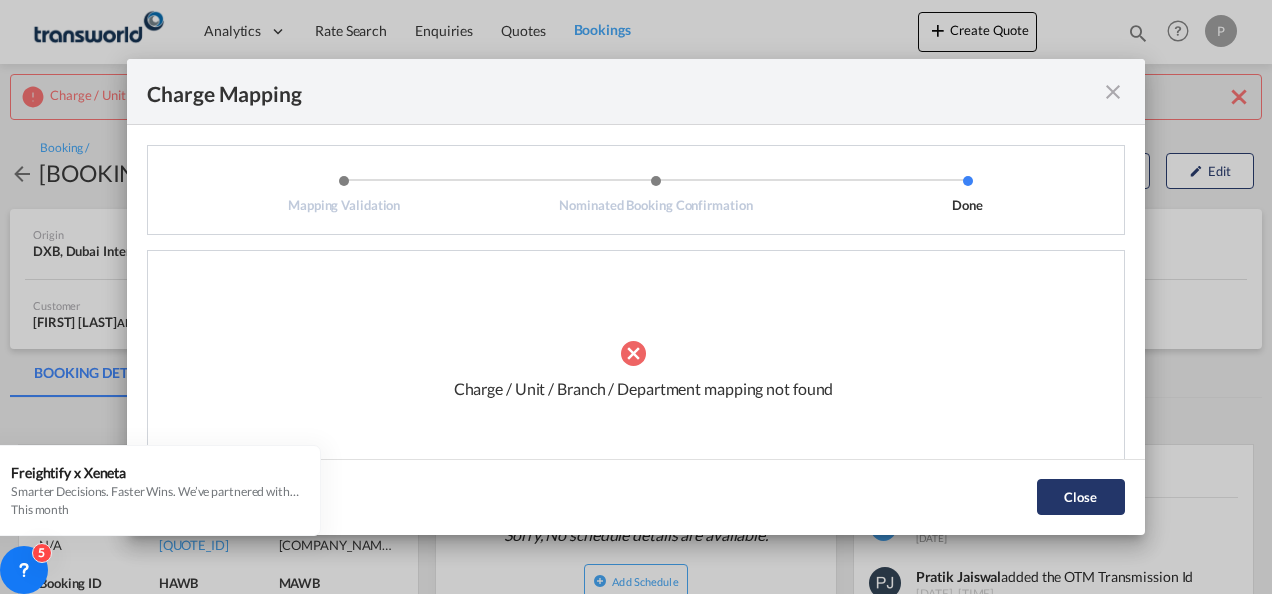 click on "Close" 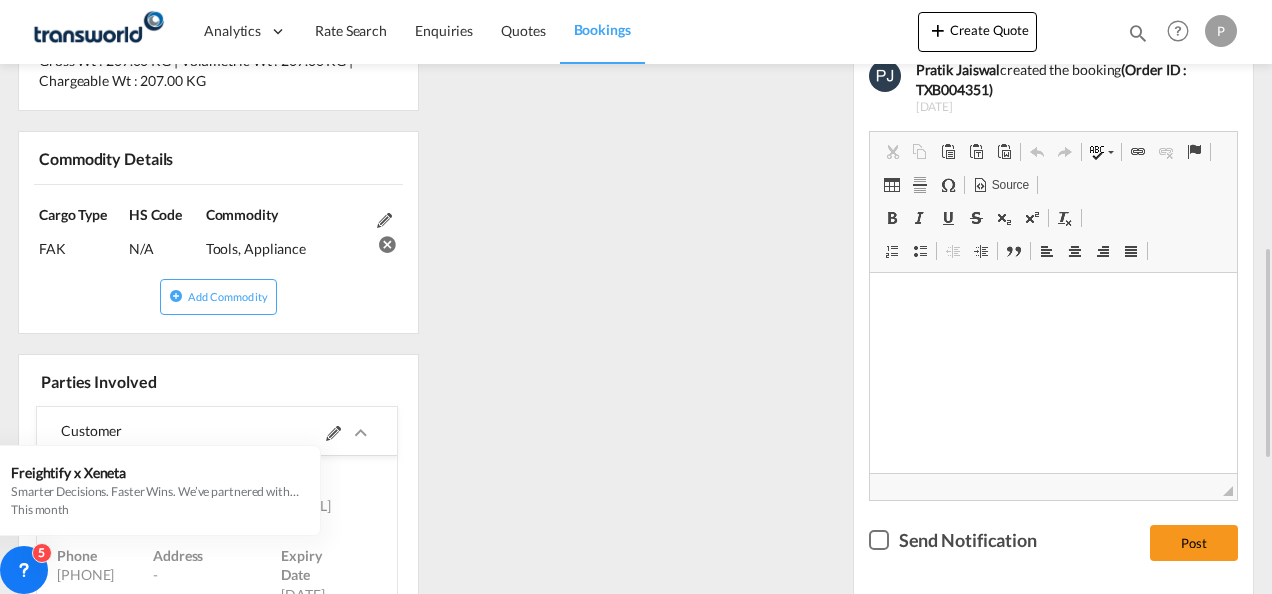scroll, scrollTop: 900, scrollLeft: 0, axis: vertical 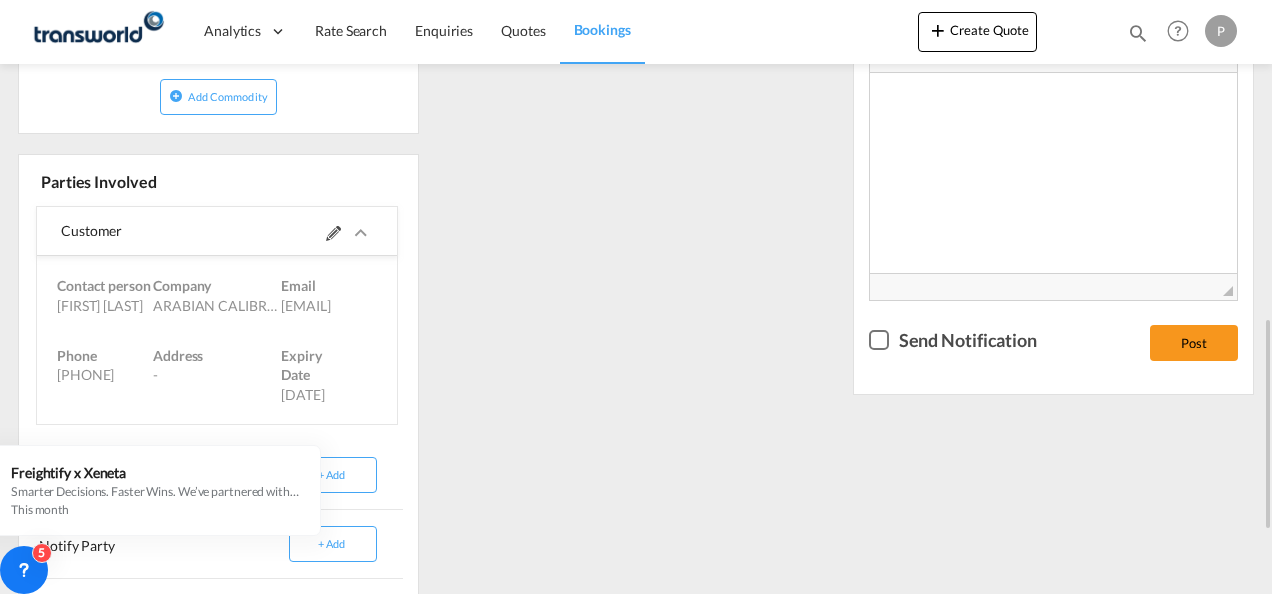 click 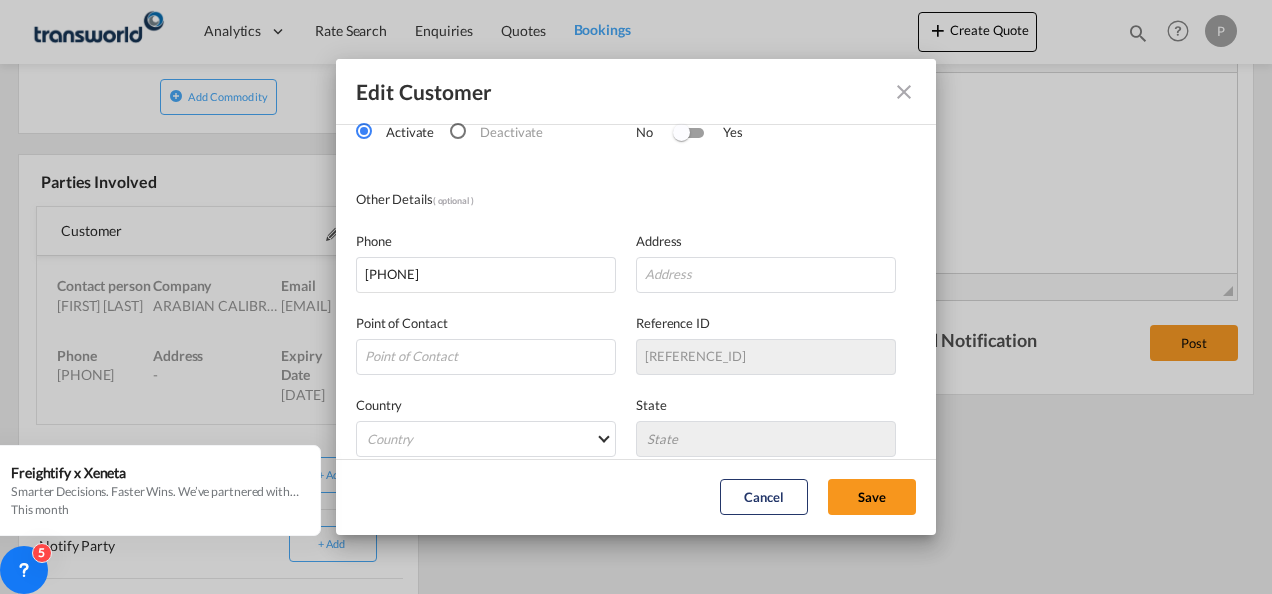 scroll, scrollTop: 195, scrollLeft: 0, axis: vertical 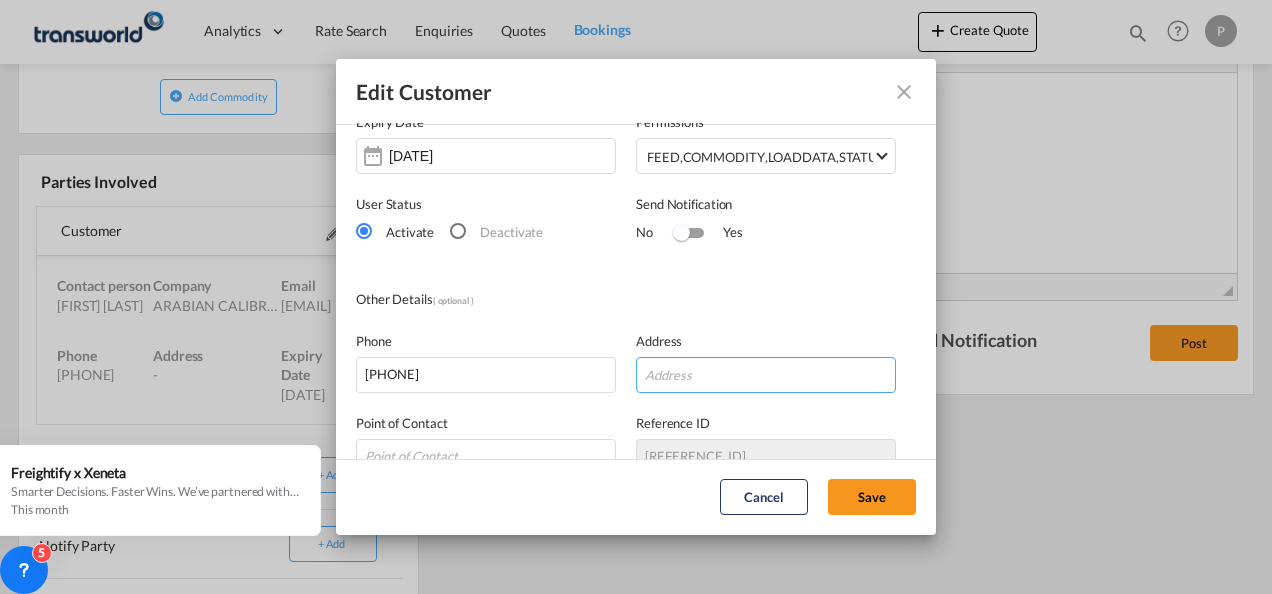 click at bounding box center (766, 375) 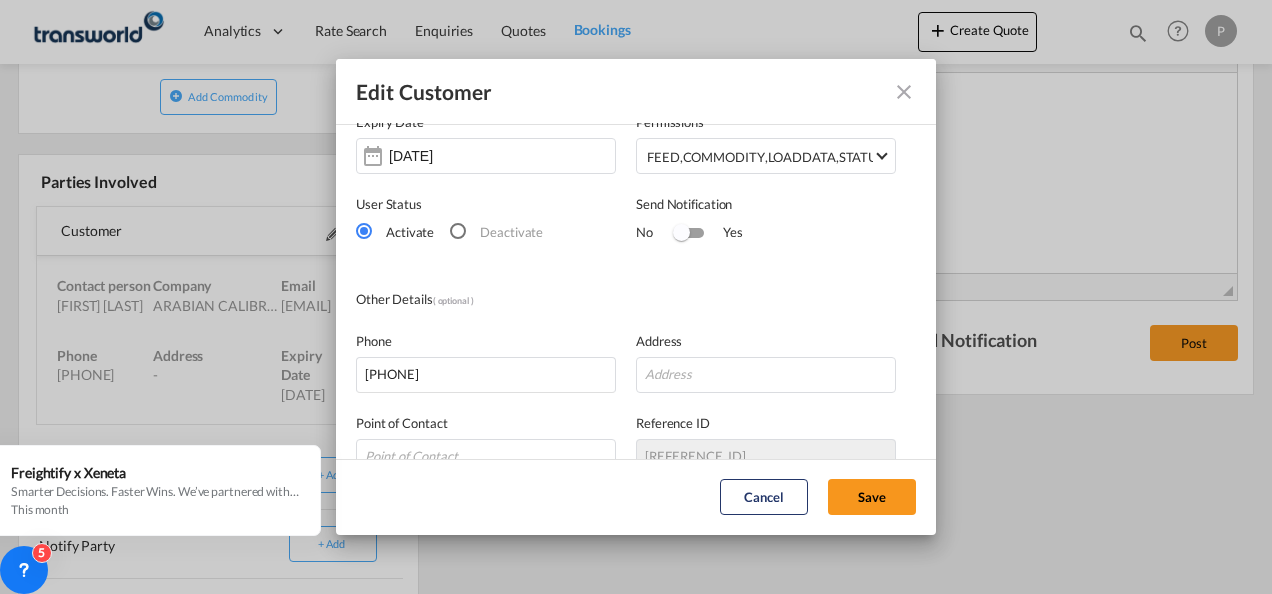 click on "Company Name
[COMPANY_NAME]
Name [FIRST] [LAST]
Email ID
[EMAIL]
Expiry Date
[DATE]   Permissions FEED ,  COMMODITY ,  LOADDATA ,  STATUS ,  DOCUMENTS ,  CONTAINERS ,  TRACKING ,  SCHEDULE ,  PARTIES   FEED COMMODITY LOADDATA STATUS DOCUMENTS CONTAINERS TRACKING SCHEDULE PARTIES
User Status Activate
Deactivate
Send Notification No Yes
Other Details  ( optional ) Phone
[PHONE]
Address
Point of Contact
Reference ID [REFERENCE_ID] Country Country Afghanistan Albania Algeria American Samoa Andorra Angola Anguilla Antarctica Antigua And Barbuda Argentina Armenia Aruba Australia Austria Azerbaijan Bahamas Bahrain Bangladesh Barbados Belarus Belgium Belize Benin Bermuda Bhutan Bolivia Bonaire Bosnia and Herzegovina Botswana Bouvet Island Brazil British Indian Ocean Territory Brunei Bulgaria Burkina Faso Burundi Cambodia Cameroon Canada Cape Verde Cayman Islands Chad" at bounding box center [636, 293] 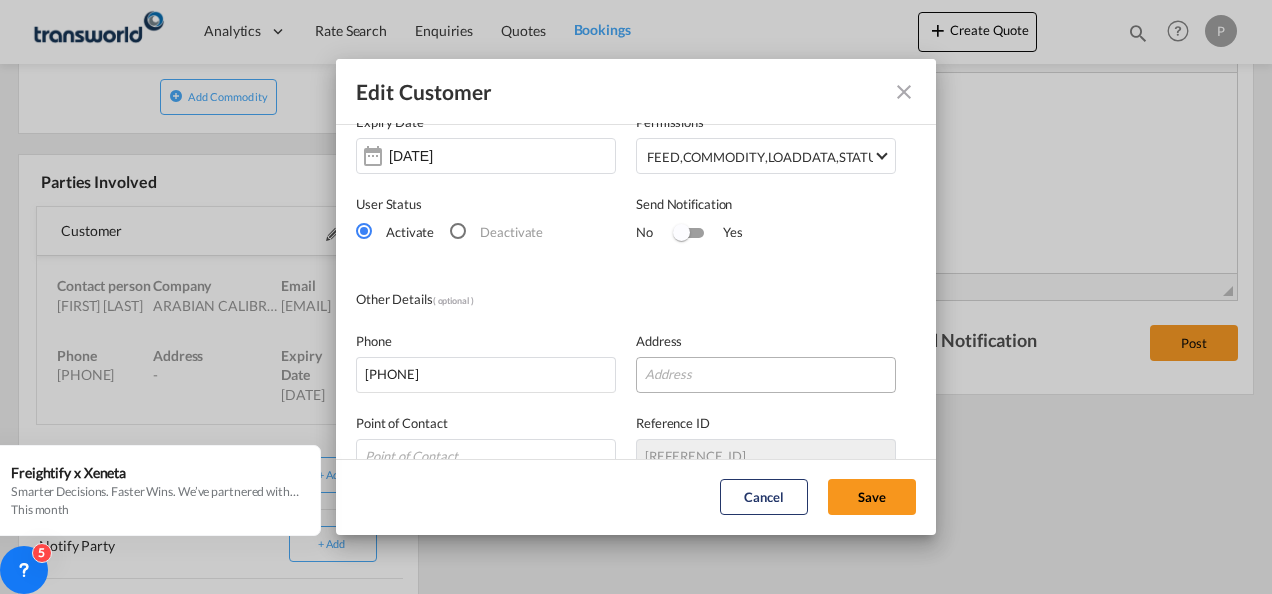 scroll, scrollTop: 395, scrollLeft: 0, axis: vertical 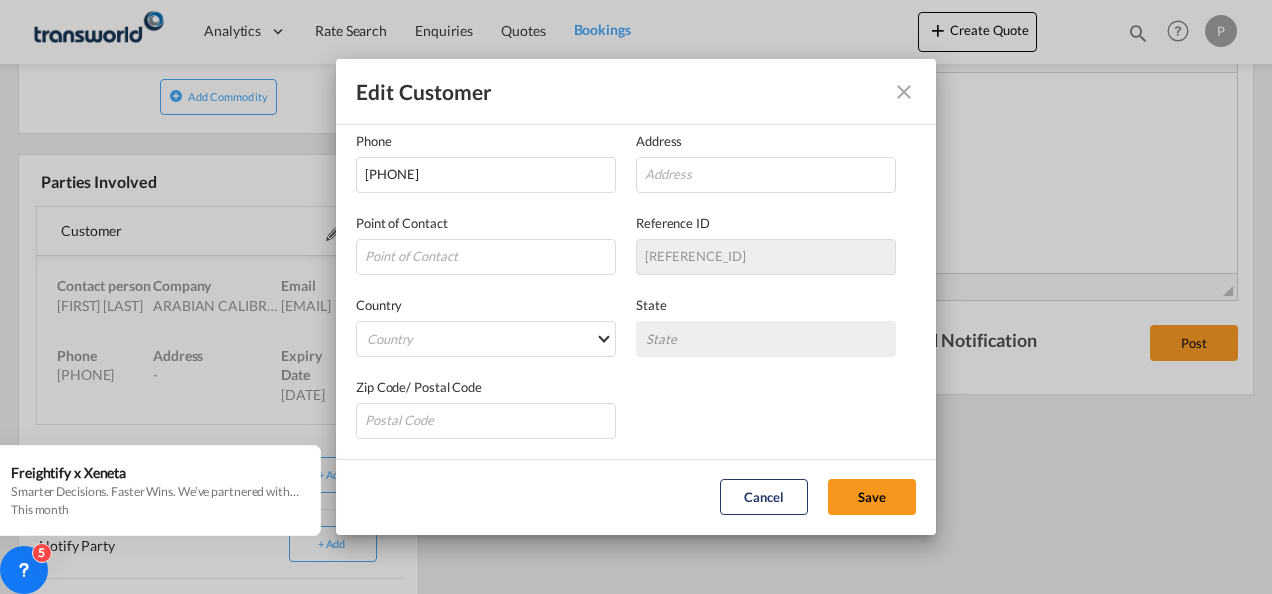 click on "State" at bounding box center (766, 339) 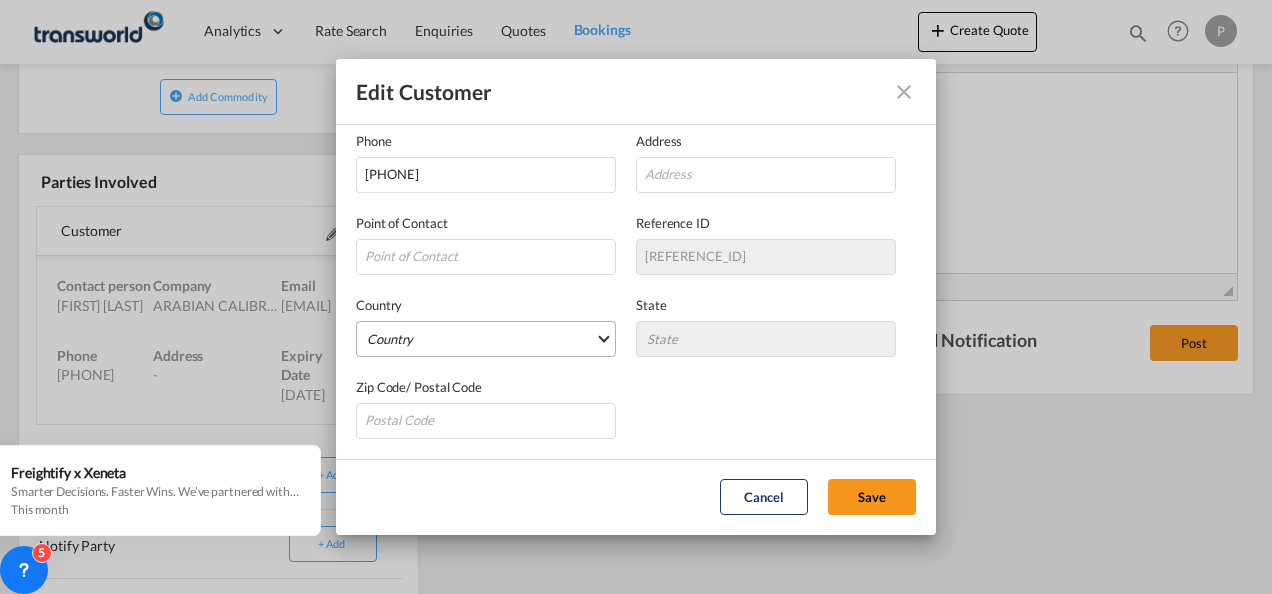 click on "Country Afghanistan Albania Algeria American Samoa Andorra Angola Anguilla Antarctica Antigua And Barbuda Argentina Armenia Aruba Australia Austria Azerbaijan Bahamas Bahrain Bangladesh Barbados Belarus Belgium Belize Benin Bermuda Bhutan Bolivia Bonaire Bosnia and Herzegovina Botswana Bouvet Island Brazil British Indian Ocean Territory Brunei Bulgaria Burkina Faso Burundi Cambodia Cameroon Canada Cape Verde Cayman Islands Central African Republic Chad Chile China Christmas Island Cocos (Keeling) Islands Colombia Comoros Congo Congo The Democratic Republic Of The Cook Islands Costa Rica Cote D'Ivoire (Ivory Coast) Croatia (Hrvatska) Cuba Curaçao Cyprus Czech Republic Democratic Republic of the Congo Denmark Djibouti Dominica Dominican Republic East Timor Ecuador Egypt El Salvador Equatorial Guinea Eritrea Estonia Ethiopia External Territories of Australia Falkland Islands Faroe Islands Fiji Islands Finland France French Guiana French Polynesia French Southern Territories Gabon Gambia Gambia The Georgia Ghana" at bounding box center (486, 339) 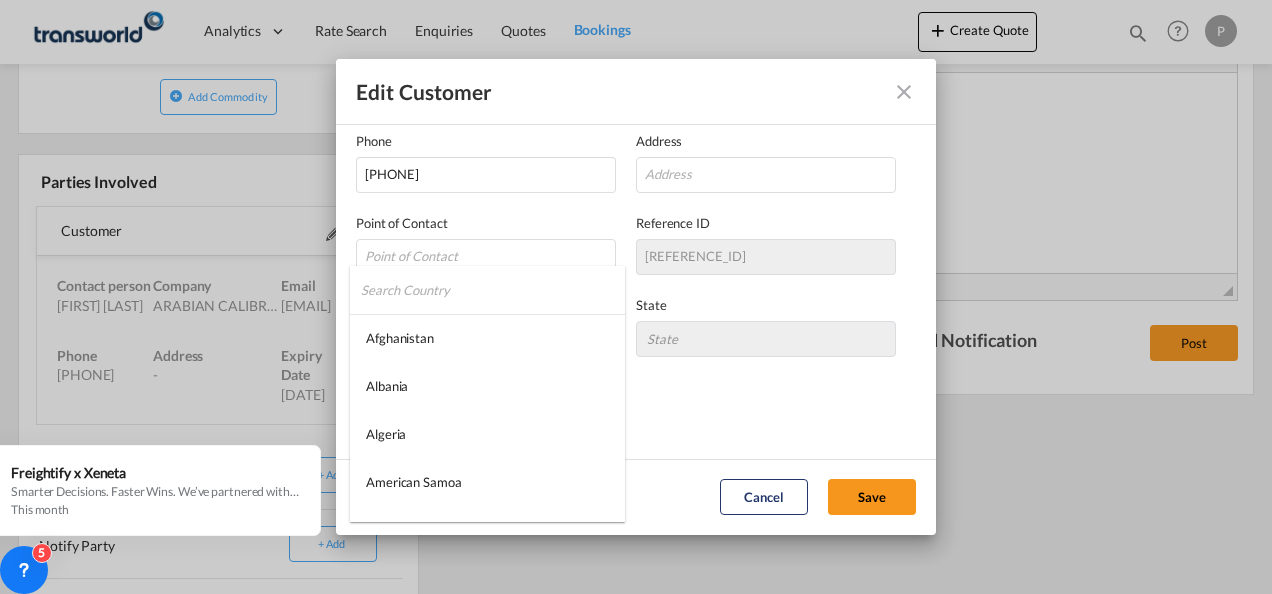 click at bounding box center (636, 297) 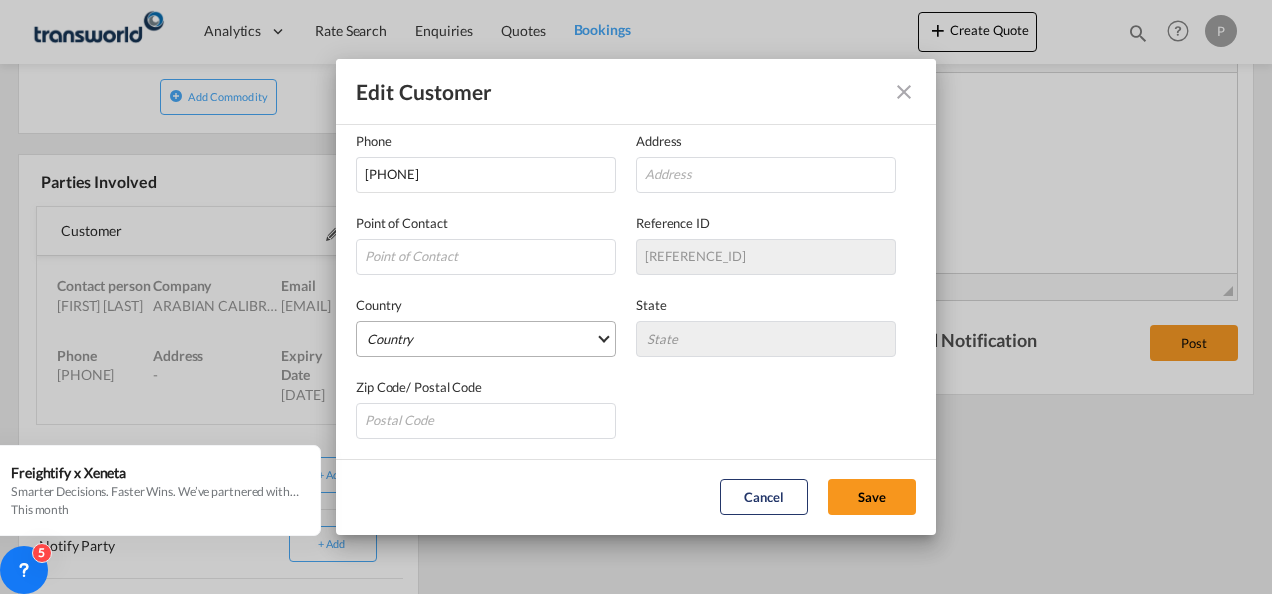 click on "Country" at bounding box center (486, 339) 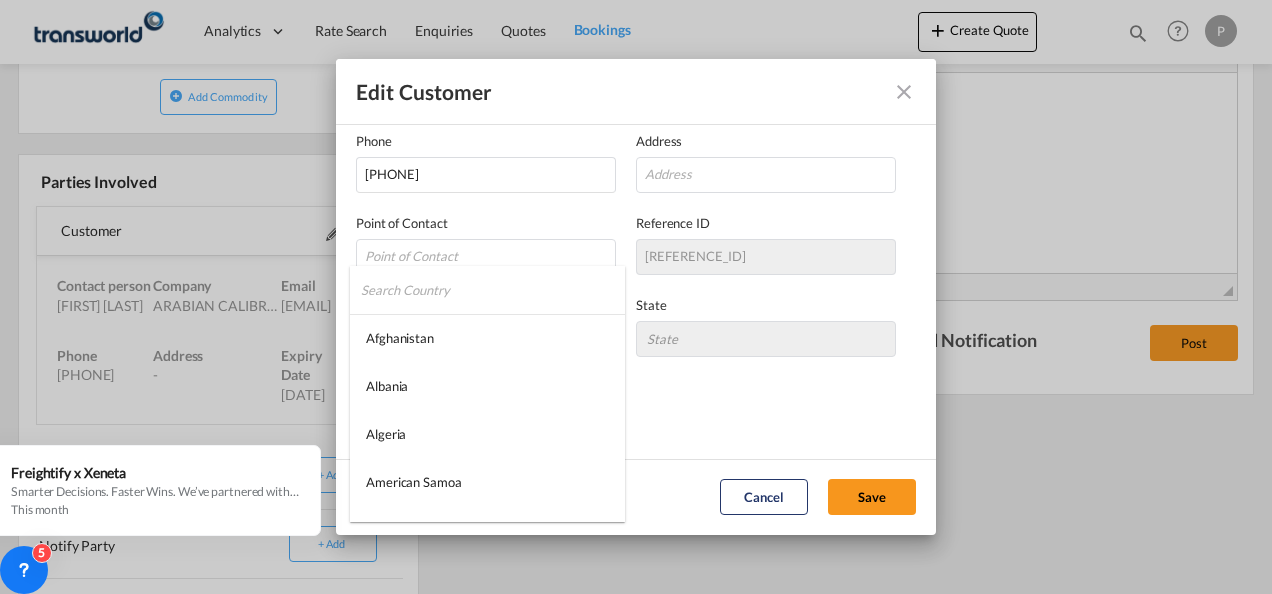 click at bounding box center (493, 290) 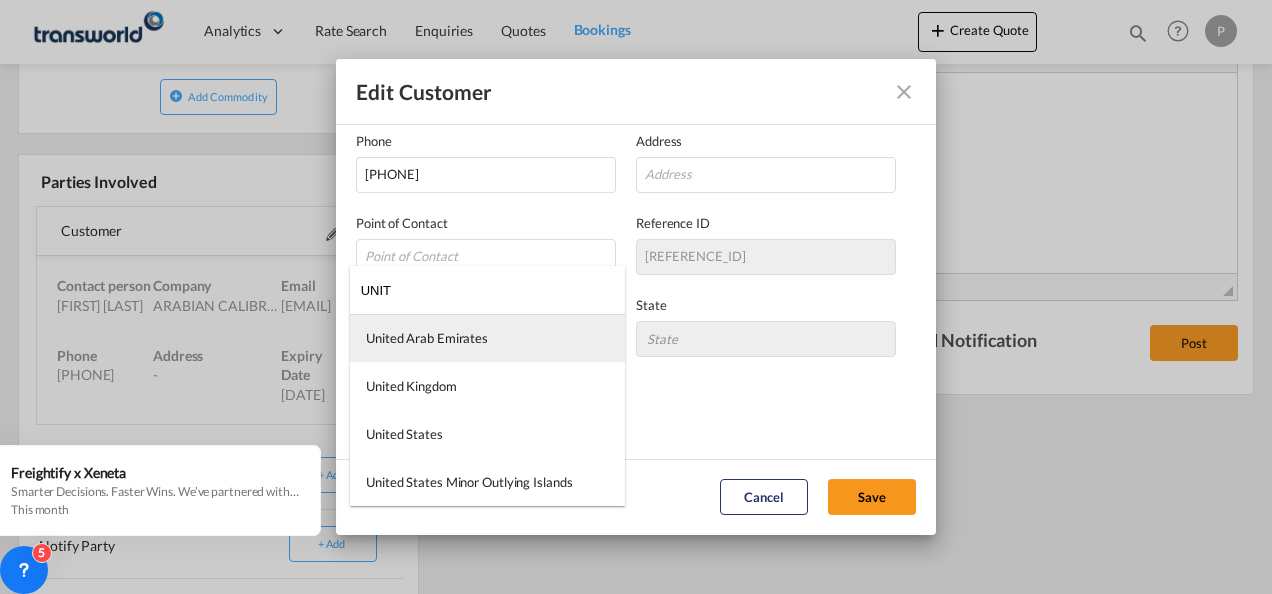 type on "UNIT" 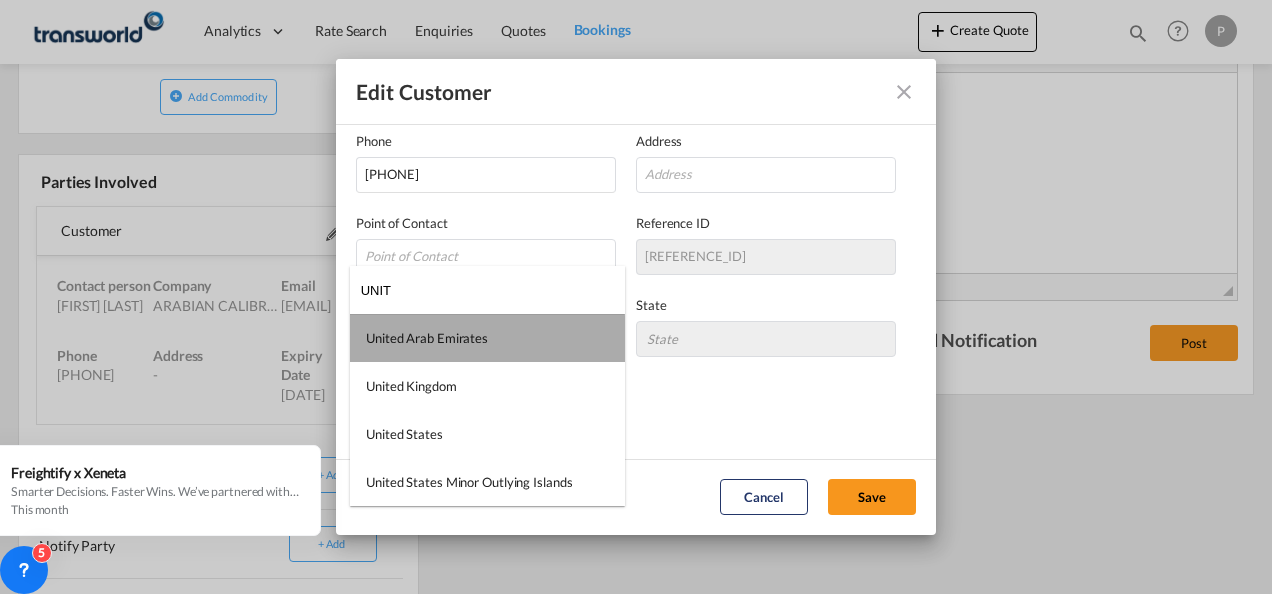 click on "United Arab Emirates" at bounding box center (427, 338) 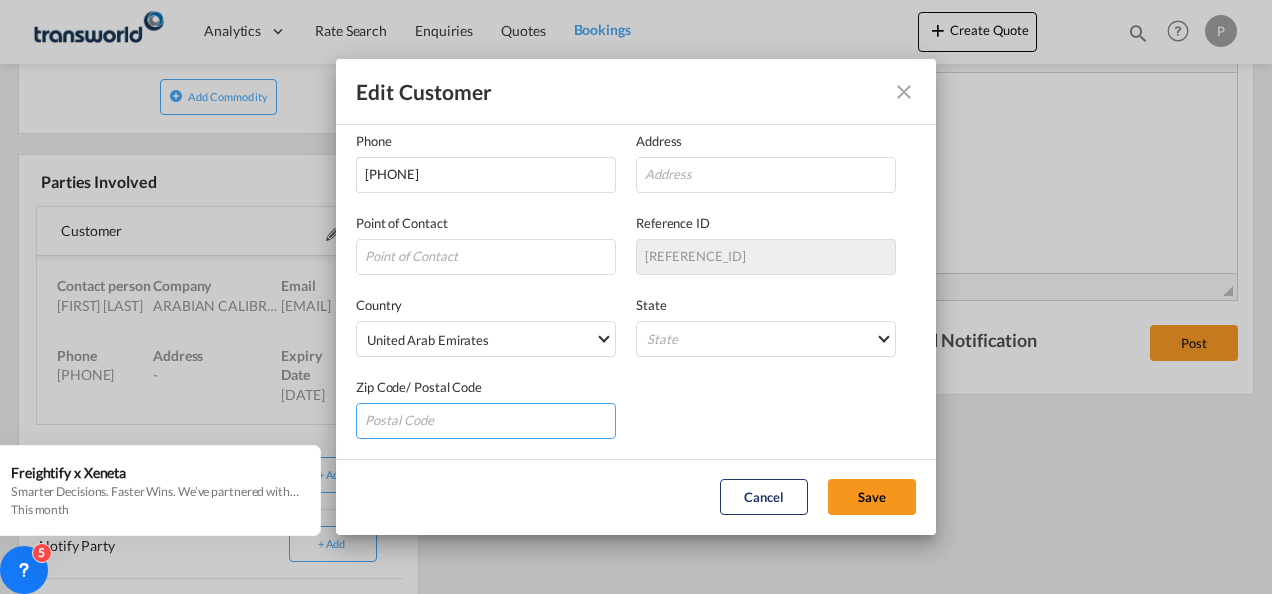 click at bounding box center [486, 421] 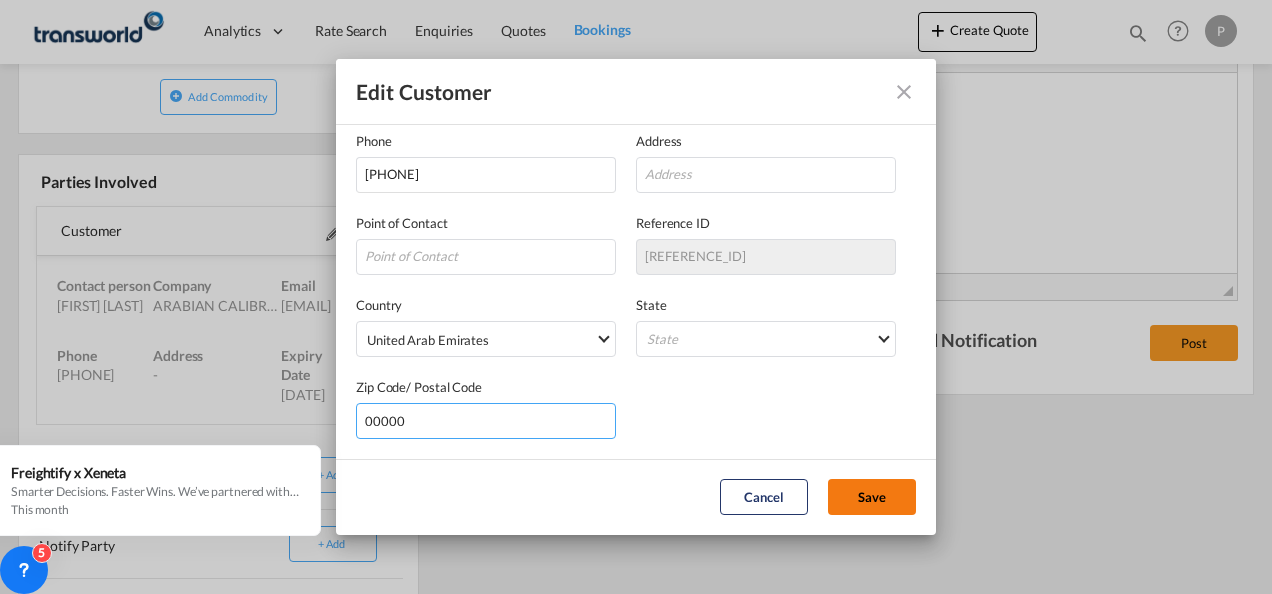 type on "00000" 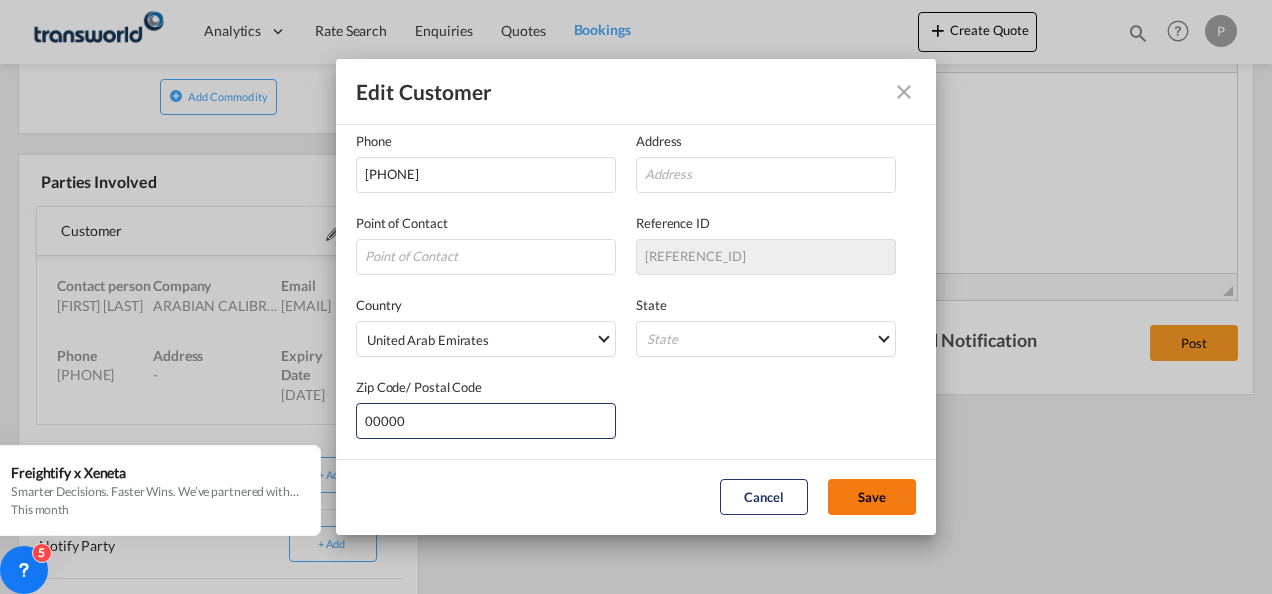 click on "Save" 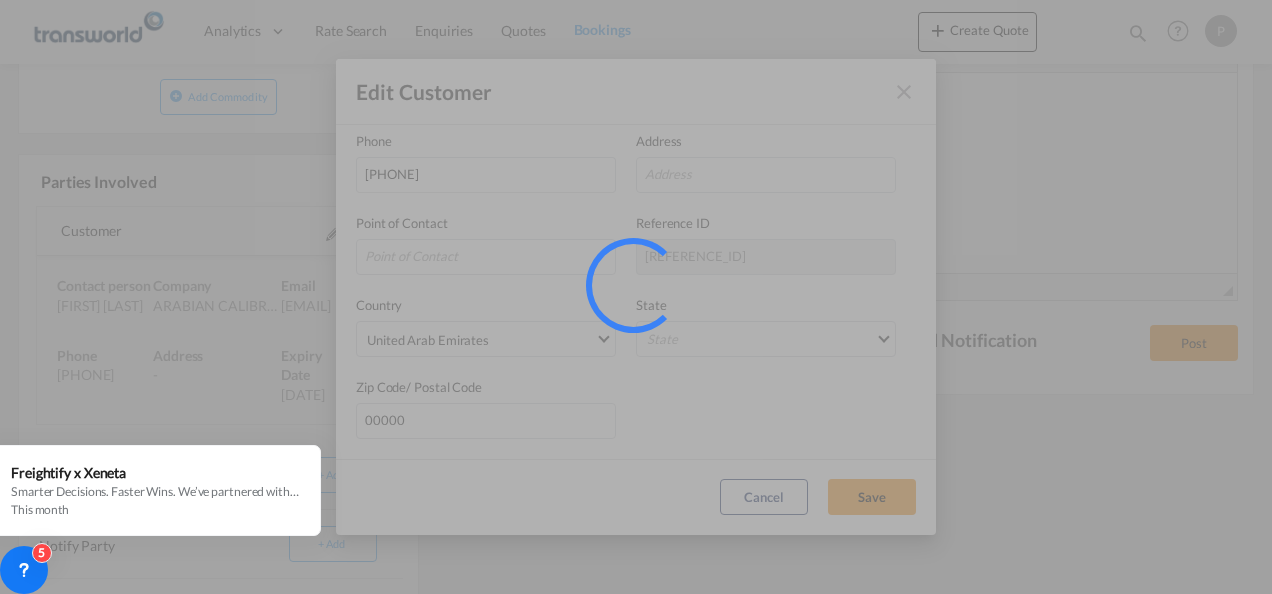 type 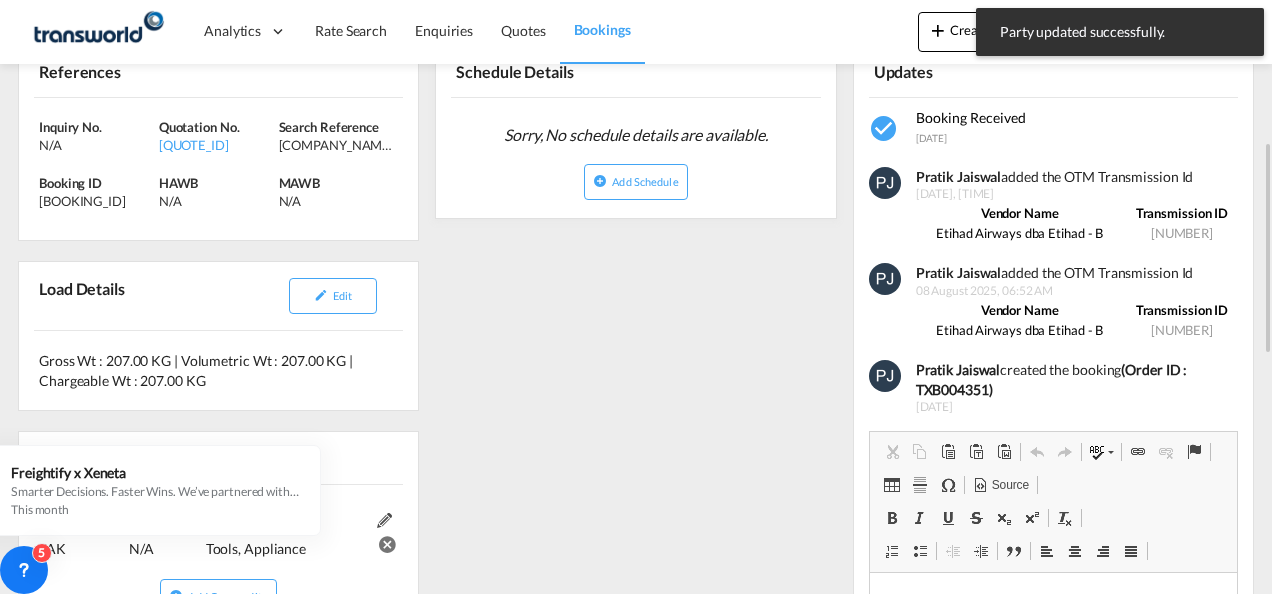 scroll, scrollTop: 0, scrollLeft: 0, axis: both 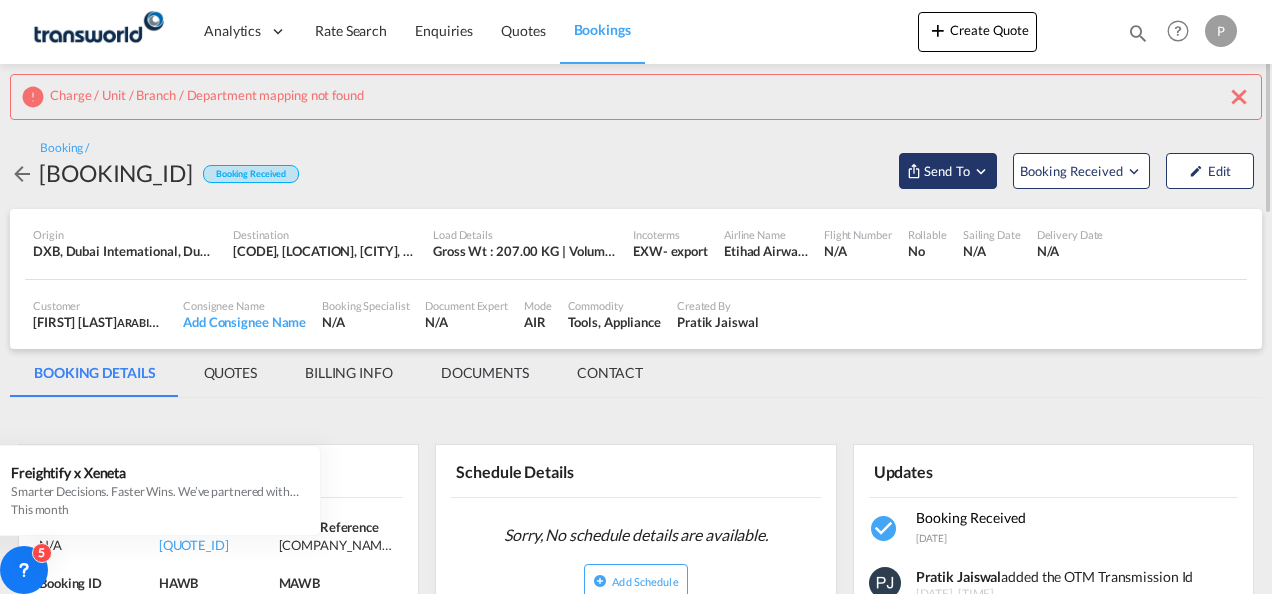click at bounding box center [981, 171] 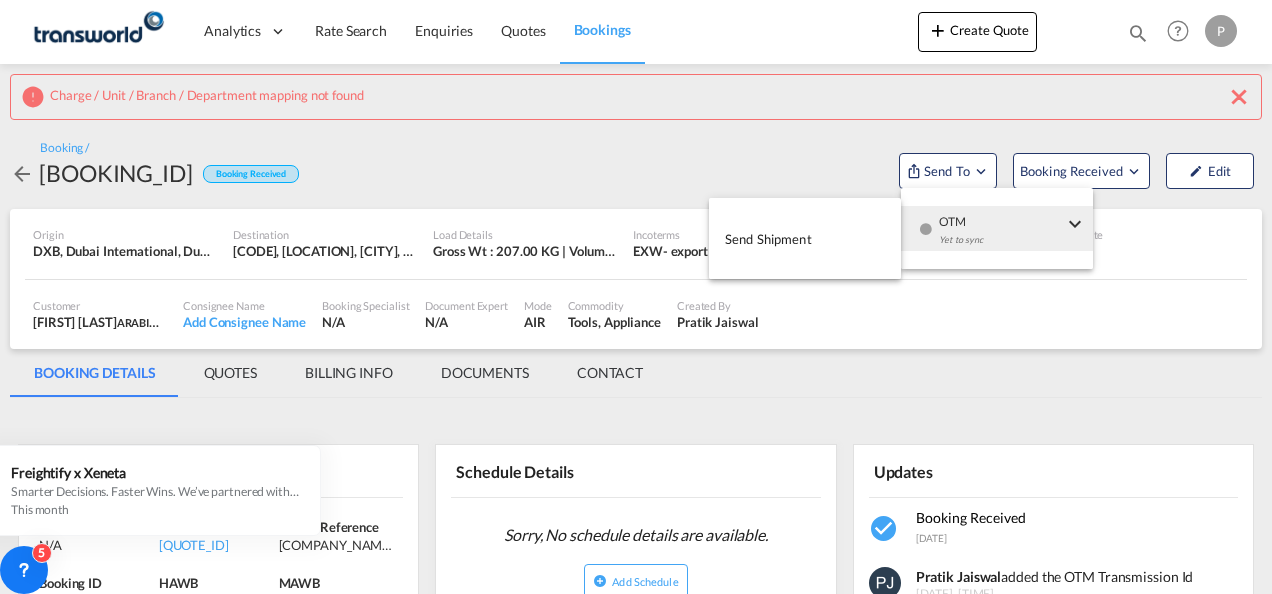 click on "Send Shipment" at bounding box center (768, 239) 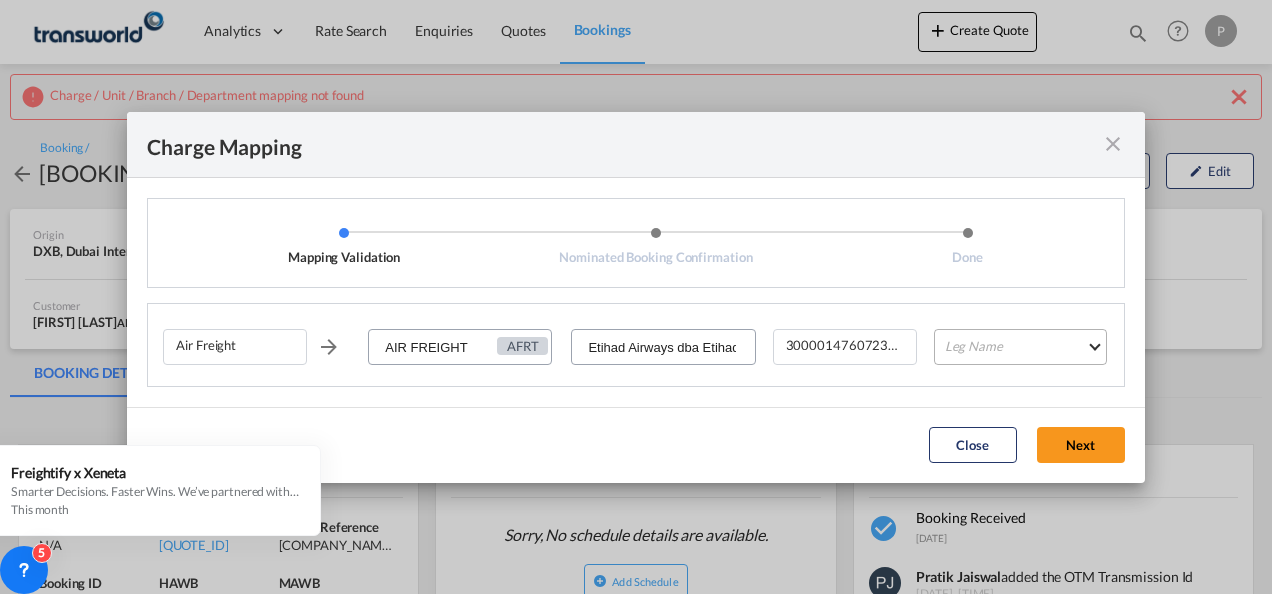 click on "Leg Name HANDLING ORIGIN HANDLING DESTINATION OTHERS TL PICK UP CUSTOMS ORIGIN AIR CUSTOMS DESTINATION TL DELIVERY" at bounding box center (1020, 347) 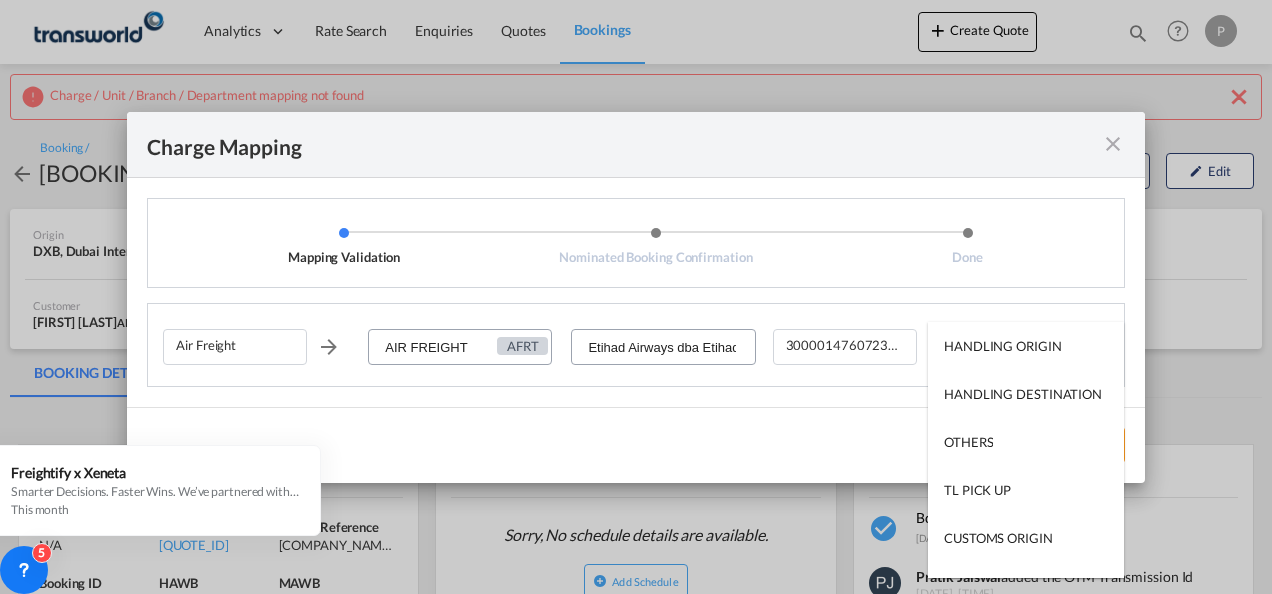 type on "HANDLING ORIGIN" 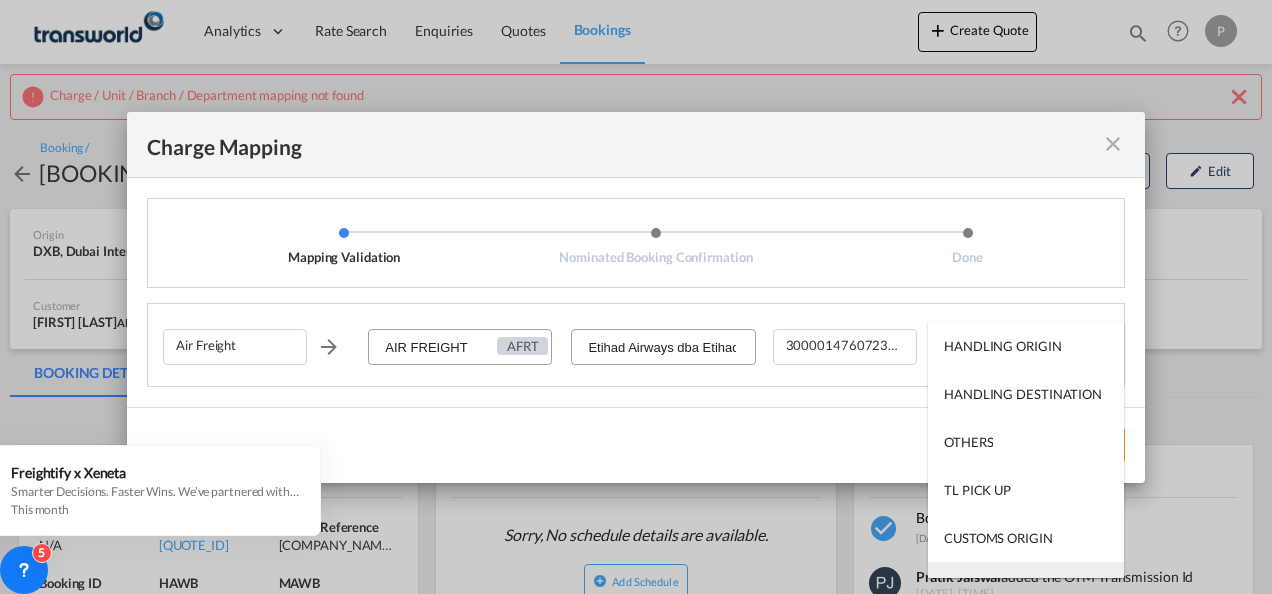 scroll, scrollTop: 32, scrollLeft: 0, axis: vertical 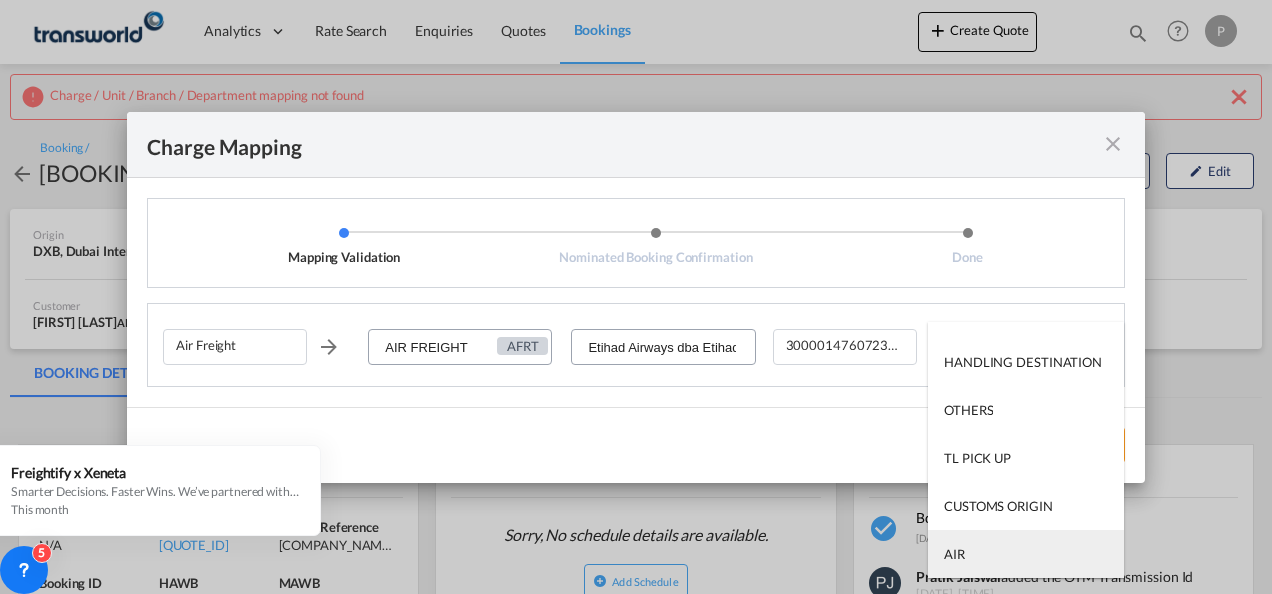 type on "AIR" 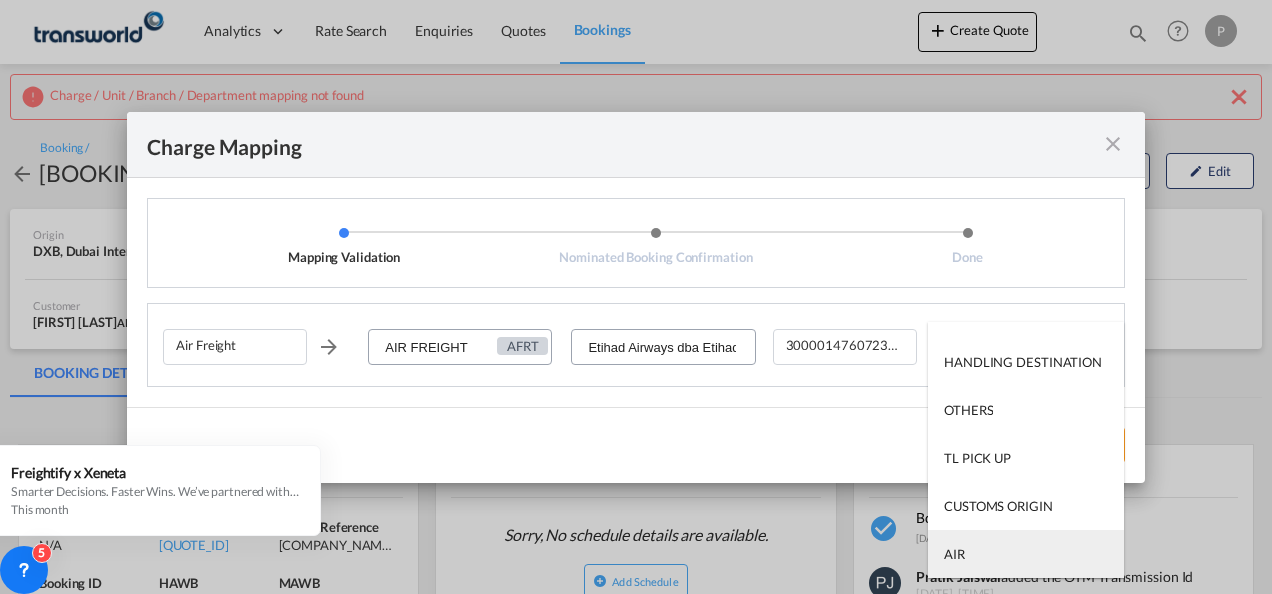 click on "AIR" at bounding box center [1026, 554] 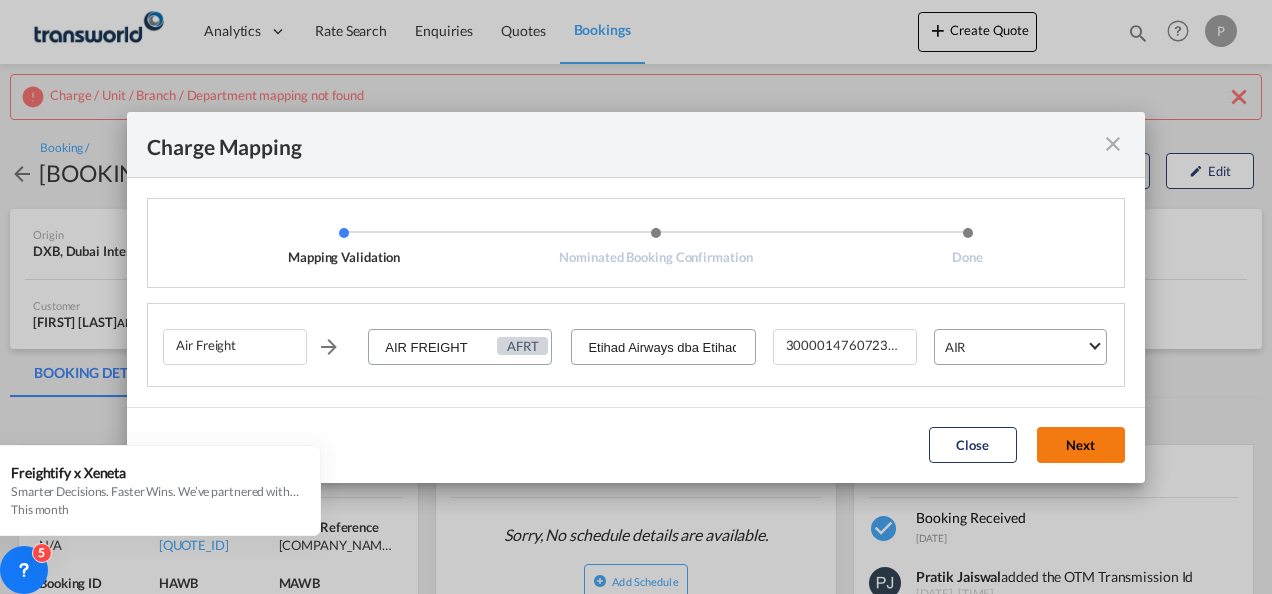 click on "Next" 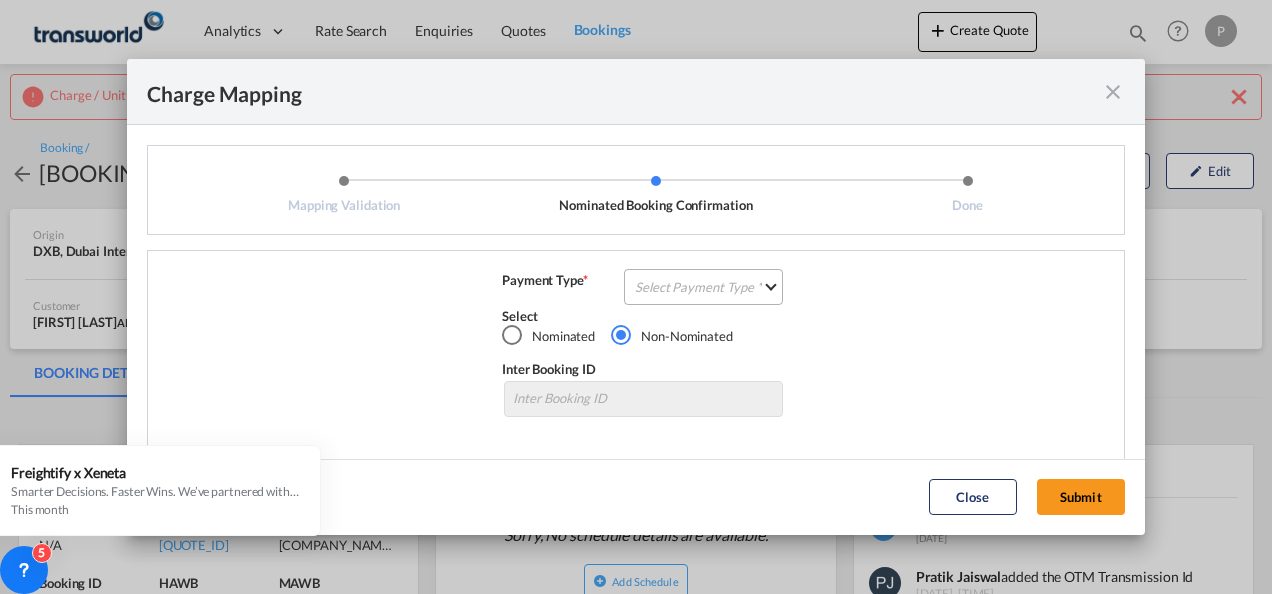 click on "Select Payment Type
COLLECT
PREPAID" at bounding box center [703, 287] 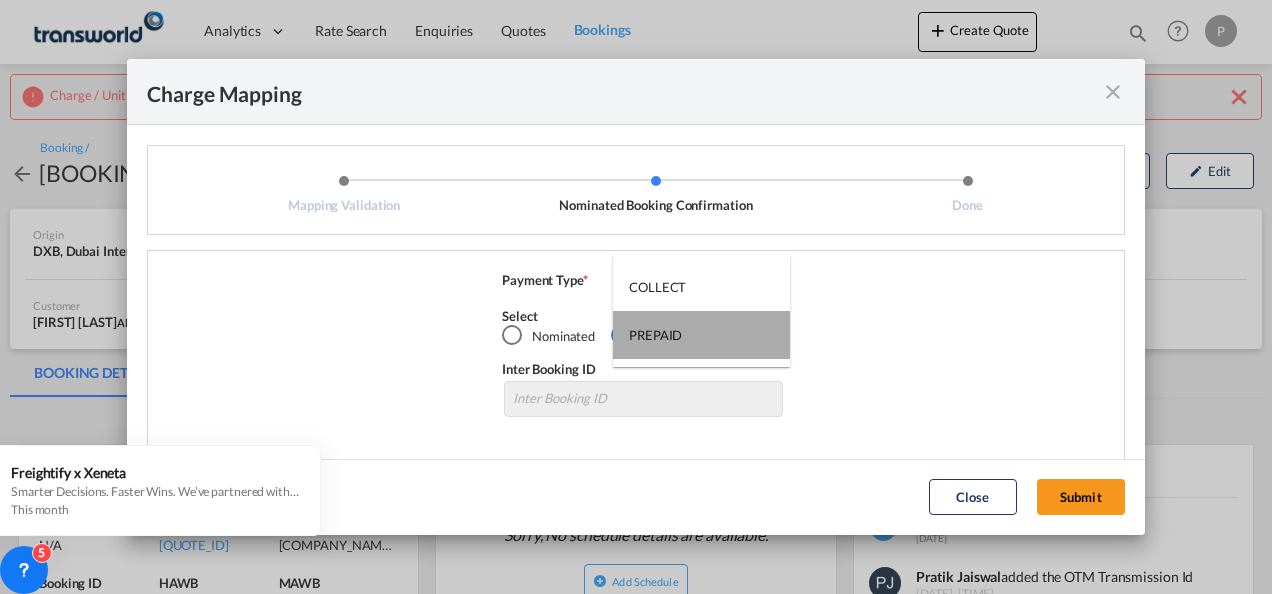 click on "PREPAID" at bounding box center (655, 335) 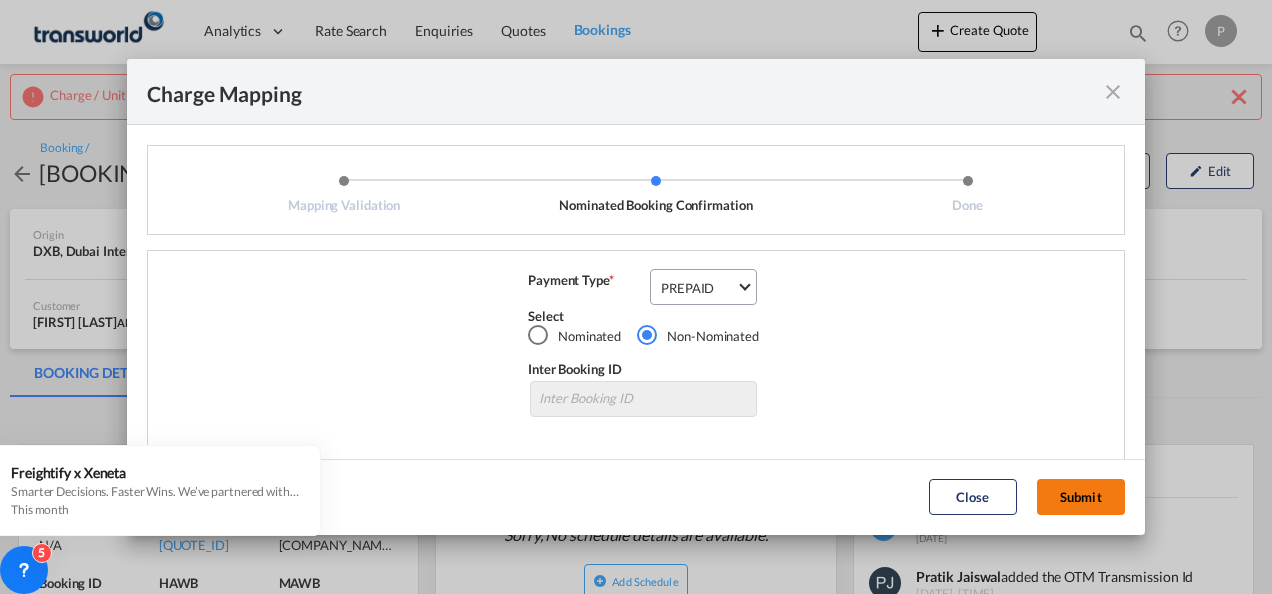 click on "Submit" 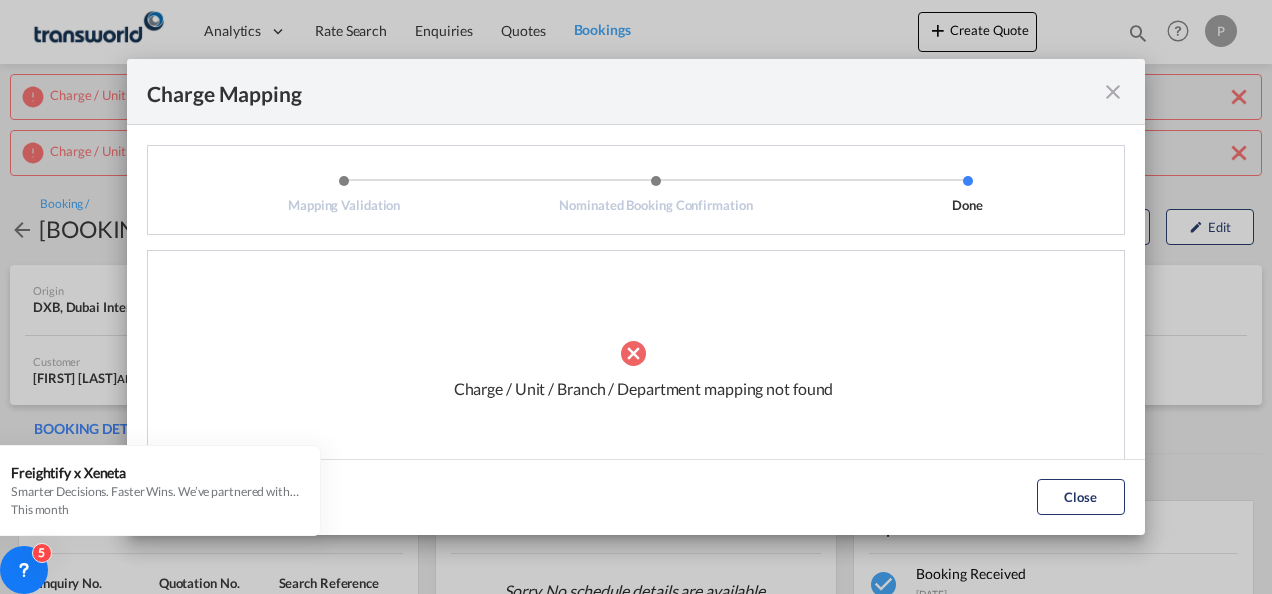 click at bounding box center [1113, 92] 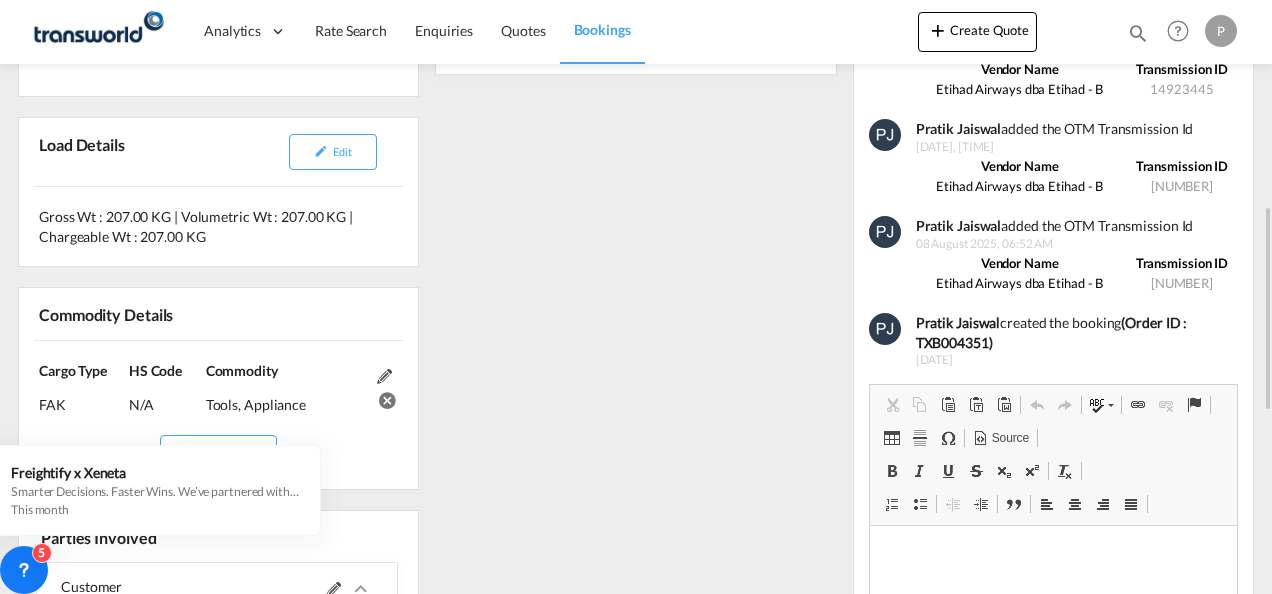 scroll, scrollTop: 900, scrollLeft: 0, axis: vertical 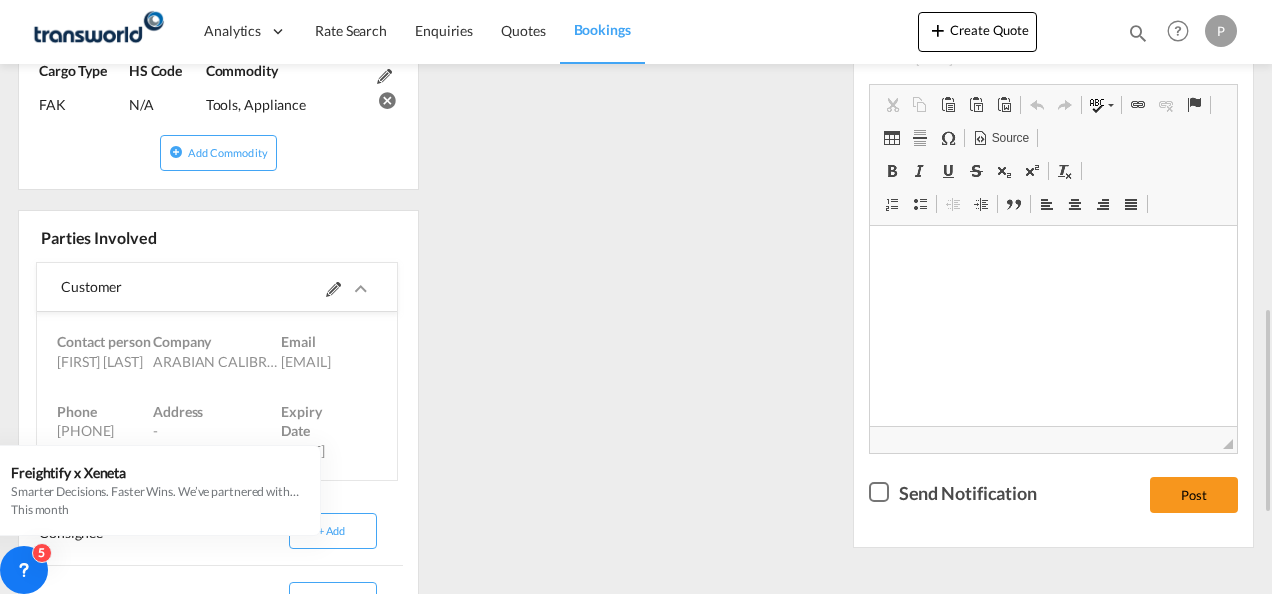 click 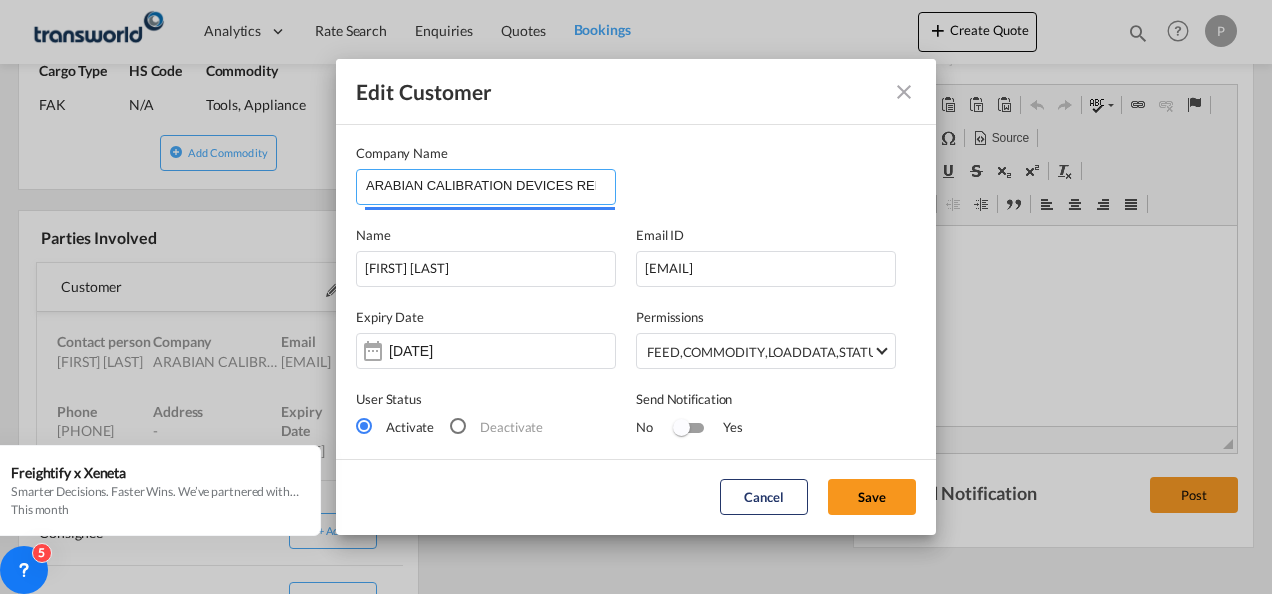 click on "ARABIAN CALIBRATION DEVICES REP.CO.LLC" at bounding box center [490, 185] 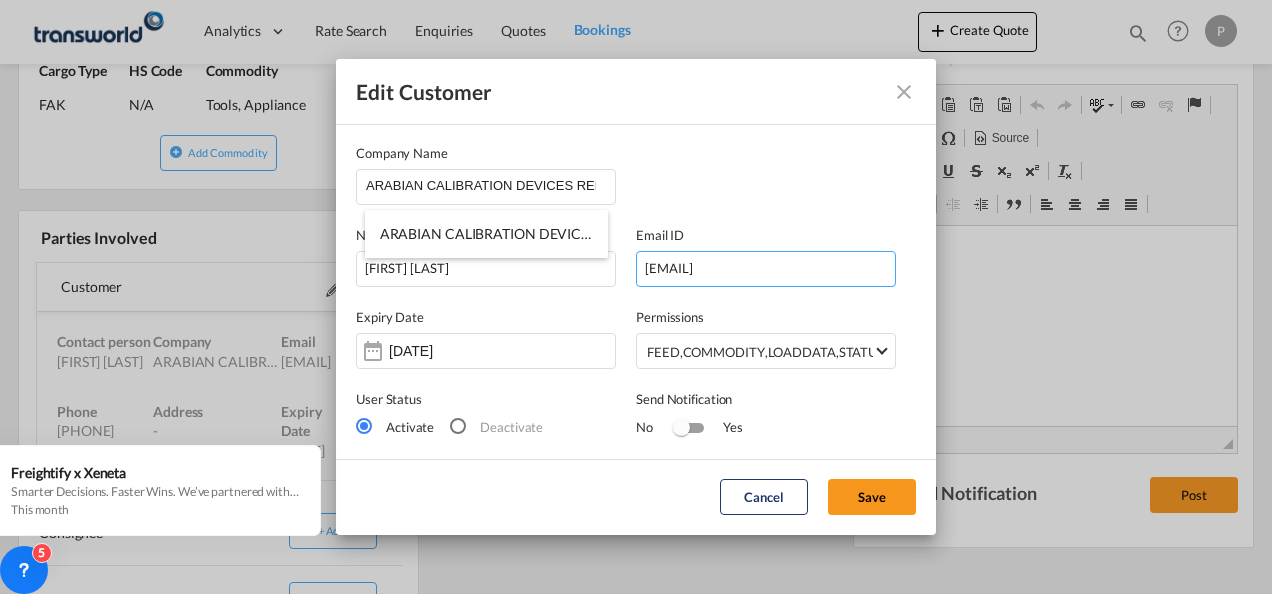 click on "[EMAIL]" at bounding box center [766, 269] 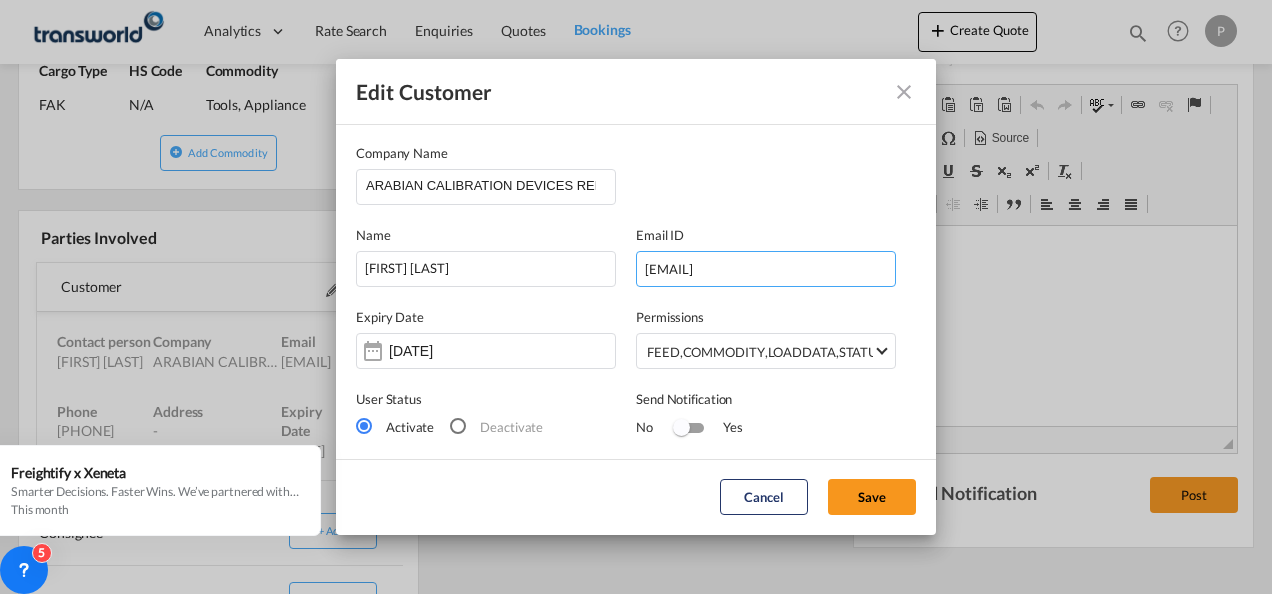 drag, startPoint x: 777, startPoint y: 270, endPoint x: 480, endPoint y: 242, distance: 298.31696 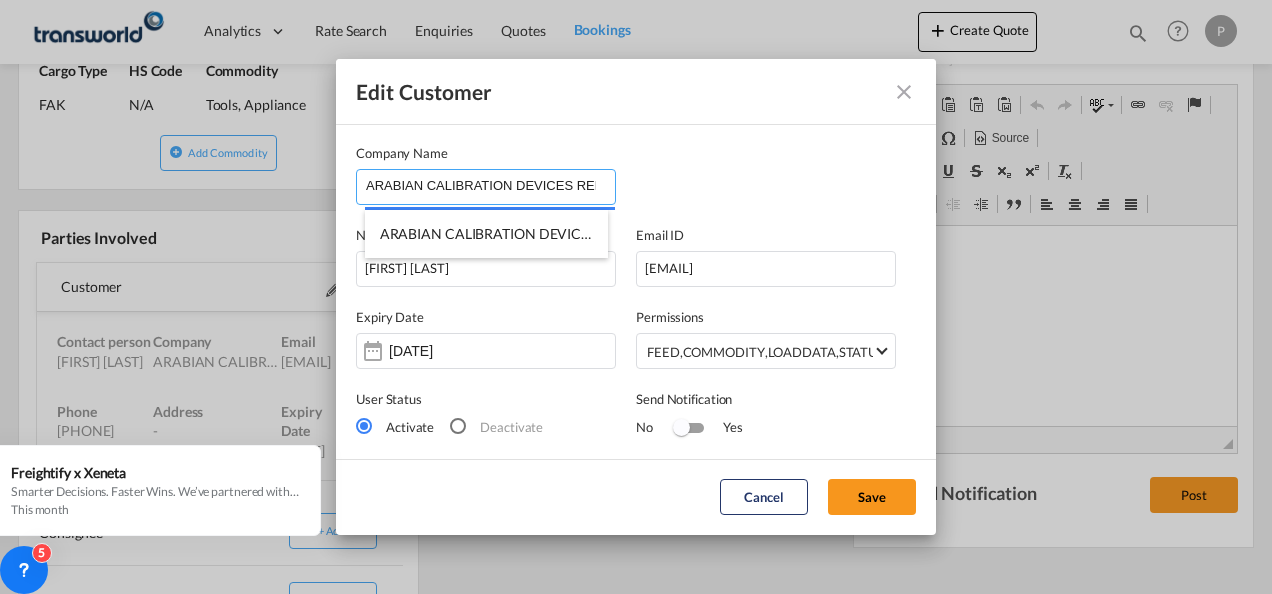 click on "ARABIAN CALIBRATION DEVICES REP.CO.LLC" at bounding box center (490, 185) 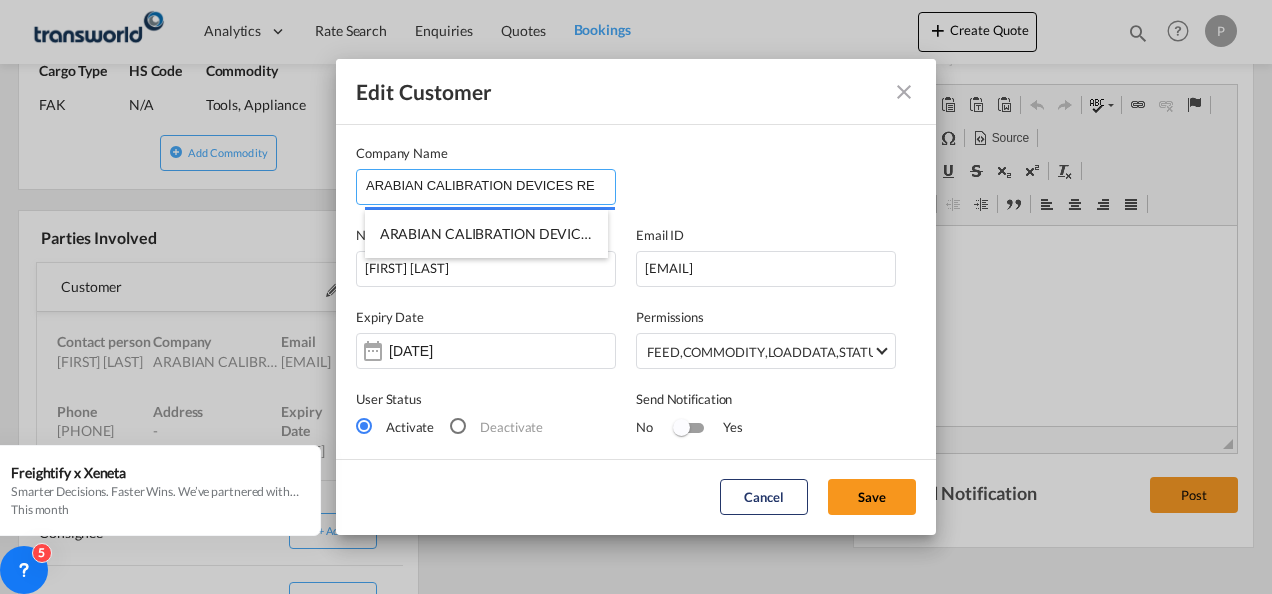 scroll, scrollTop: 0, scrollLeft: 0, axis: both 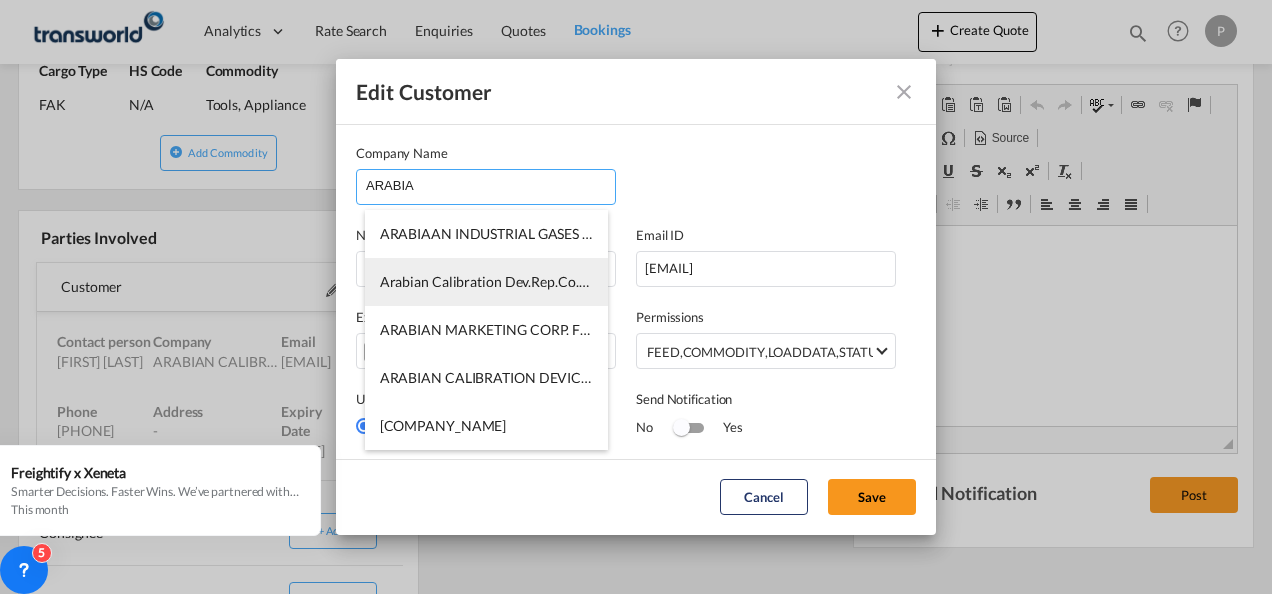 click on "Arabian Calibration Dev.Rep.Co.LLC" at bounding box center (491, 281) 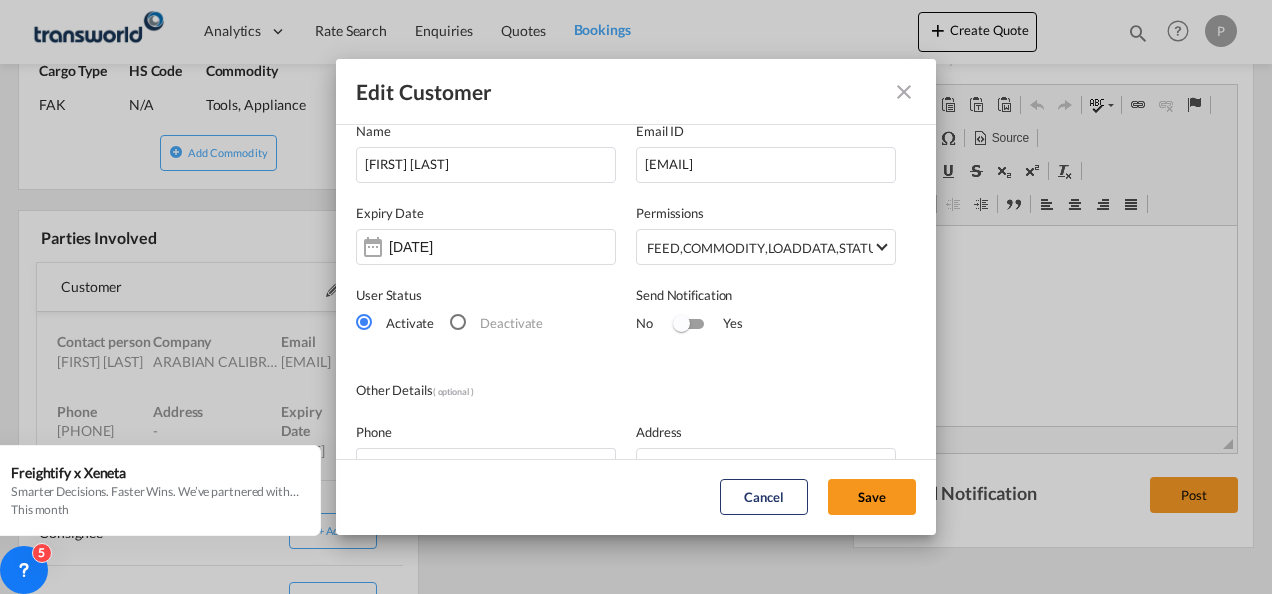 scroll, scrollTop: 100, scrollLeft: 0, axis: vertical 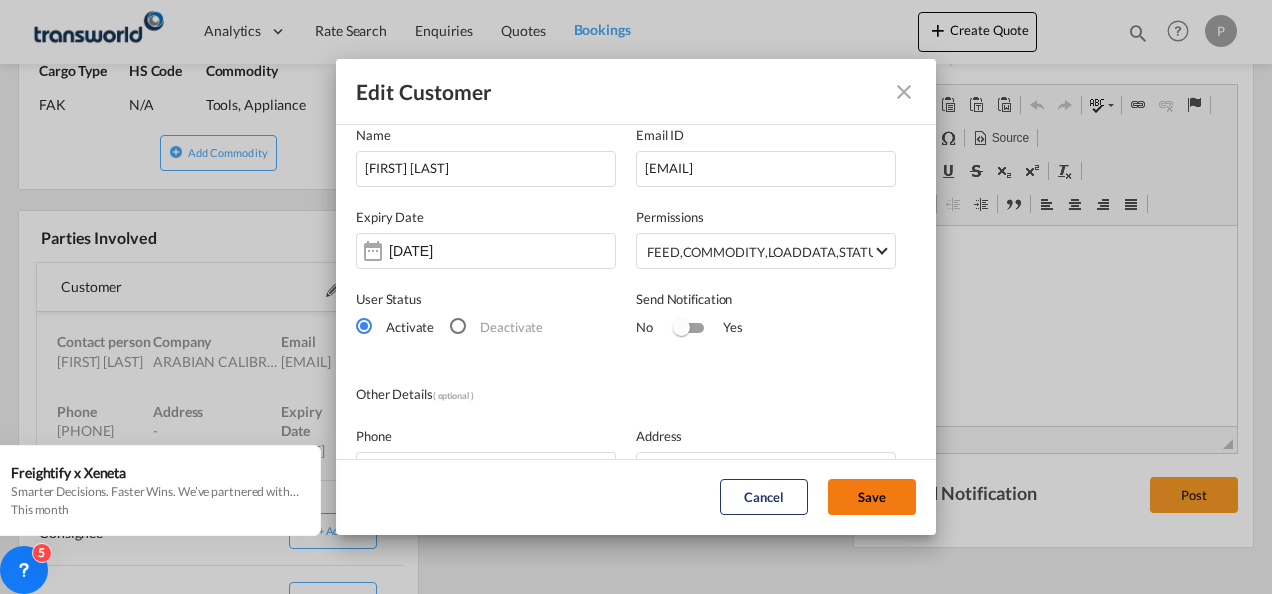 click on "Save" 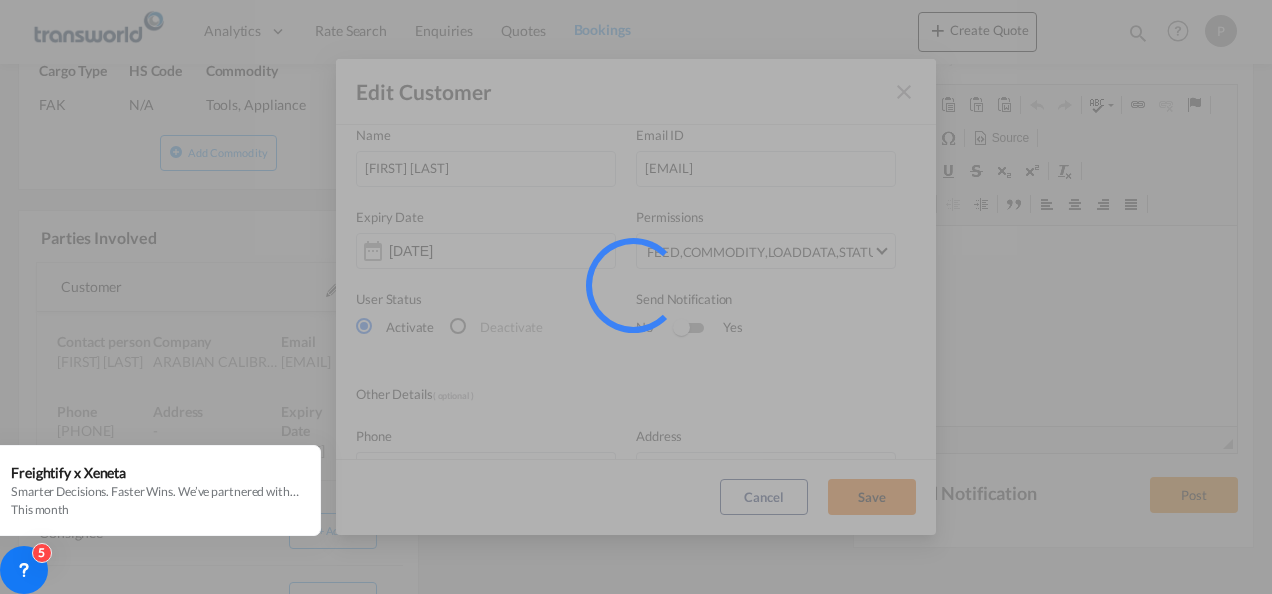 type 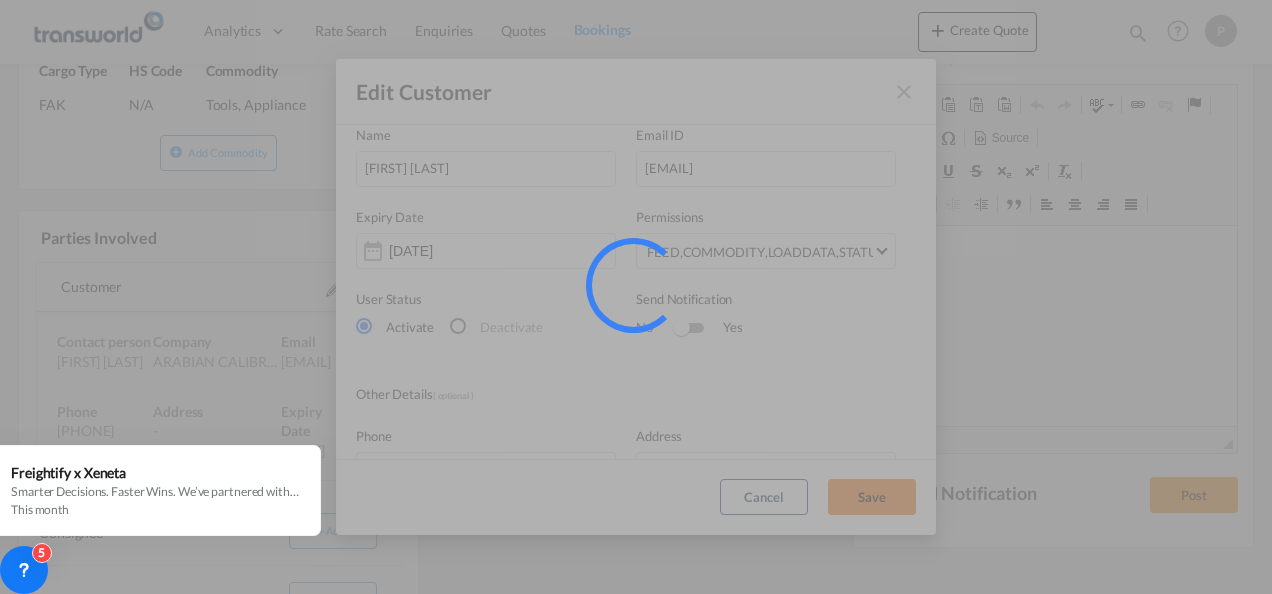 type 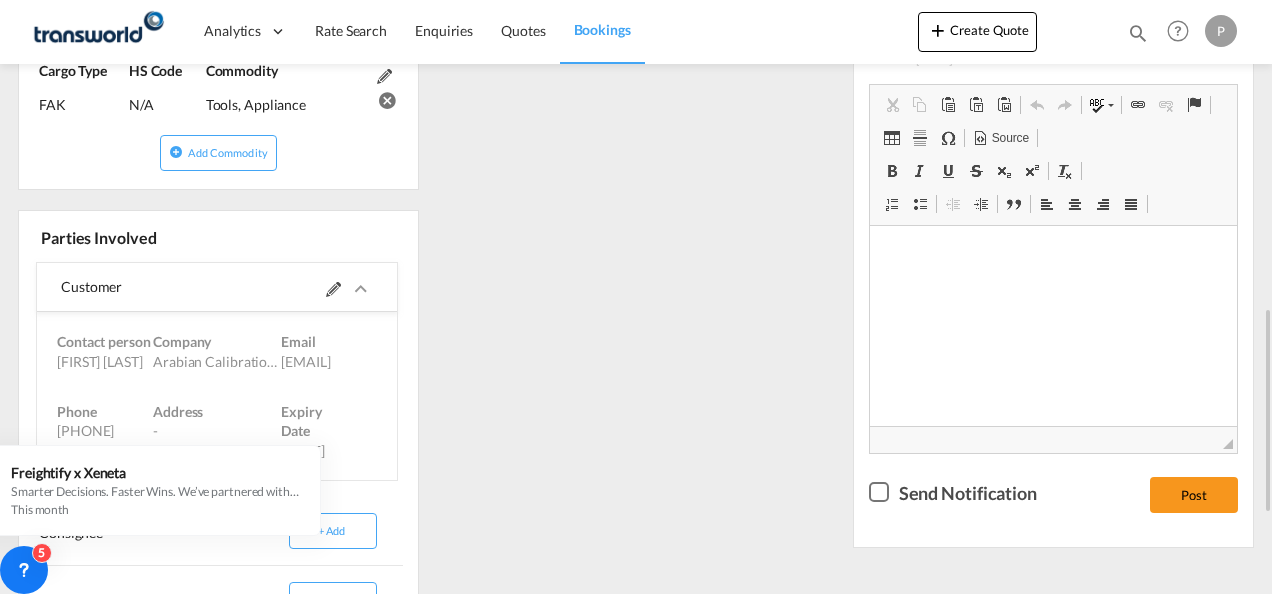 click 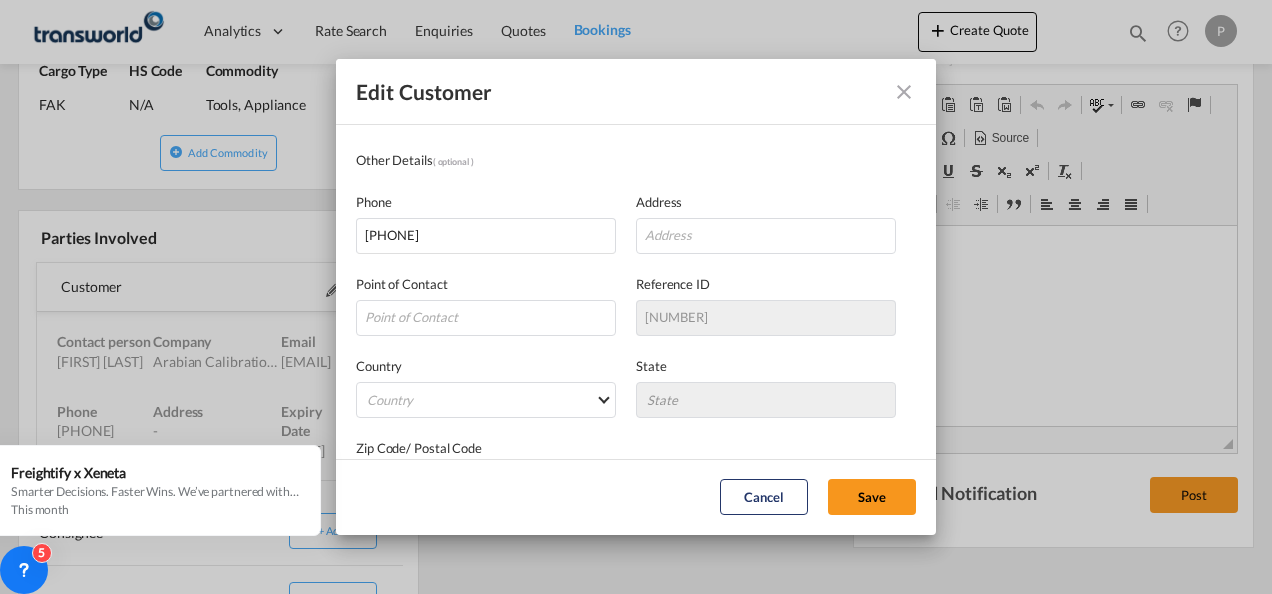 scroll, scrollTop: 395, scrollLeft: 0, axis: vertical 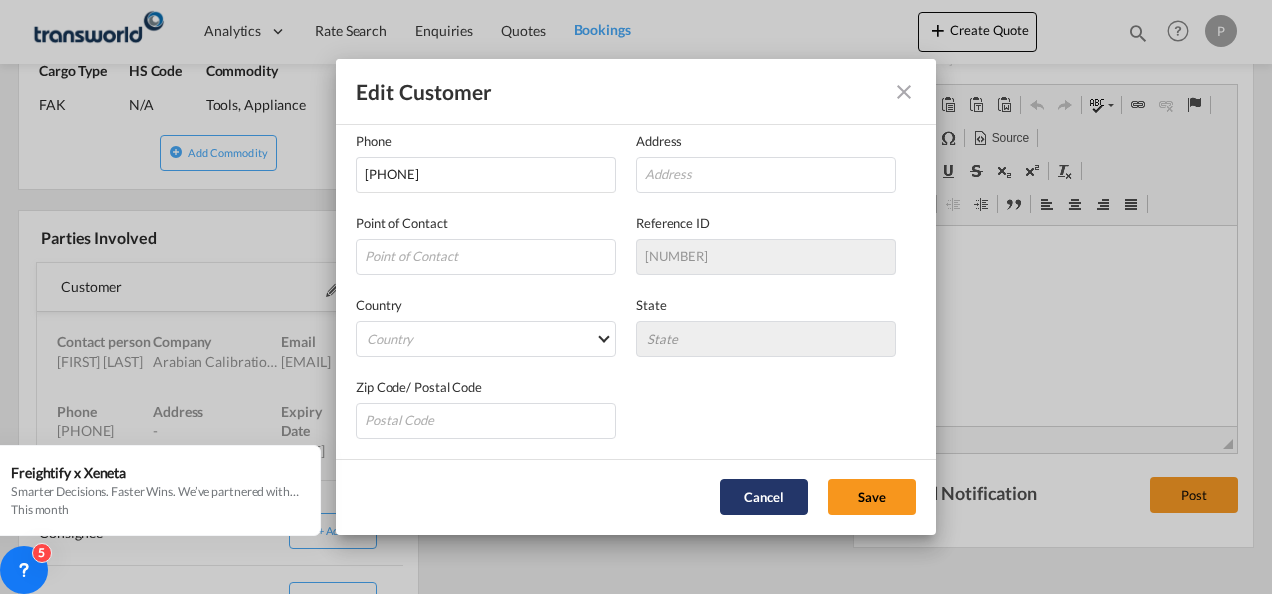 click on "Cancel" 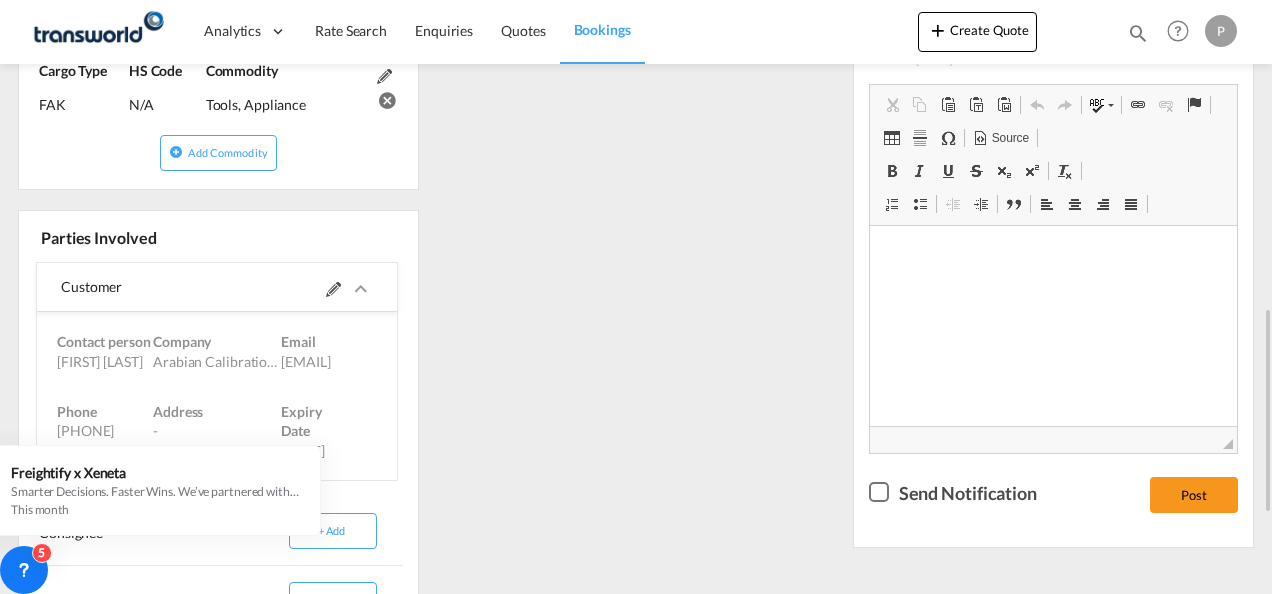click on "References Inquiry No. N/A Quotation No. TXB000004441 Search Reference ARABCAL Booking ID TXB004351 HAWB N/A MAWB
N/A
Load Details Edit
Gross Wt : 207.00 KG | Volumetric Wt : 207.00 KG | Chargeable Wt : 207.00 KG           Commodity Details Cargo Type
FAK  (IMCO Code : 0) HS Code N/A
Commodity
Tools, Appliance
Add Commodity
Pick Up/Delivery
Parties Involved
Customer
Customer
Contact person
[FIRST] [LAST]
Company
Arabian Calibration Dev.Rep.Co.LLC Email logistics@arabcal.com
Phone [PHONE] Address -
Expiry Date
[DATE]
Consignee + Add
Notify Party + Add
CHA + Add Add New Party
Additional Services
Insurance $ 230 Temerature Control 35 °C
Zone Regulation Customs
Fumigationn Zone Regulation Customs Fumigationn Schedule Details Sorry, No schedule details are available. Add Schedule
Updates
Booking Received 8 Aug 2025, 10:51 AM" at bounding box center [636, 173] 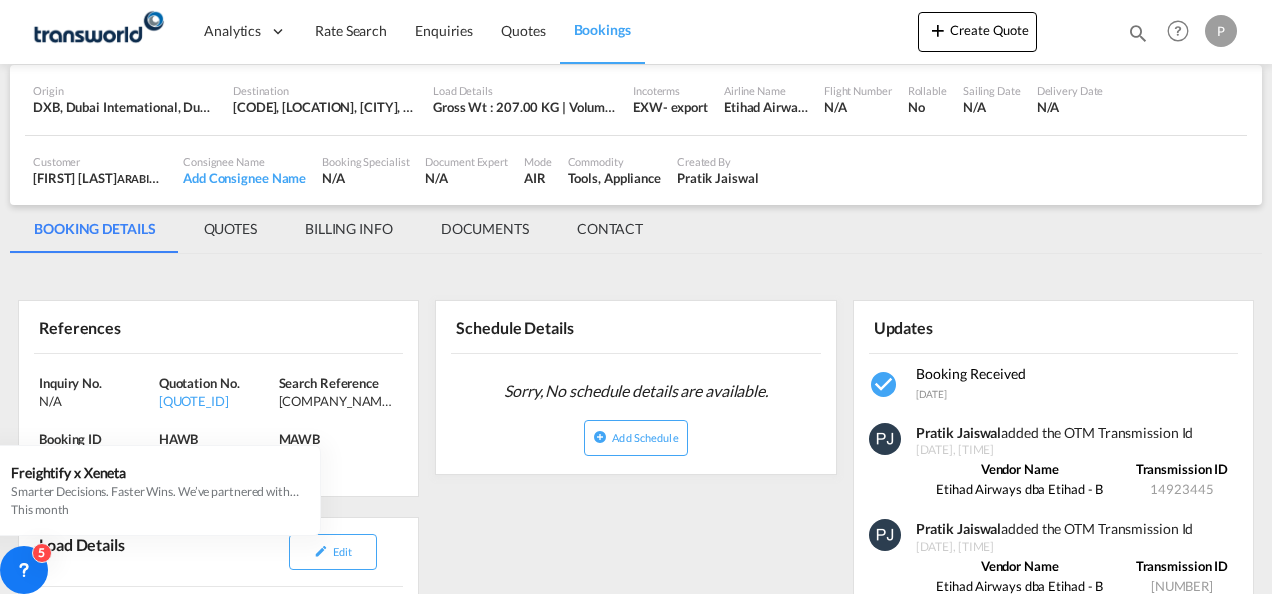 scroll, scrollTop: 0, scrollLeft: 0, axis: both 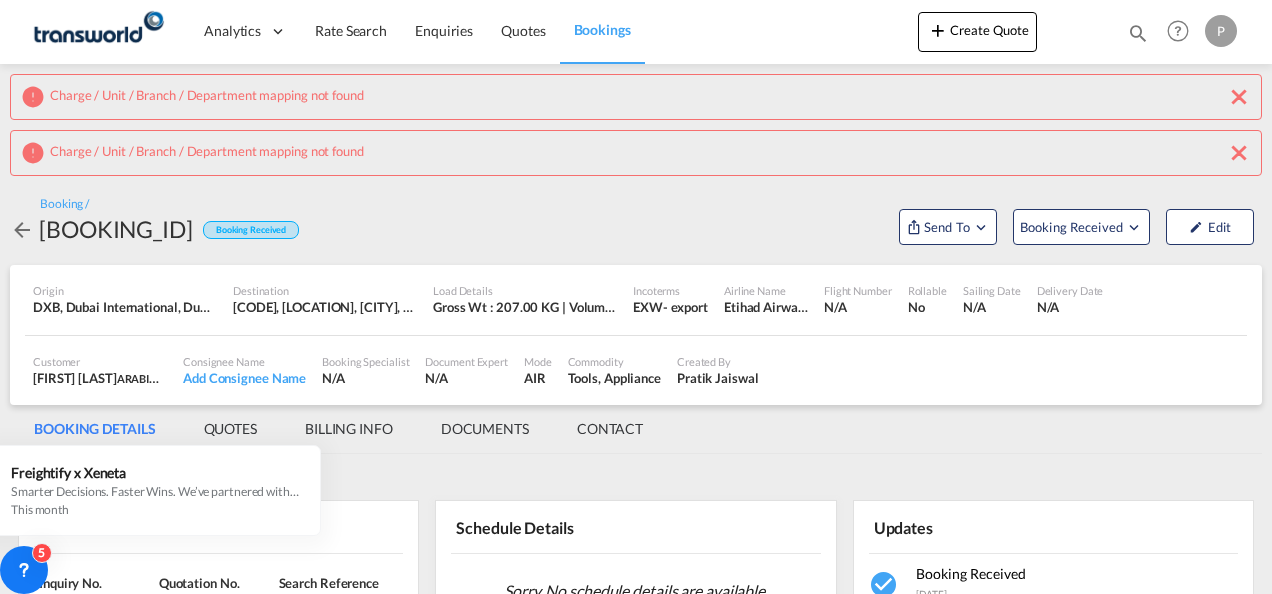 click at bounding box center [1239, 153] 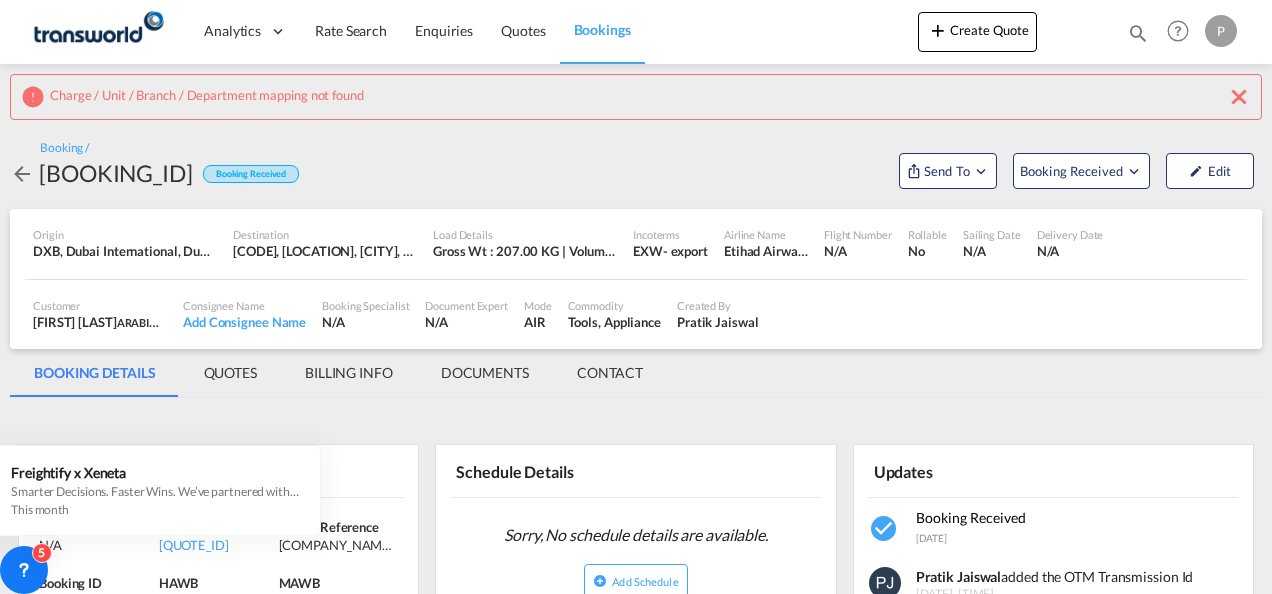 click at bounding box center (1239, 97) 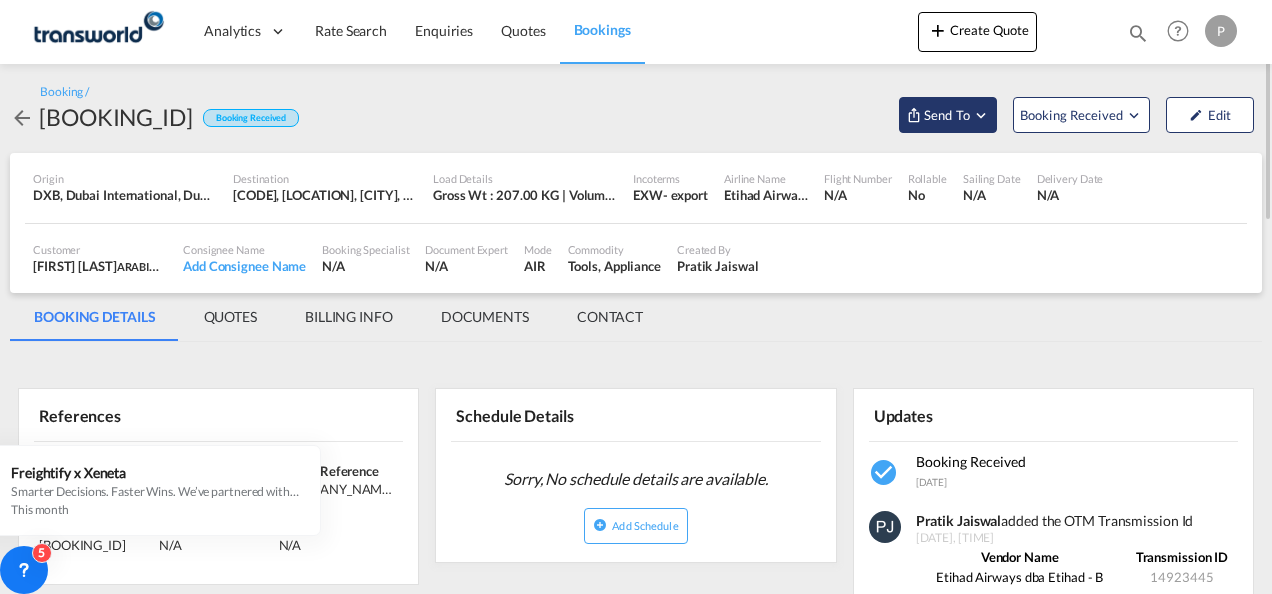 click at bounding box center [981, 115] 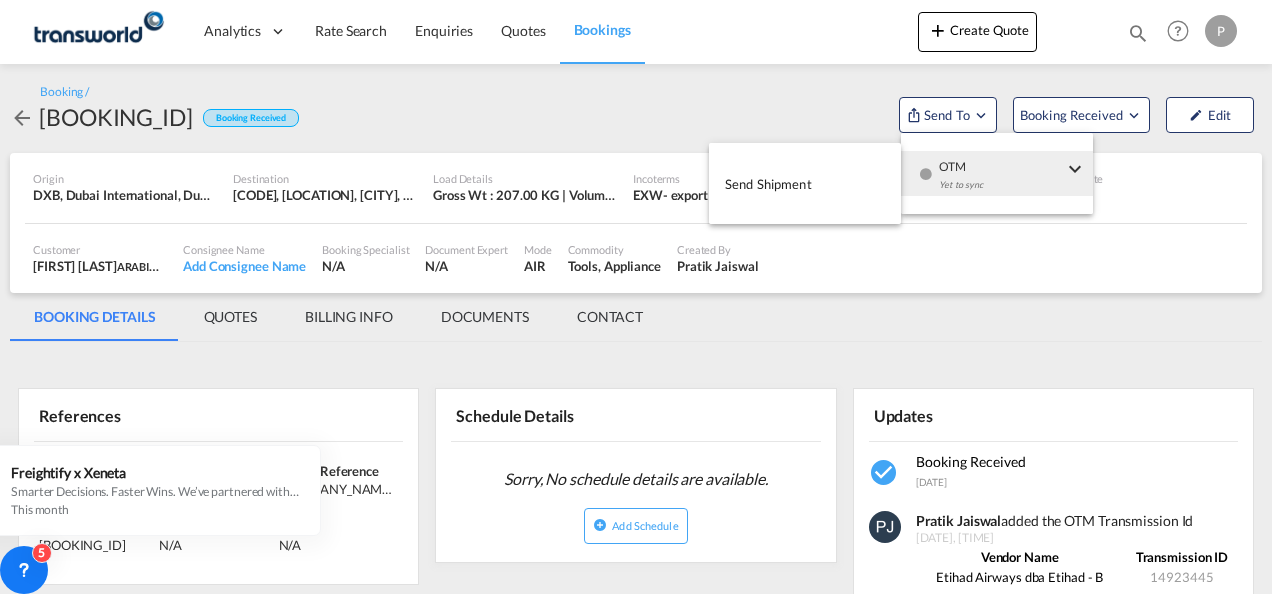click on "Send Shipment" at bounding box center [768, 184] 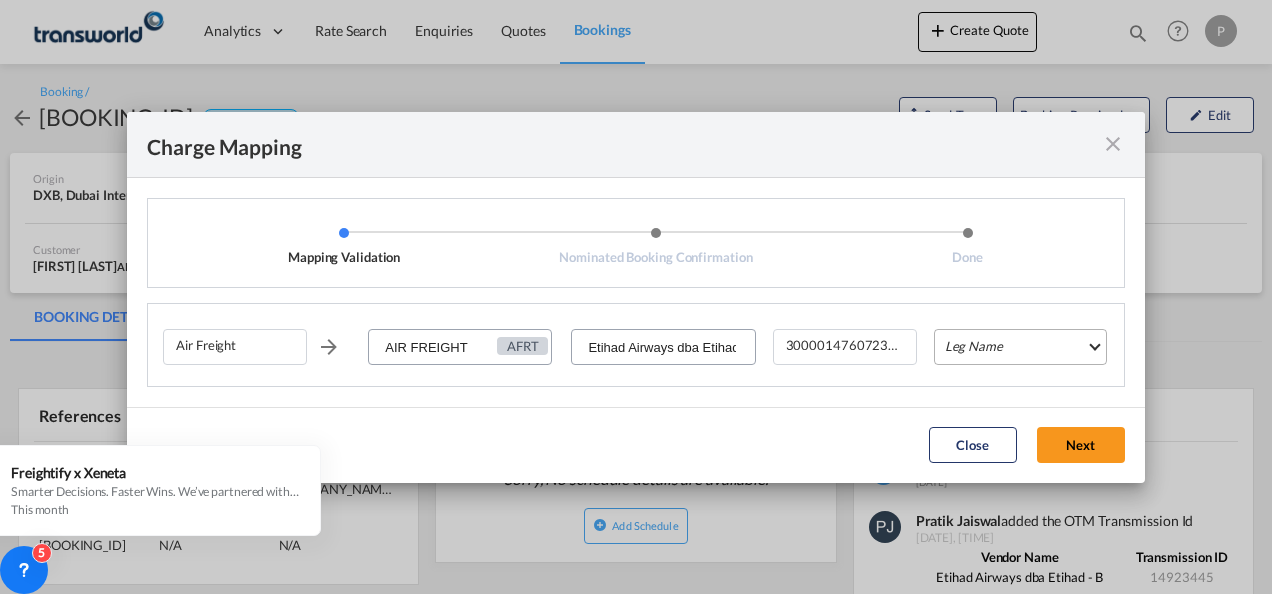 click on "Leg Name HANDLING ORIGIN HANDLING DESTINATION OTHERS TL PICK UP CUSTOMS ORIGIN AIR CUSTOMS DESTINATION TL DELIVERY" at bounding box center [1020, 347] 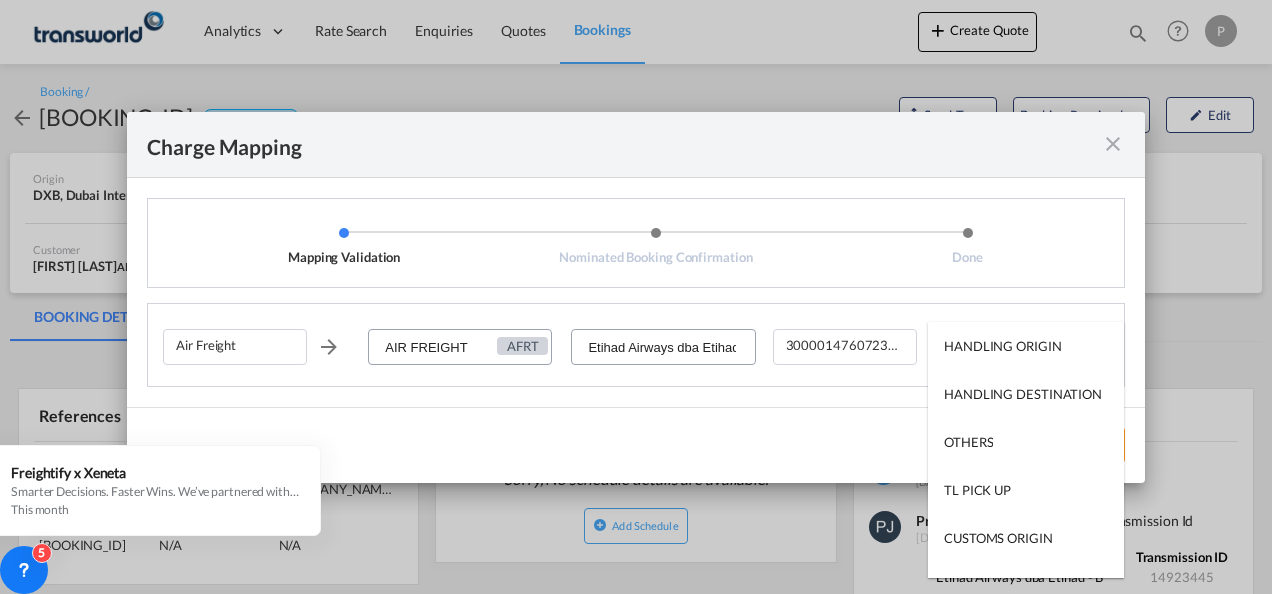 type on "HANDLING ORIGIN" 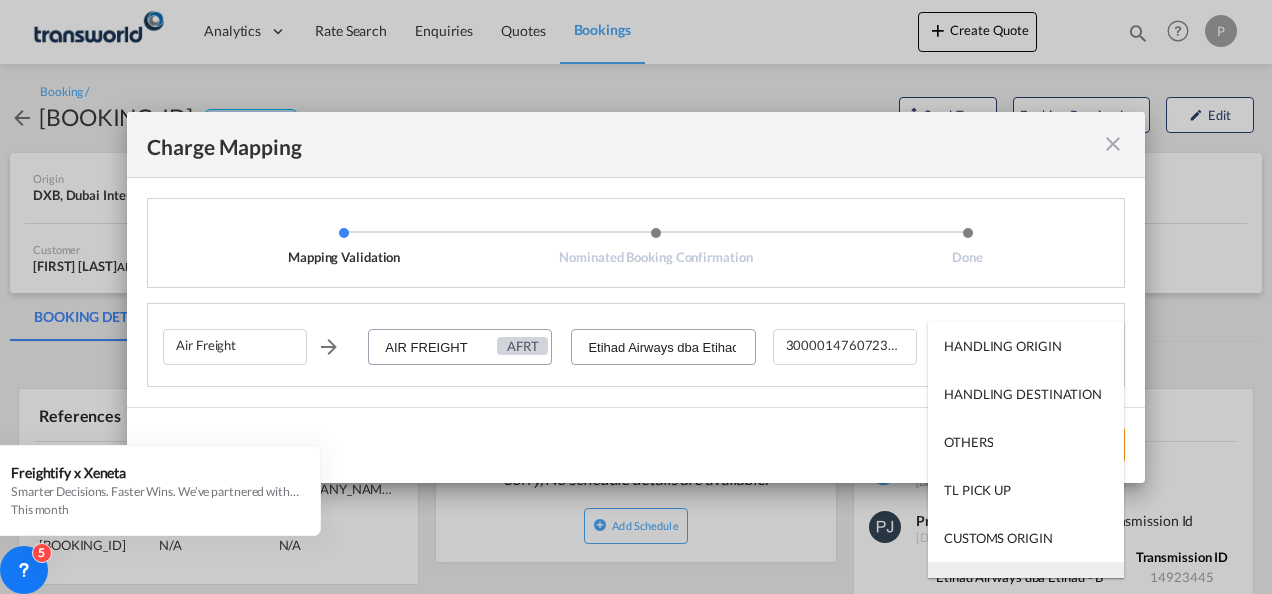 type on "AIR" 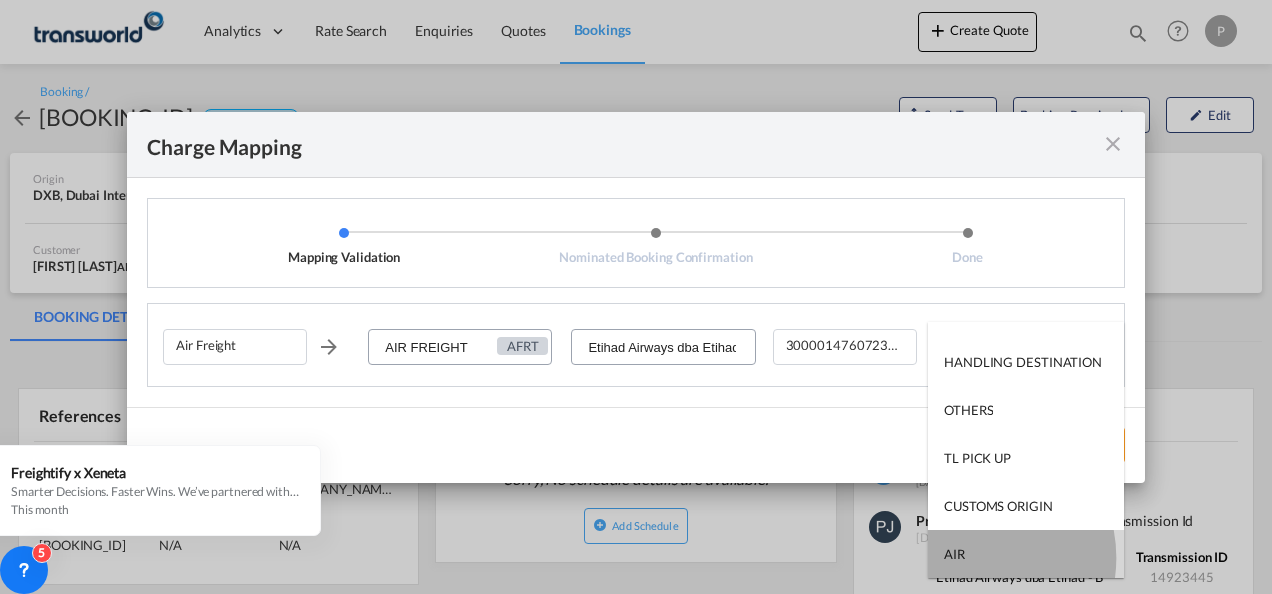 click on "AIR" at bounding box center [1026, 554] 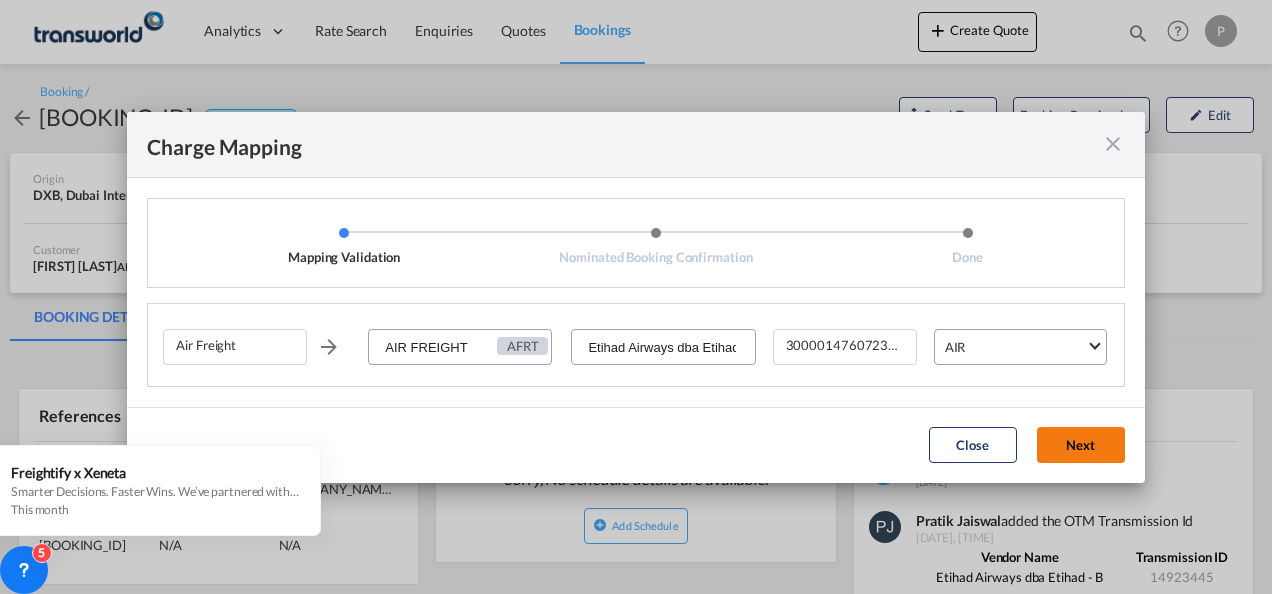click on "Next" 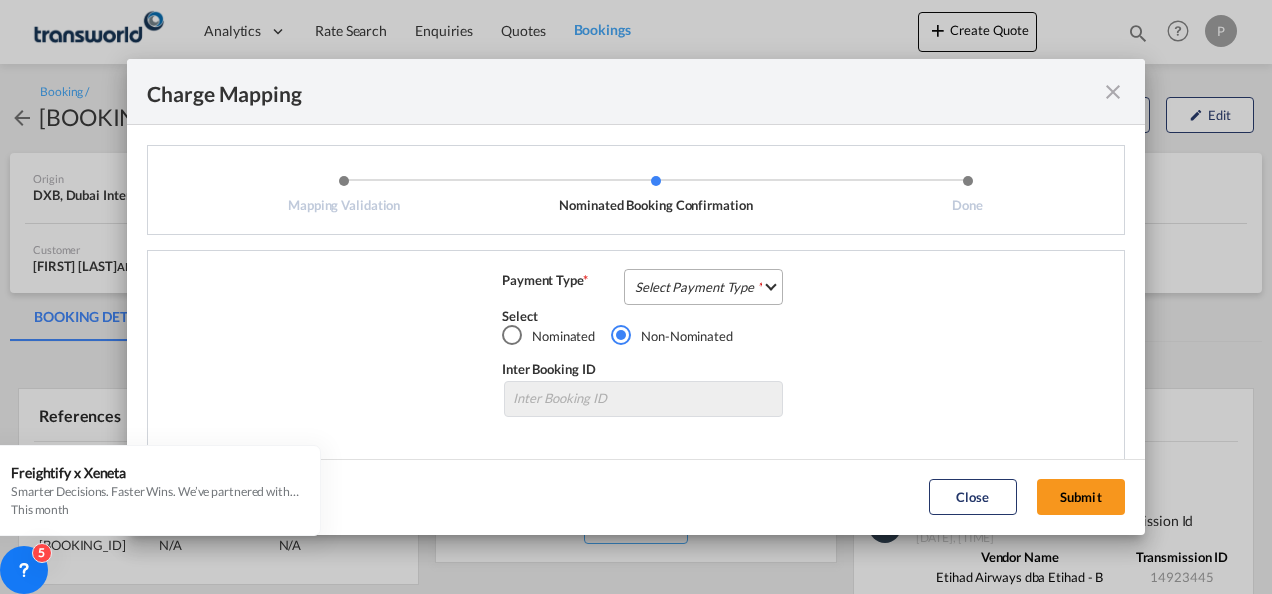 click on "Select Payment Type
COLLECT
PREPAID" at bounding box center (703, 287) 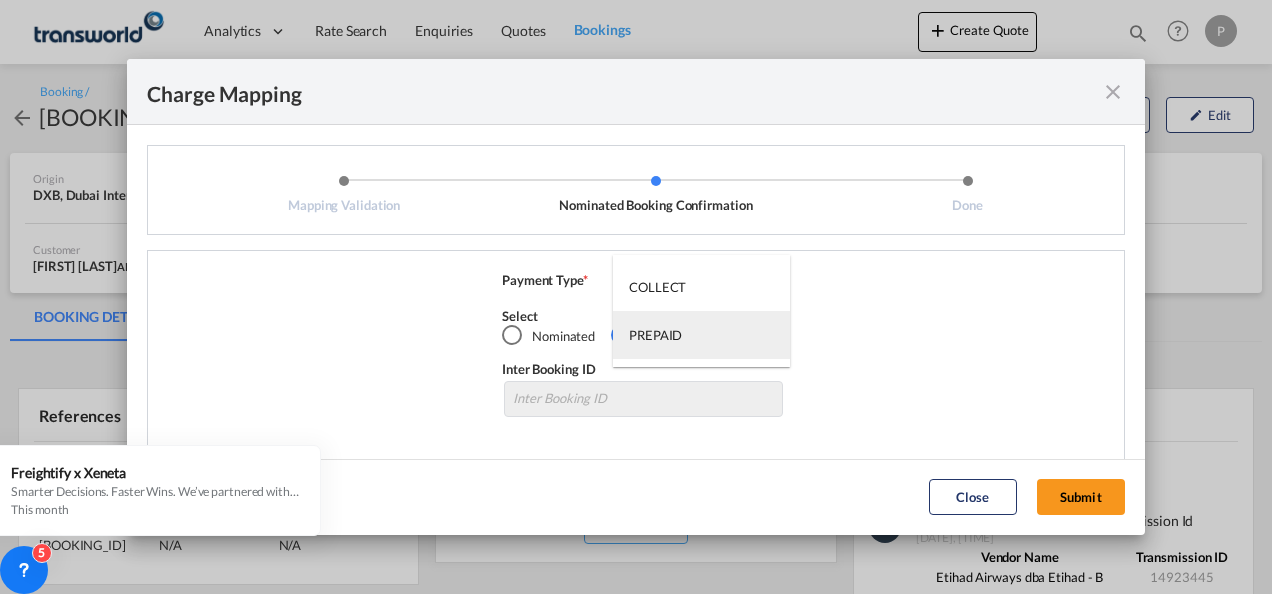 click on "PREPAID" at bounding box center (655, 335) 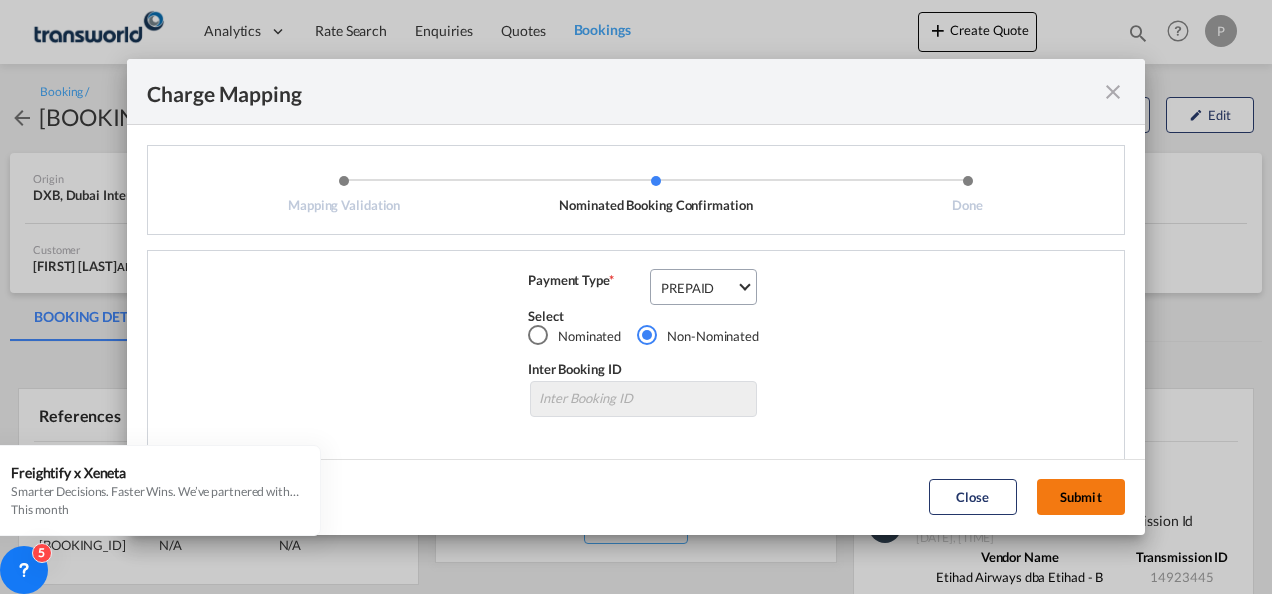 click on "Submit" 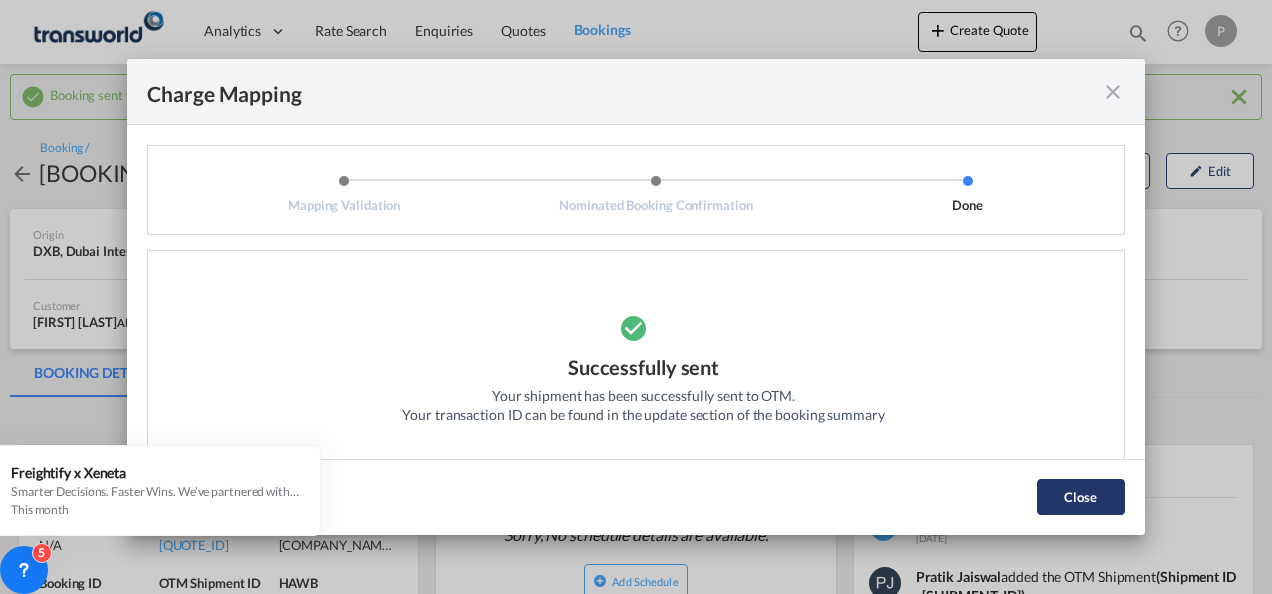 click on "Close" 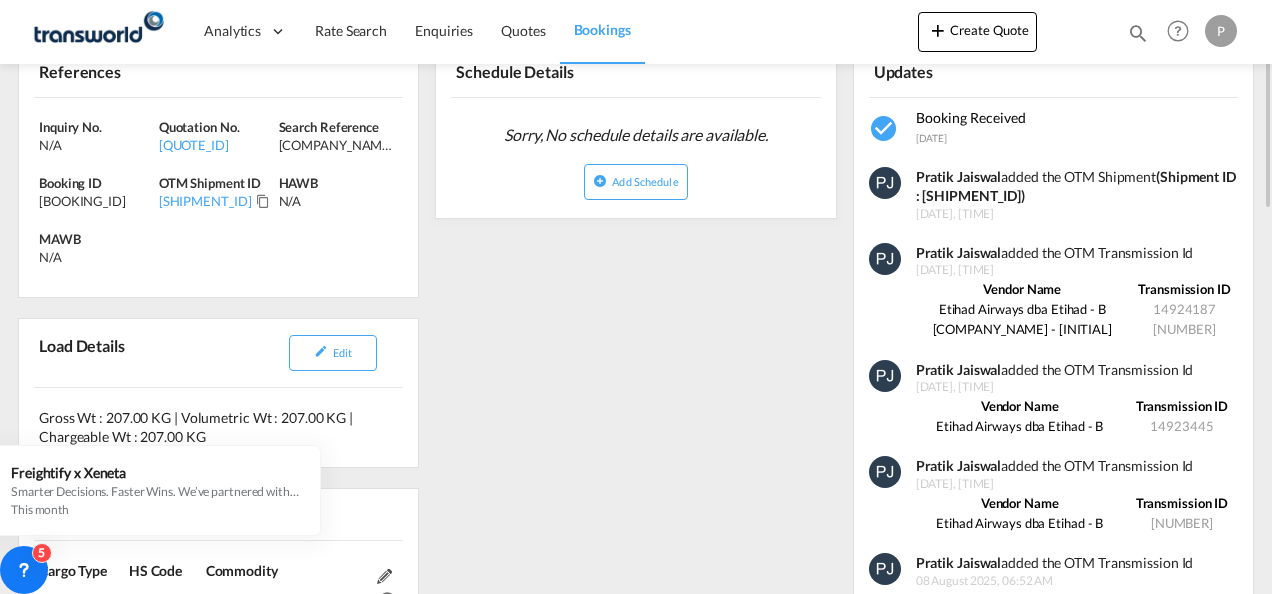 scroll, scrollTop: 300, scrollLeft: 0, axis: vertical 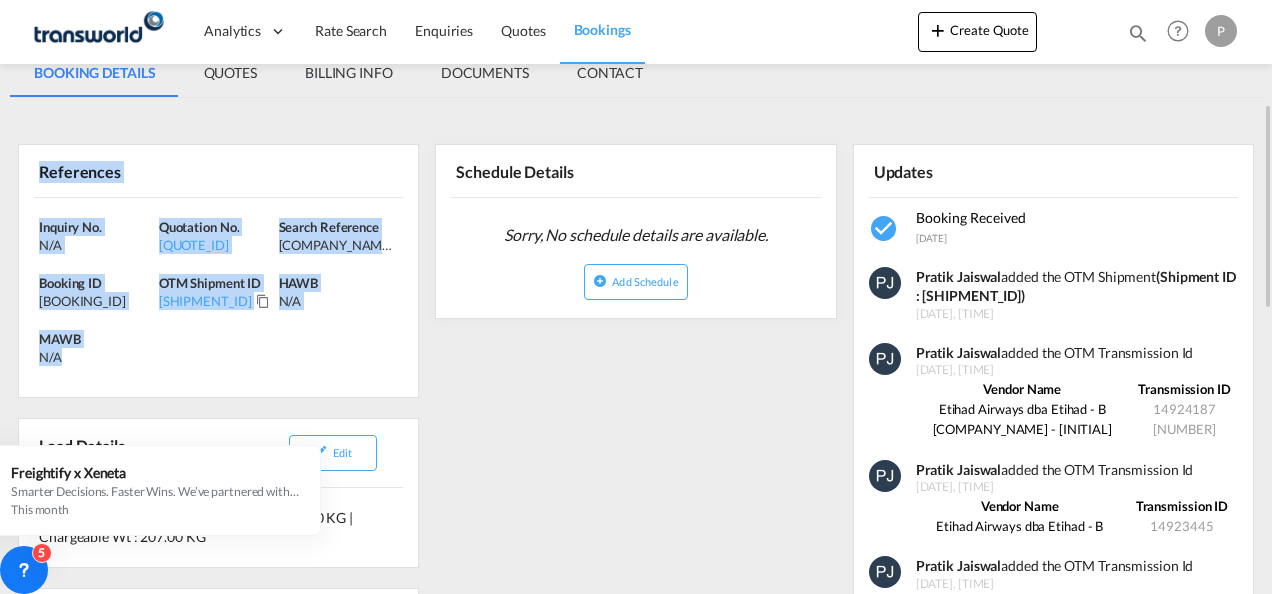 drag, startPoint x: 40, startPoint y: 170, endPoint x: 147, endPoint y: 364, distance: 221.55135 